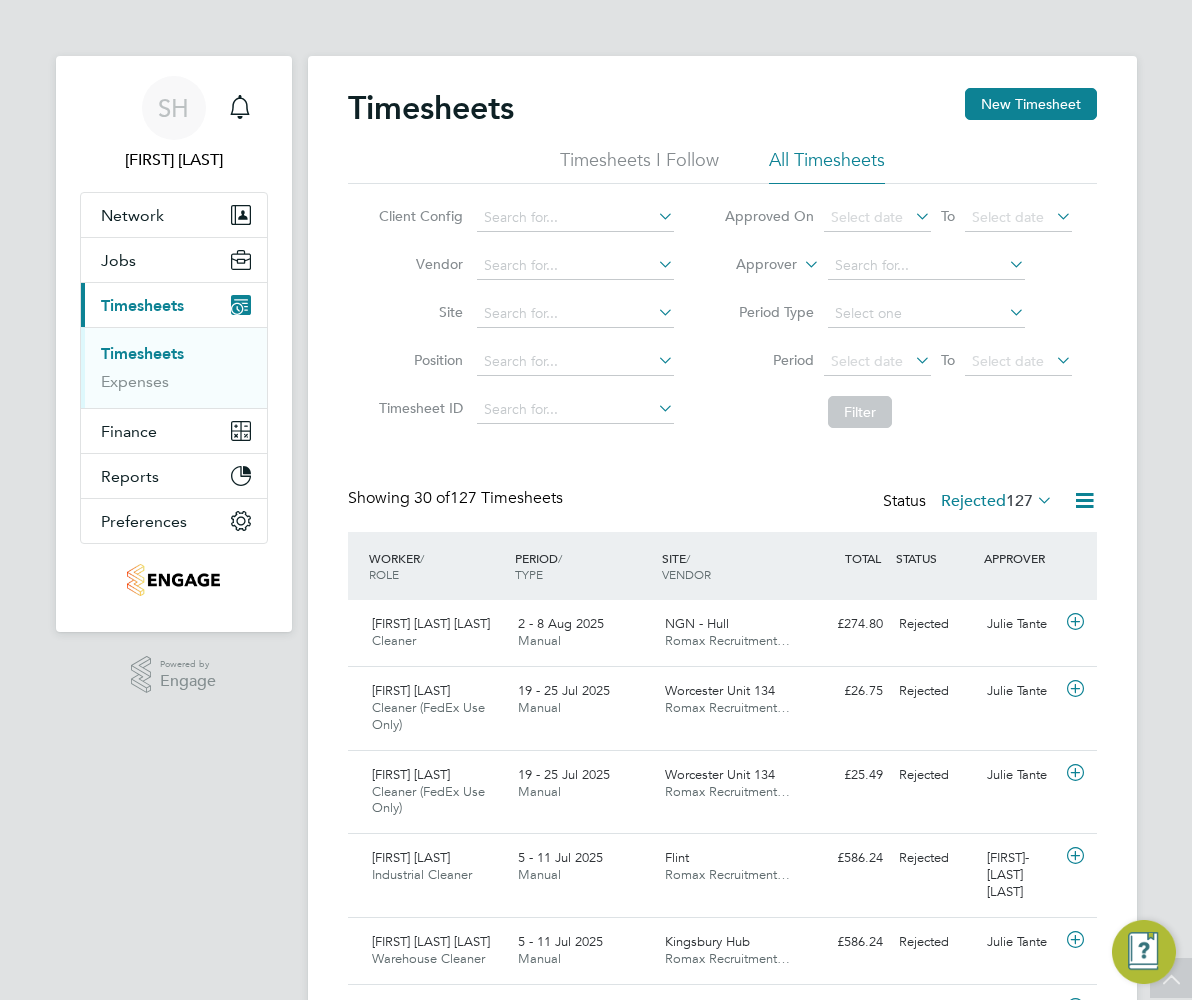 scroll, scrollTop: 133, scrollLeft: 0, axis: vertical 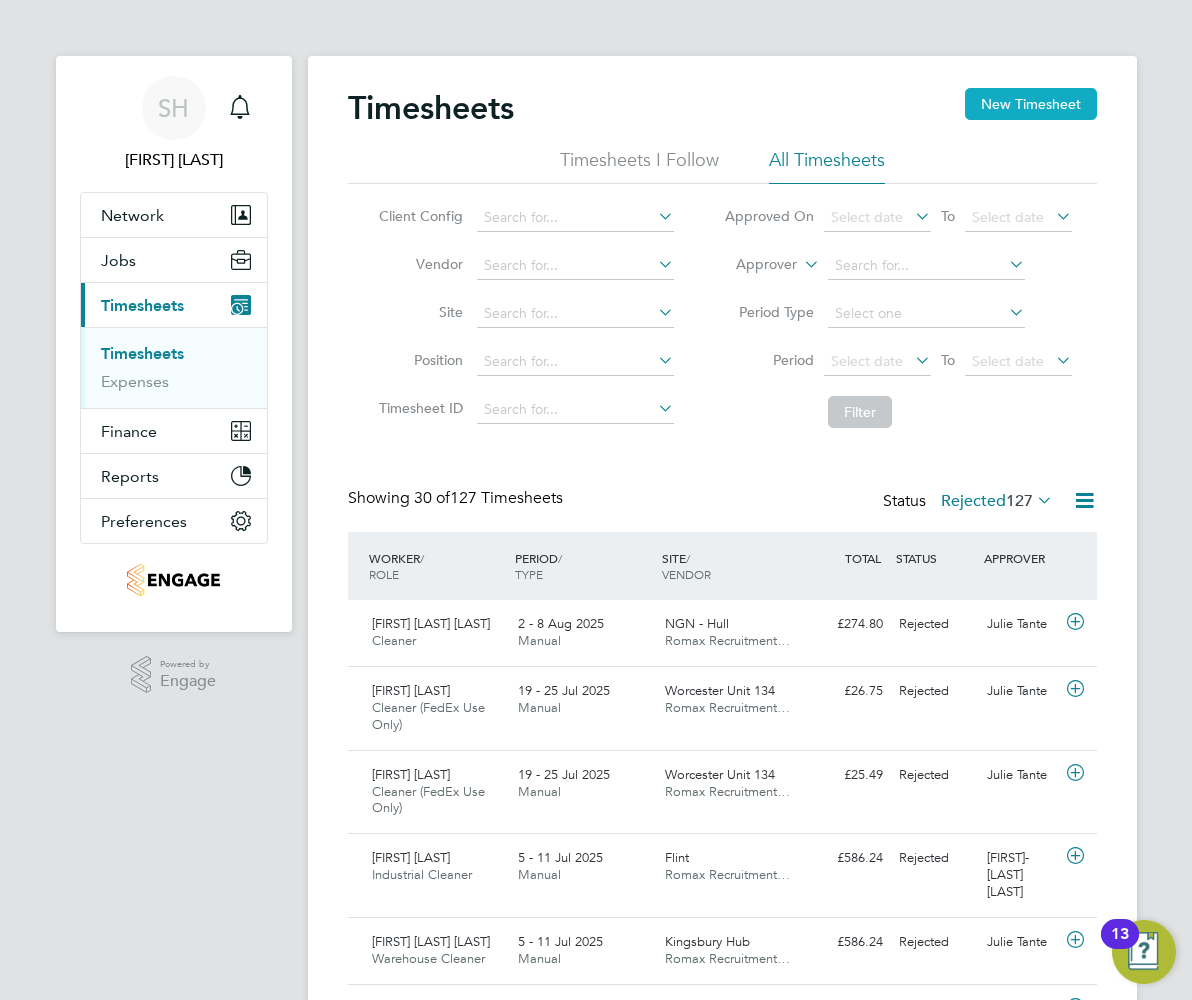 click on "New Timesheet" 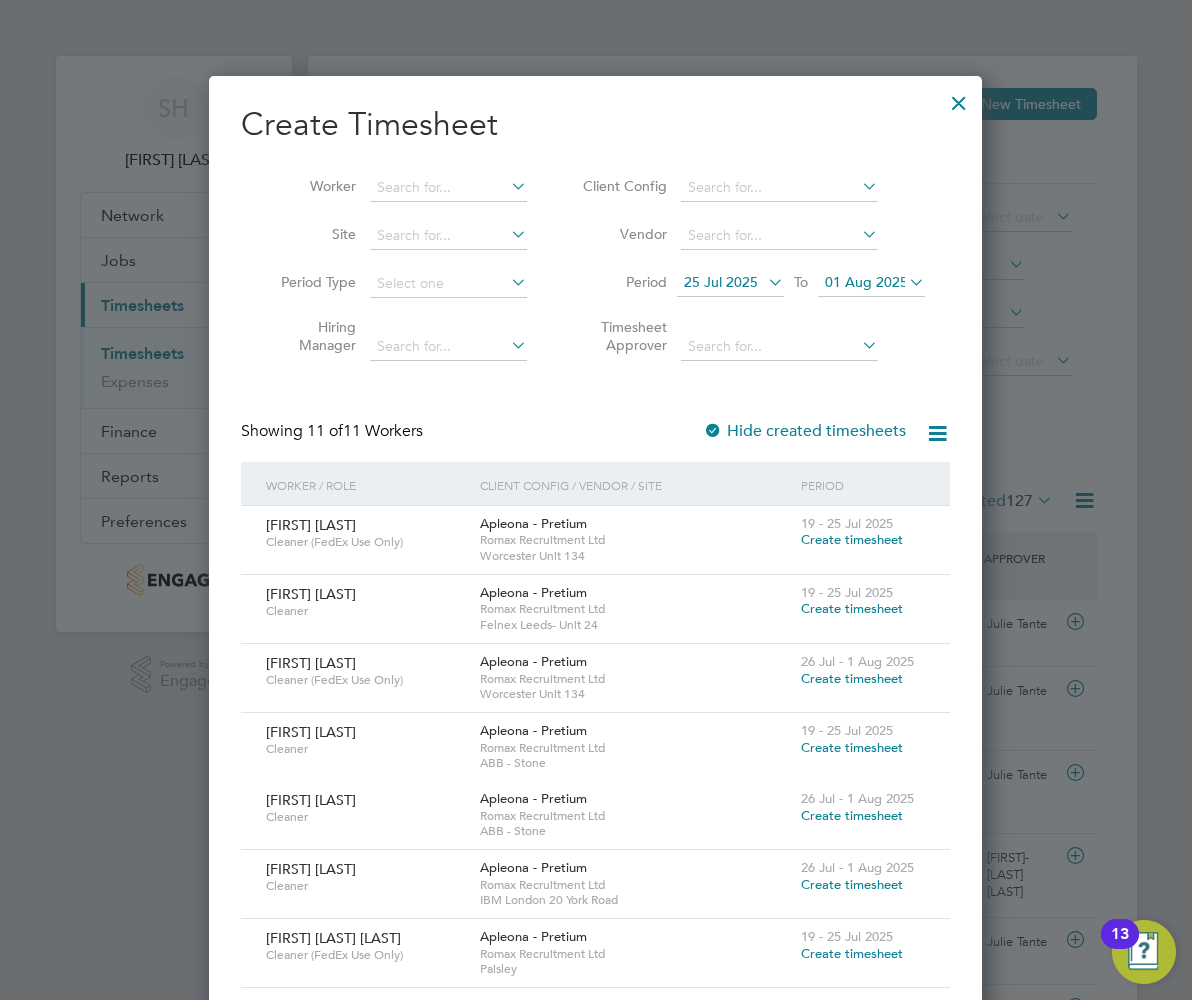 click on "25 Jul 2025" at bounding box center (721, 282) 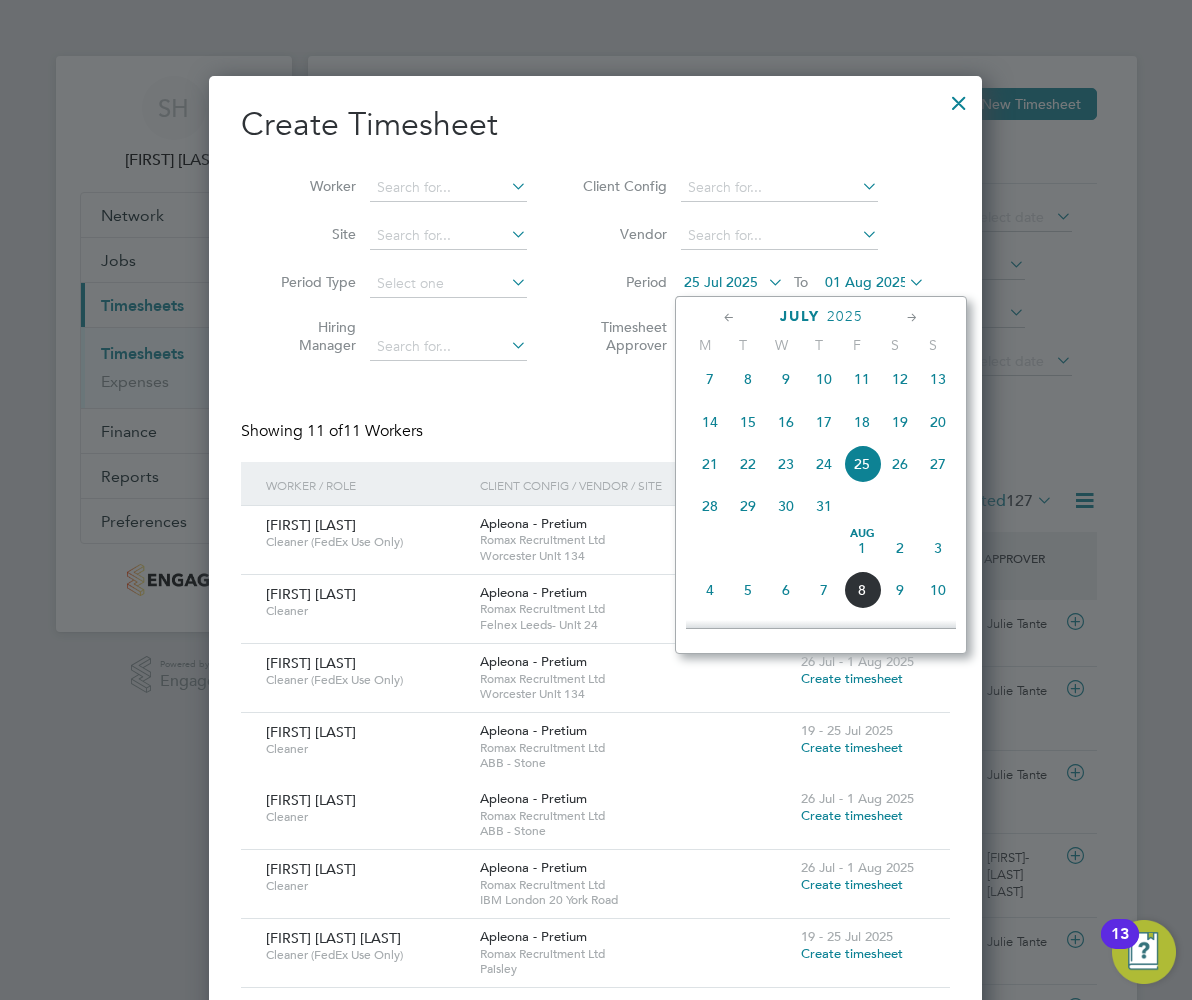 drag, startPoint x: 901, startPoint y: 561, endPoint x: 882, endPoint y: 521, distance: 44.28318 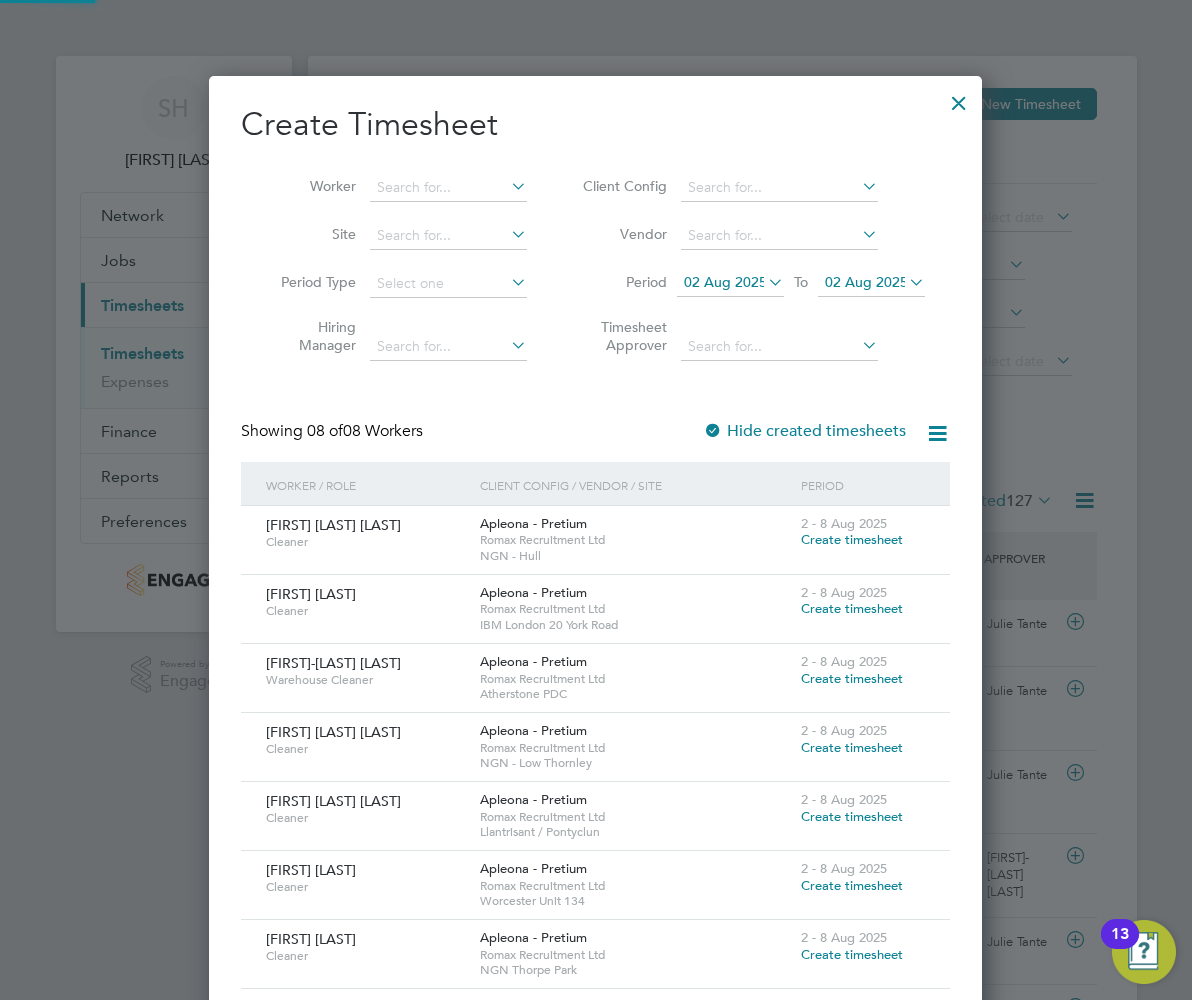 click on "02 Aug 2025" at bounding box center (866, 282) 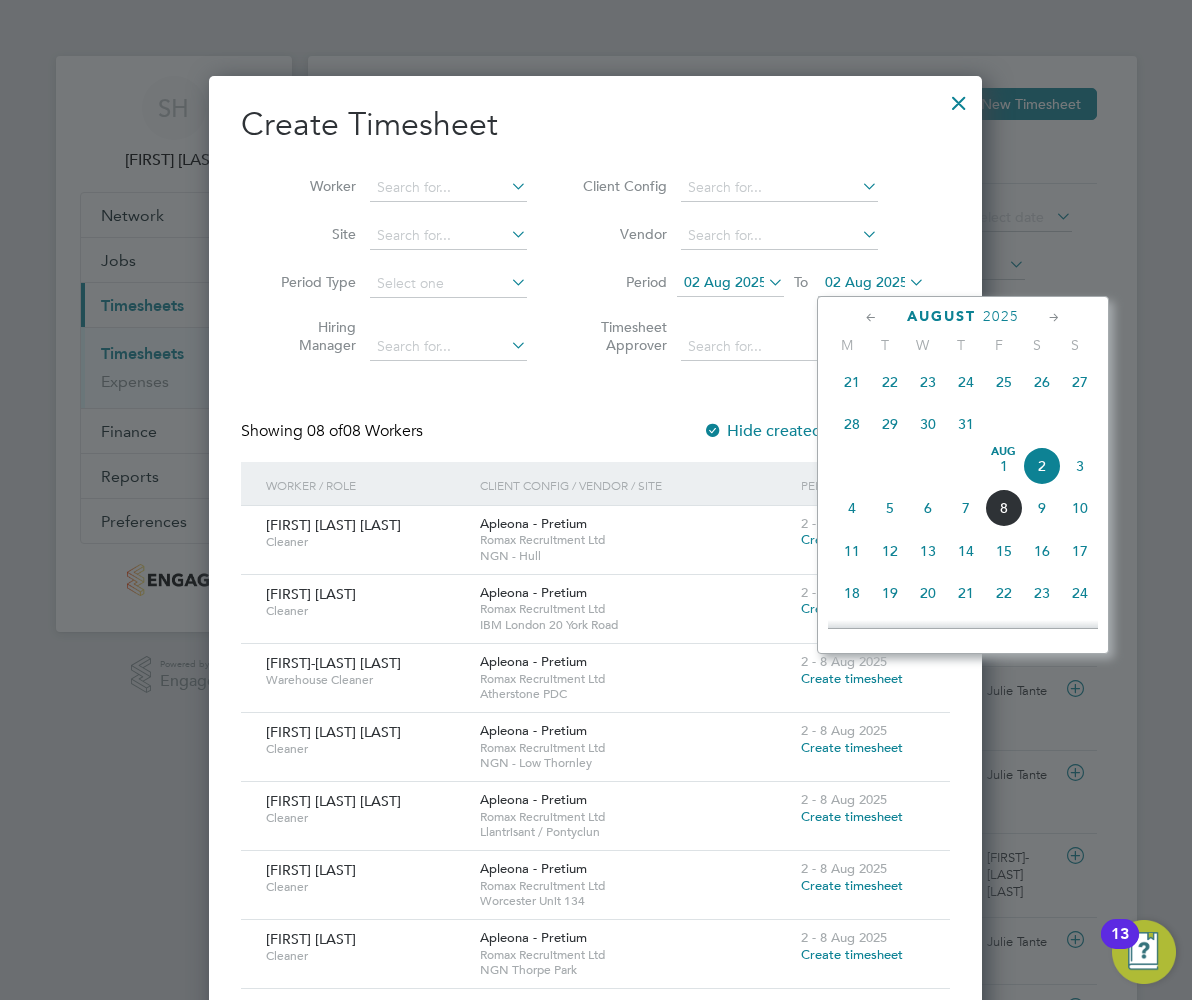 click on "8" 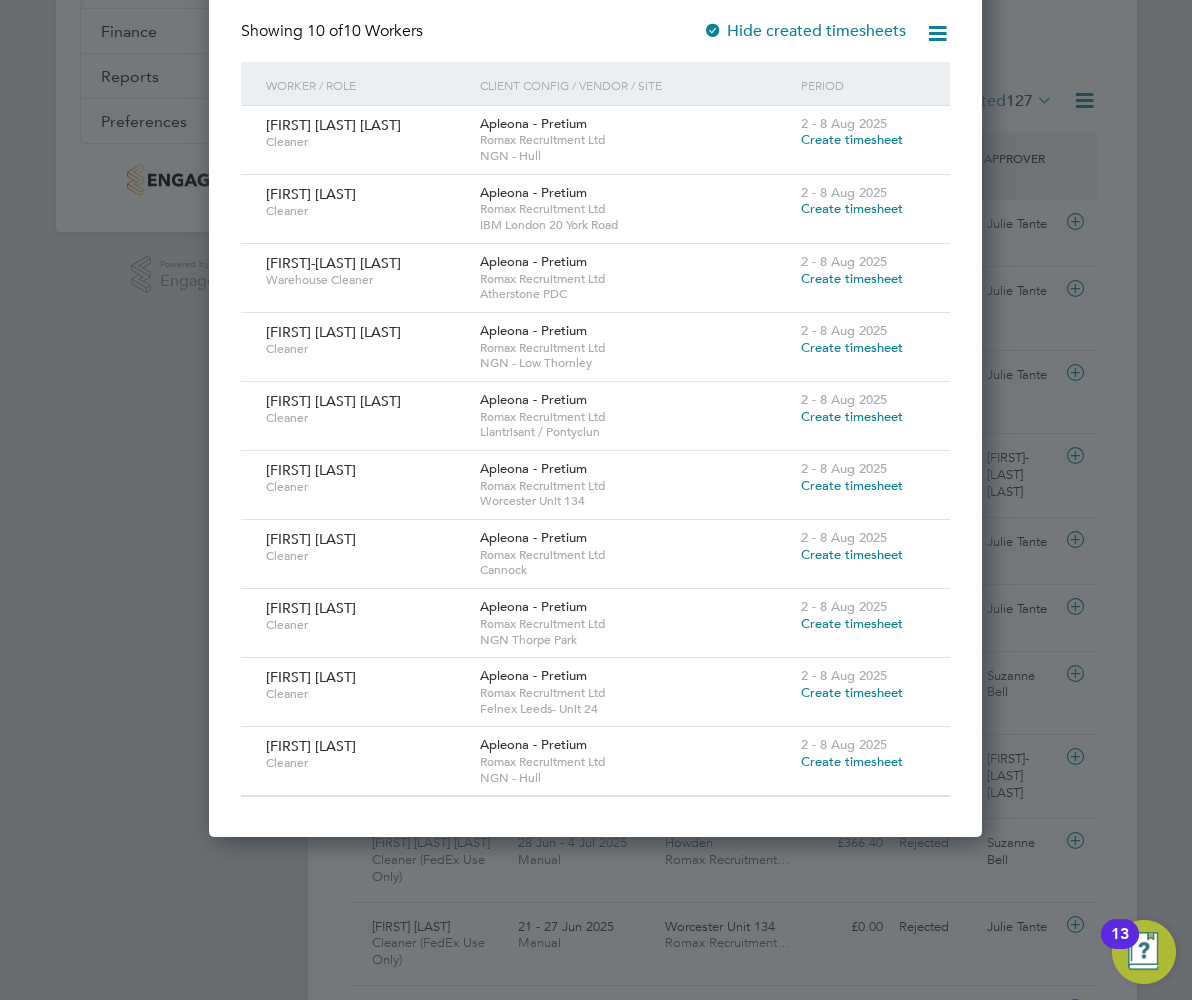 click on "Create timesheet" at bounding box center [852, 416] 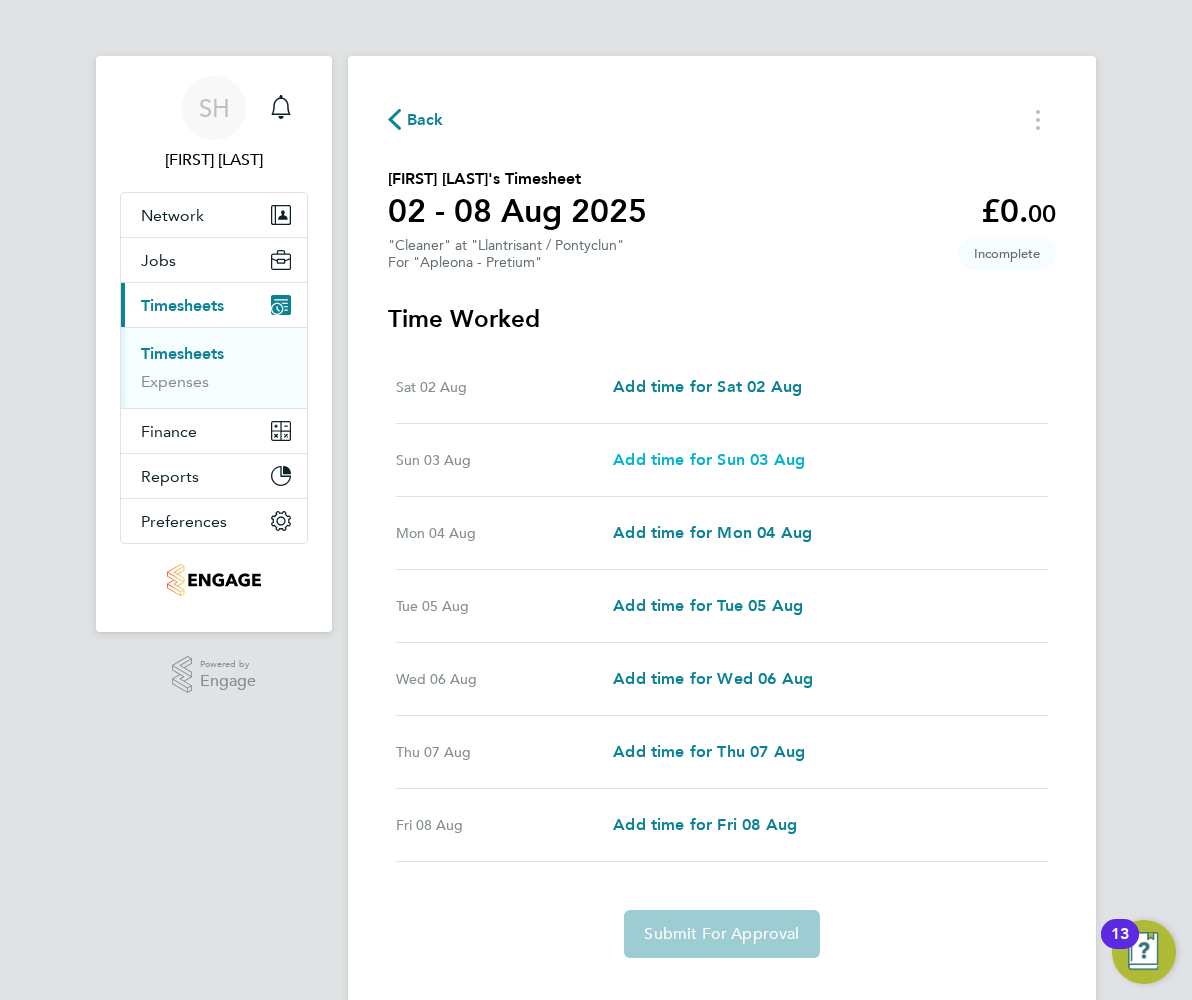 click on "Add time for Sun 03 Aug" at bounding box center [709, 459] 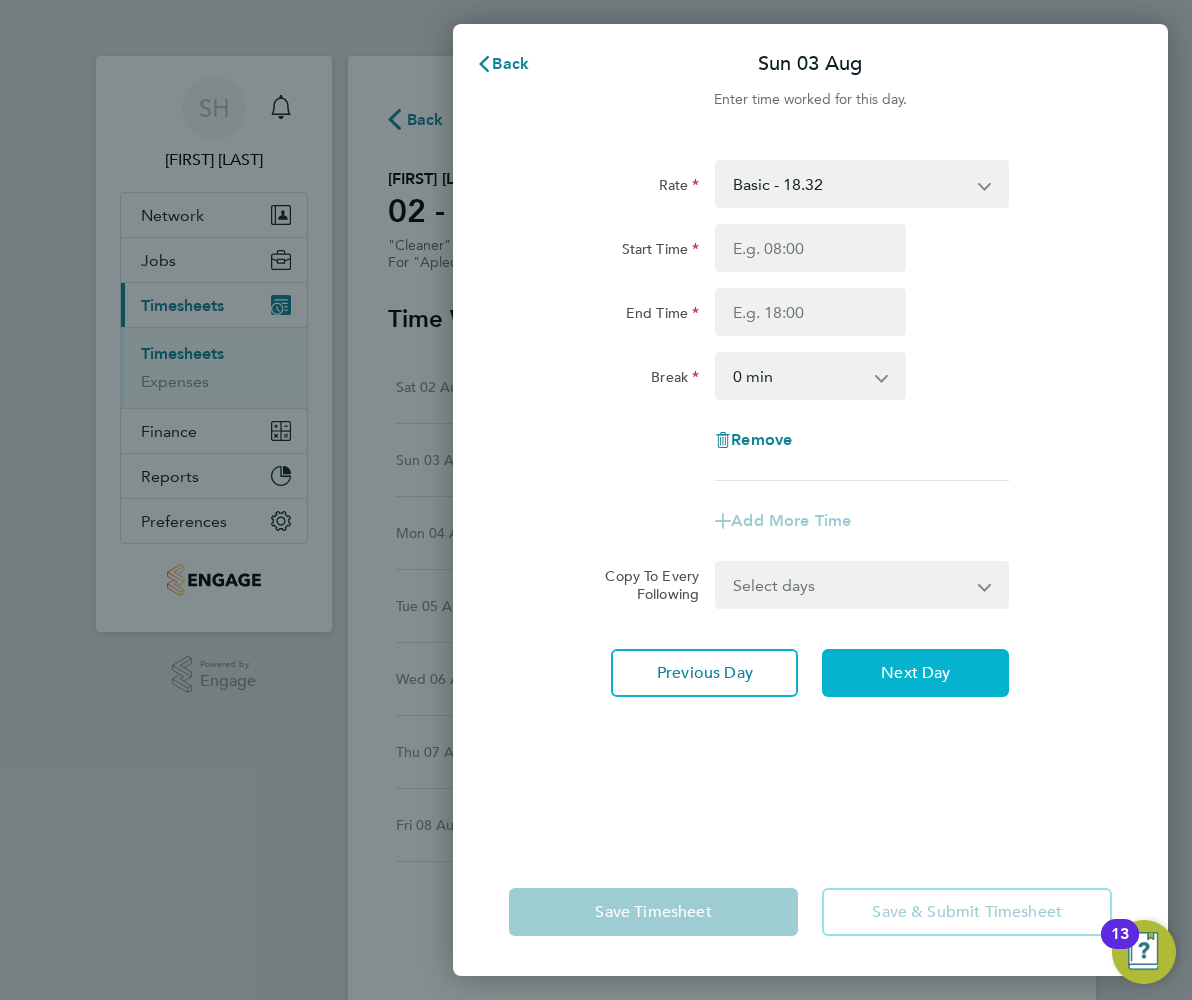 click on "Next Day" 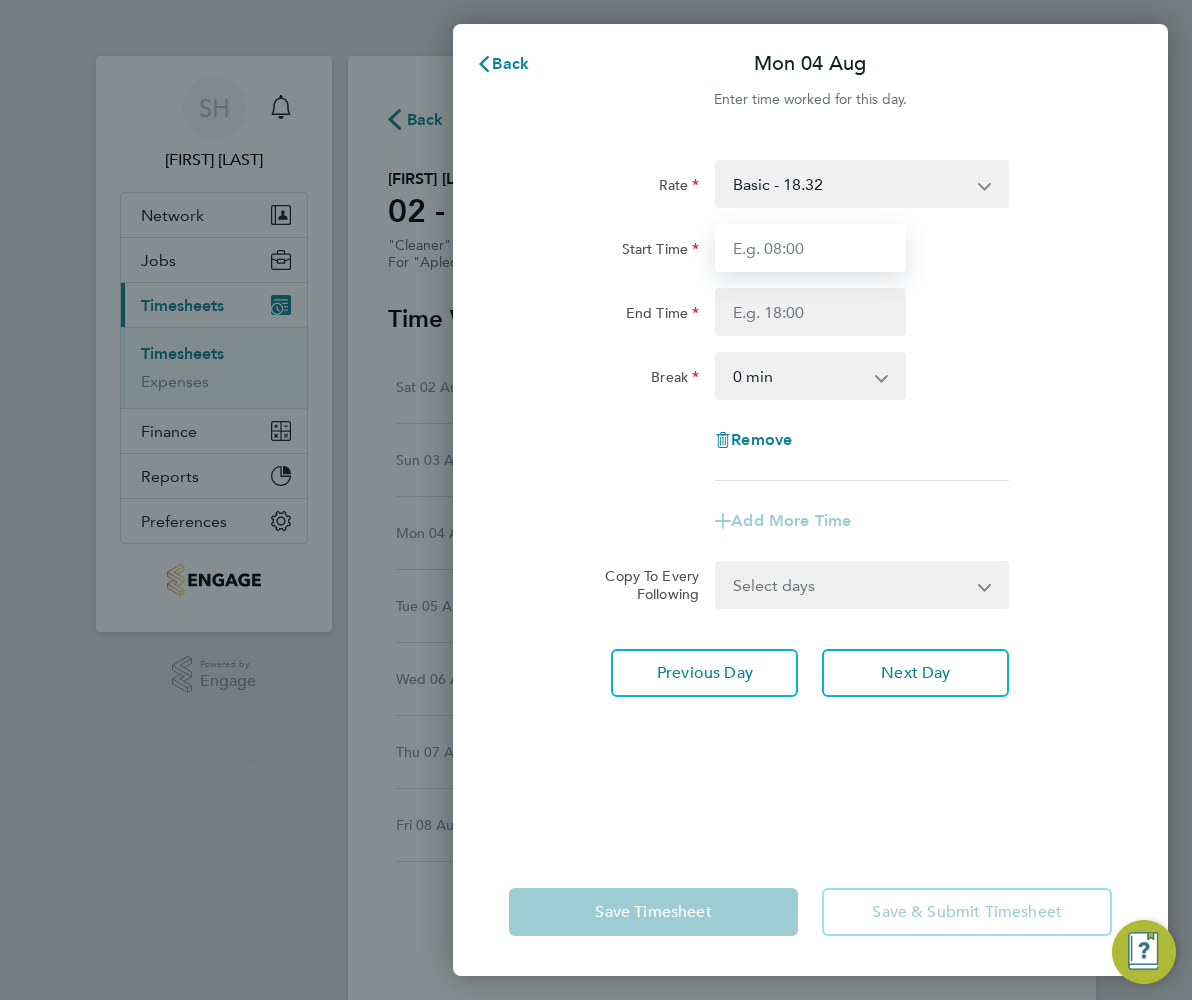 click on "Start Time" at bounding box center [810, 248] 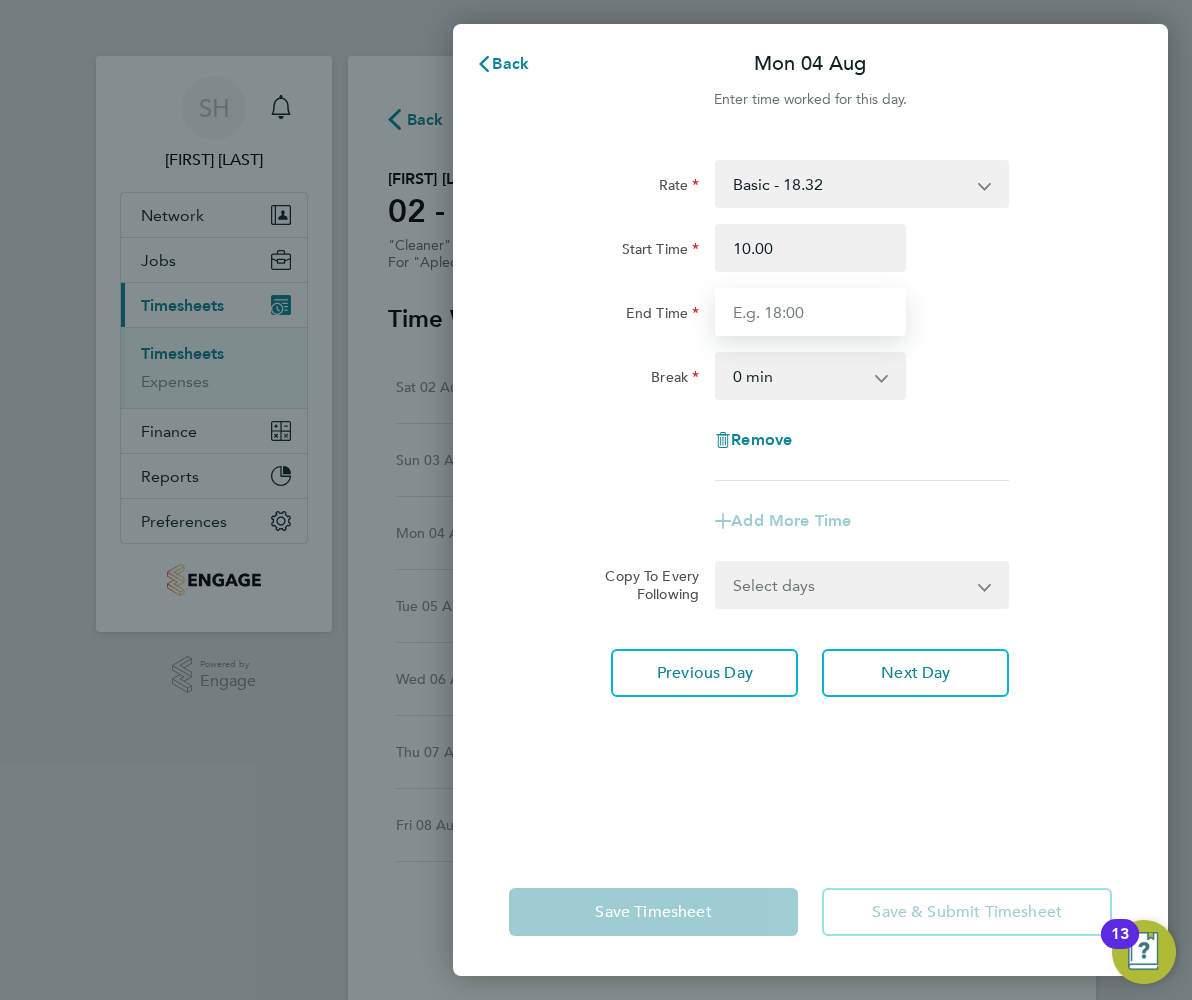 type on "10:00" 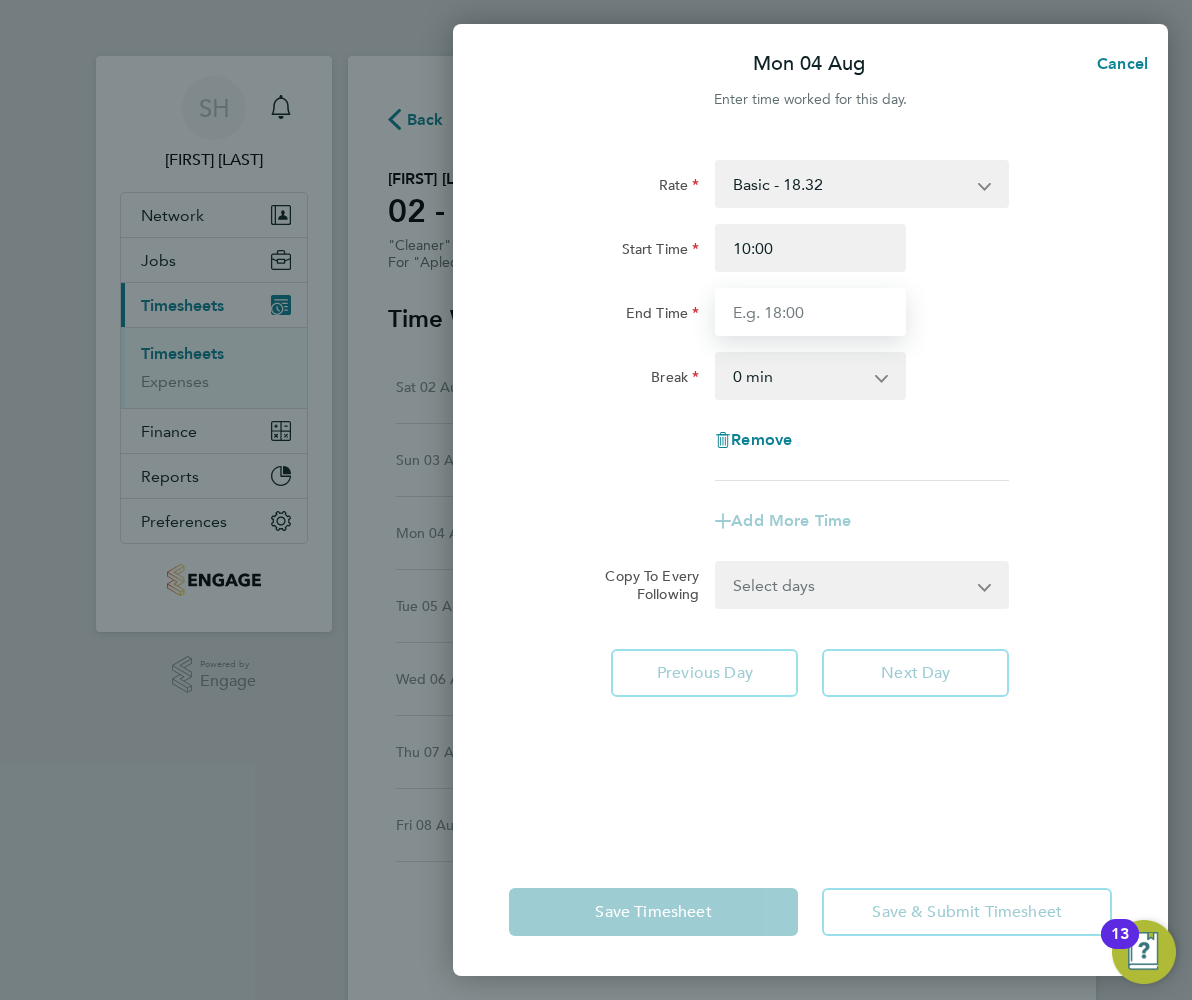 click on "End Time" at bounding box center (810, 312) 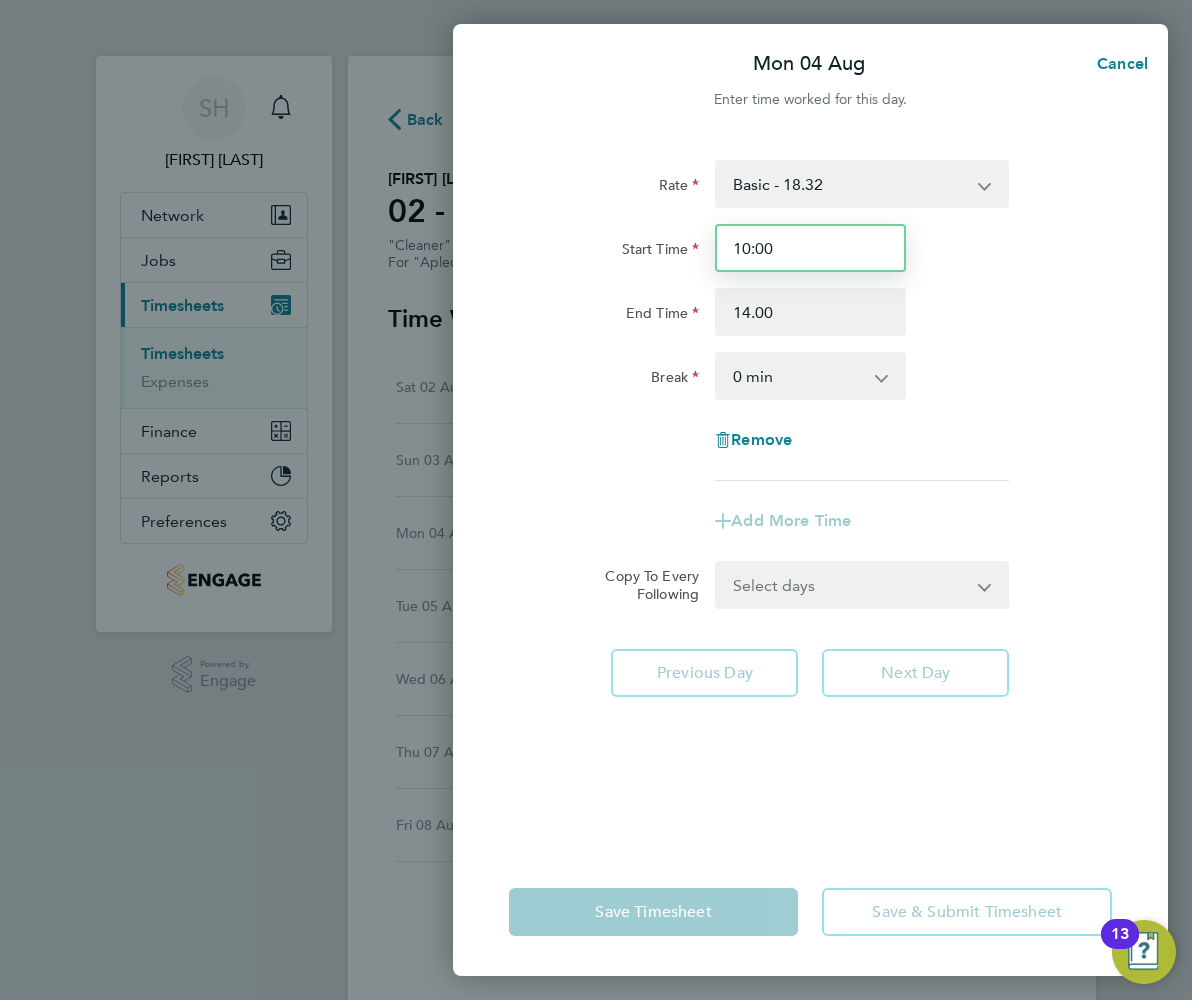type on "14:00" 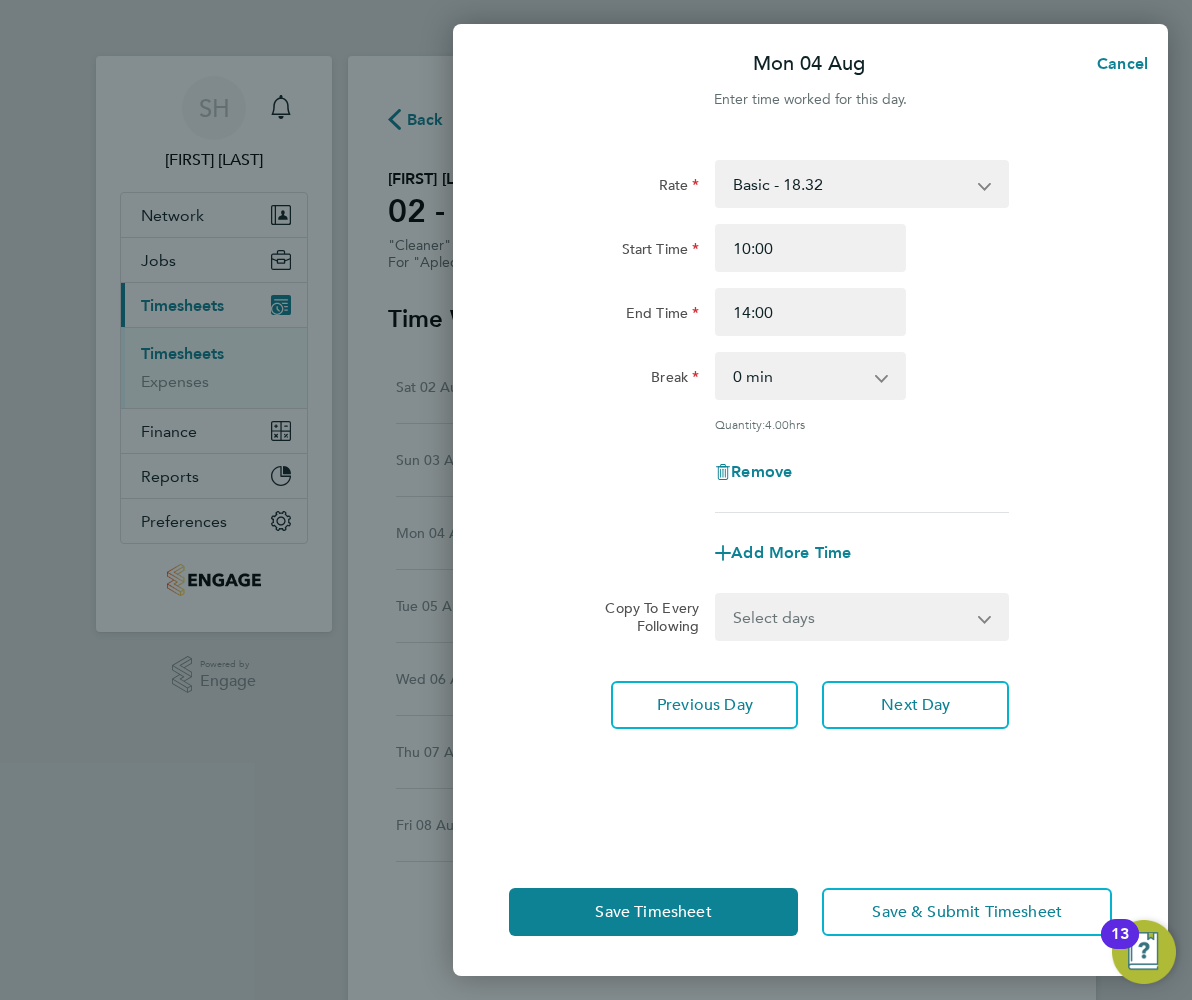 click on "End Time 14:00" 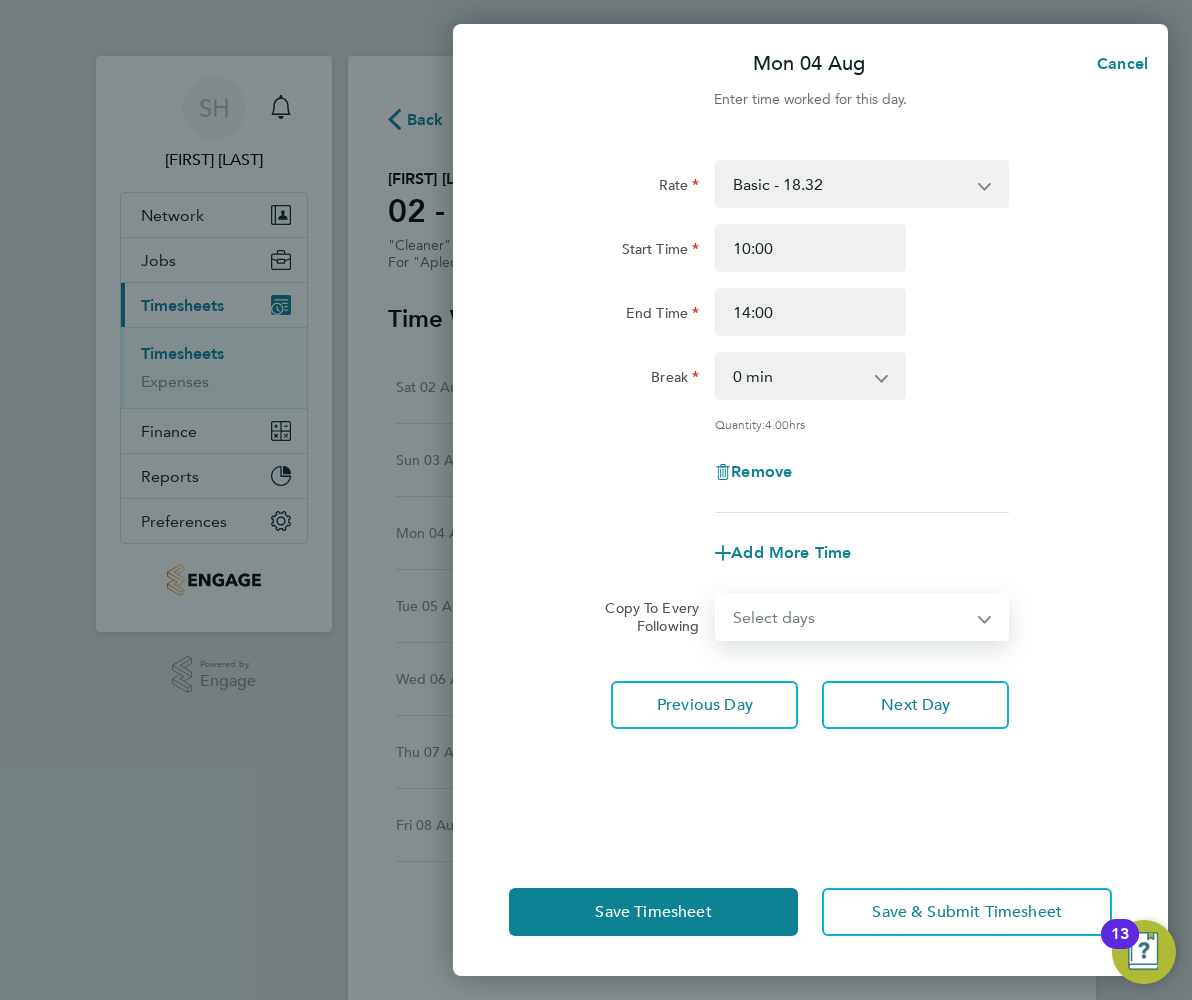 click on "Select days   Day   Tuesday   Wednesday   Thursday   Friday" at bounding box center (851, 617) 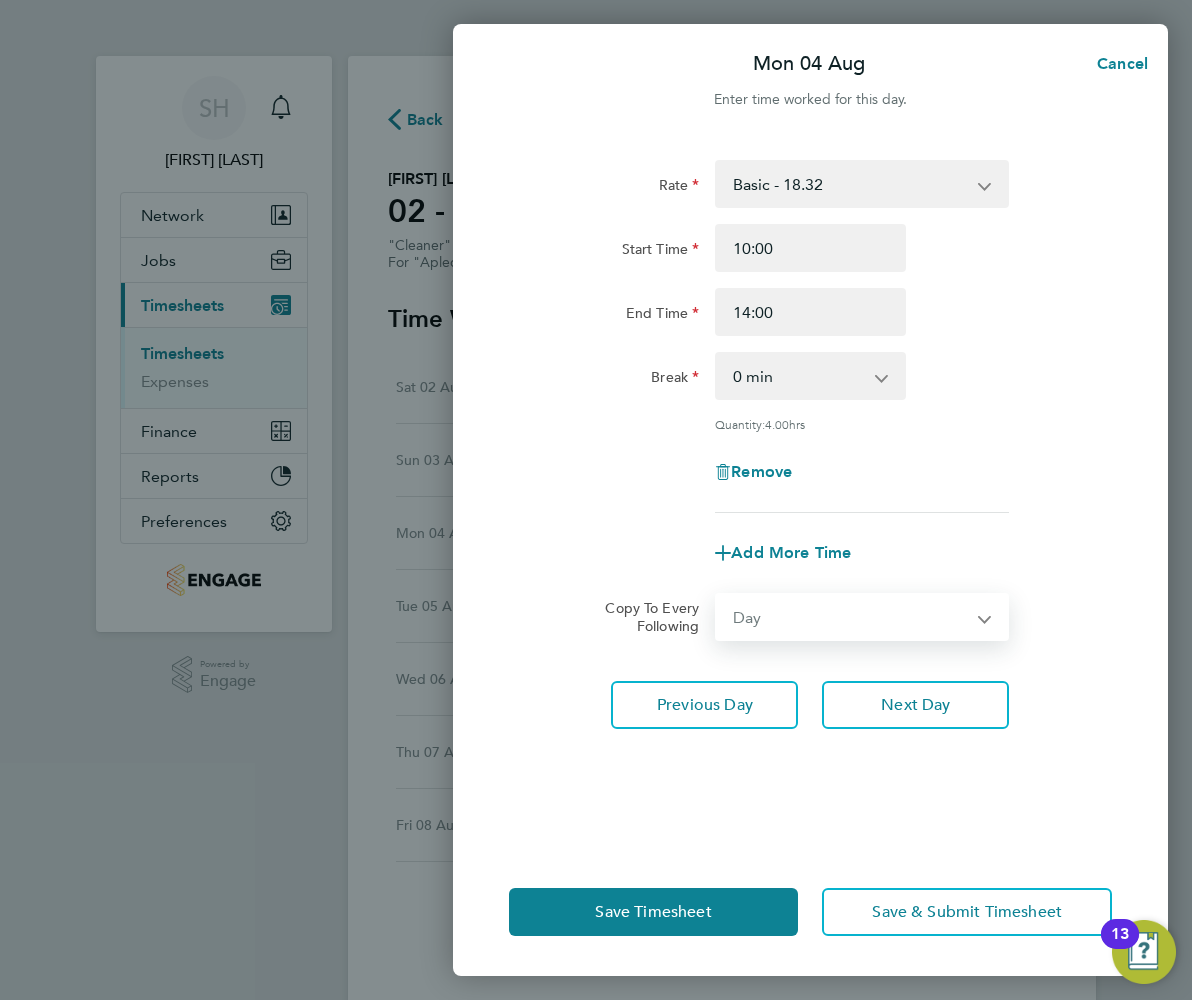 click on "Select days   Day   Tuesday   Wednesday   Thursday   Friday" at bounding box center [851, 617] 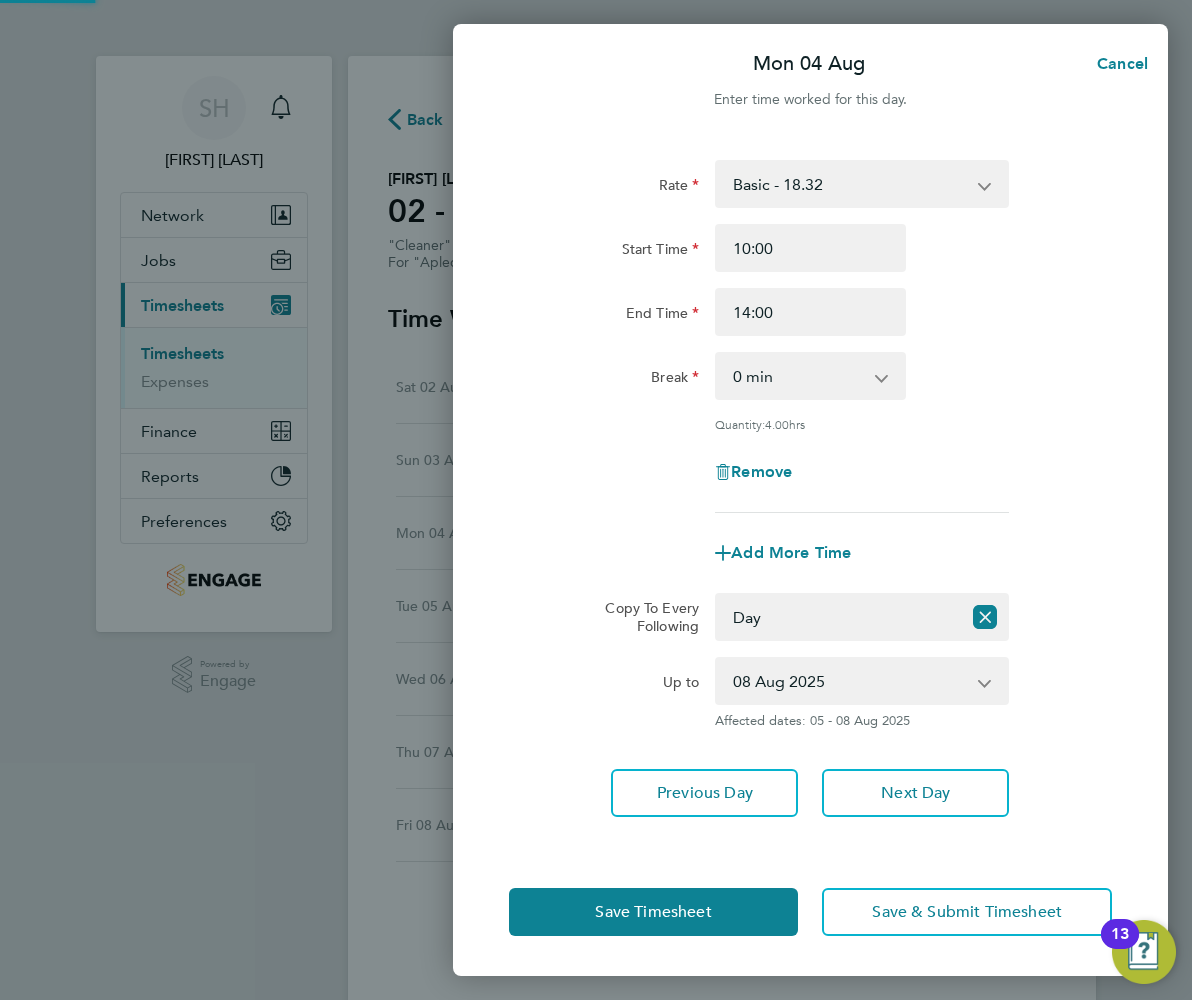 click on "Rate  Basic - 18.32
Start Time 10:00 End Time 14:00 Break  0 min   15 min   30 min   45 min   60 min   75 min   90 min
Quantity:  4.00  hrs
Remove" 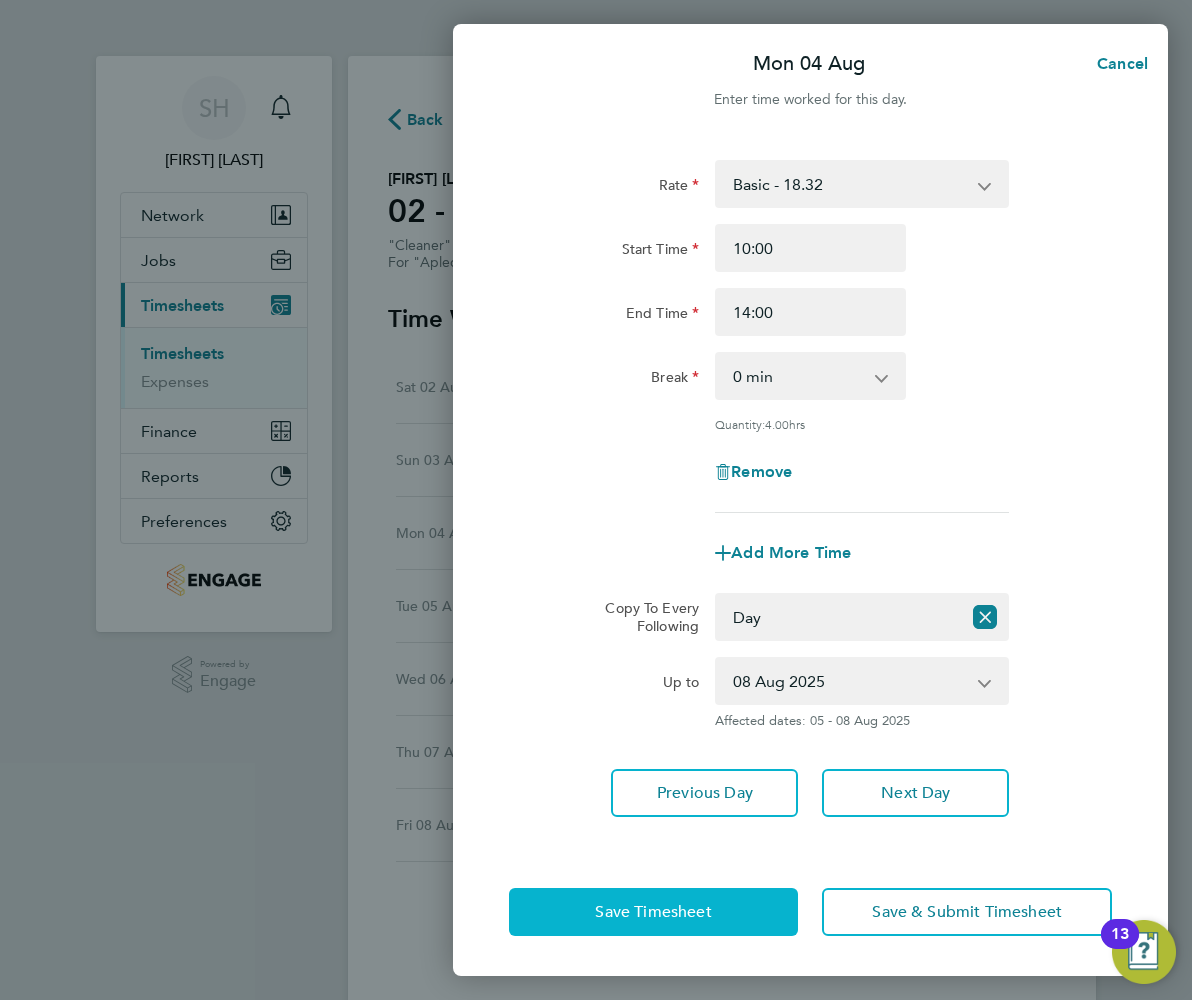 click on "Save Timesheet" 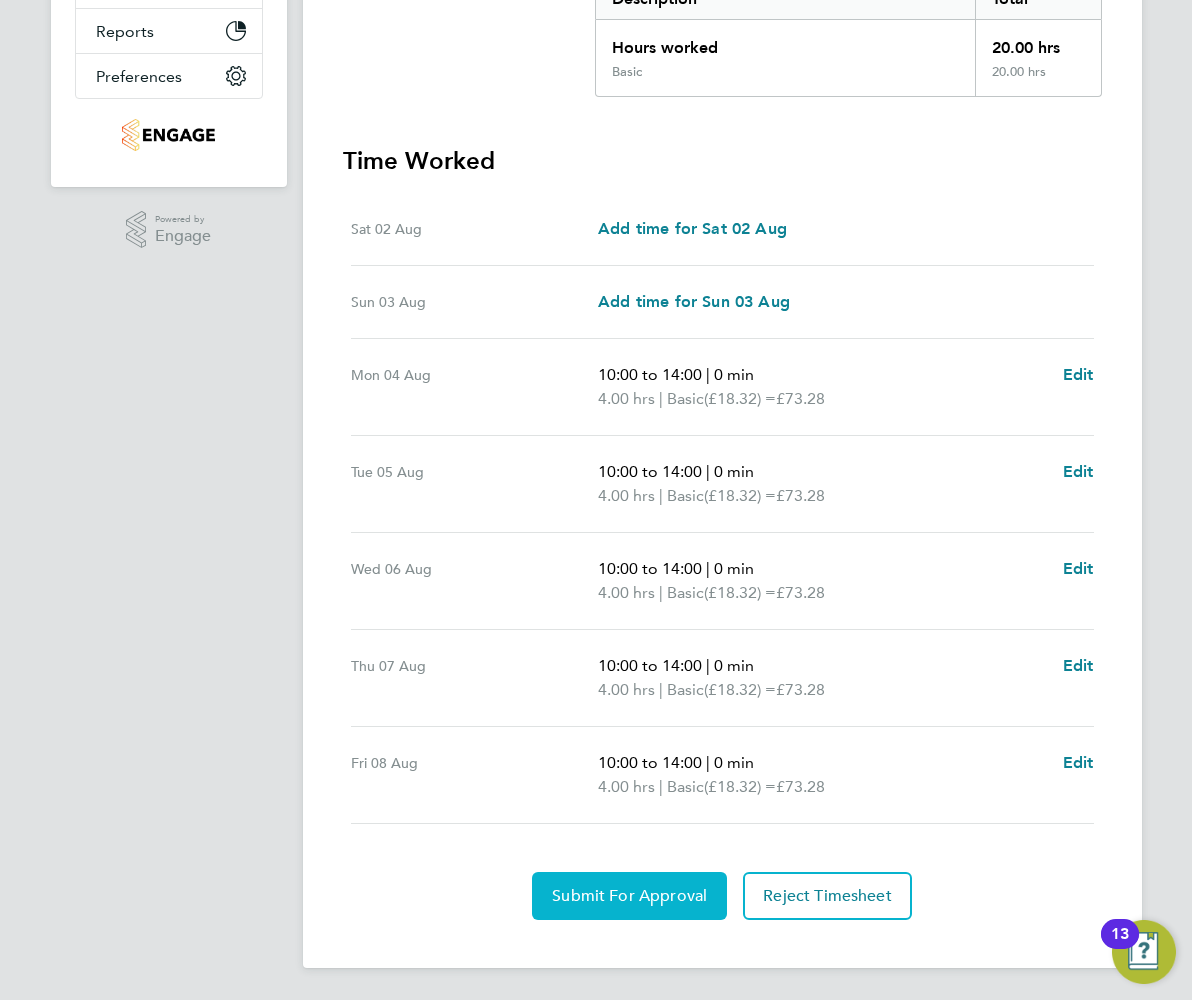 click on "Submit For Approval" 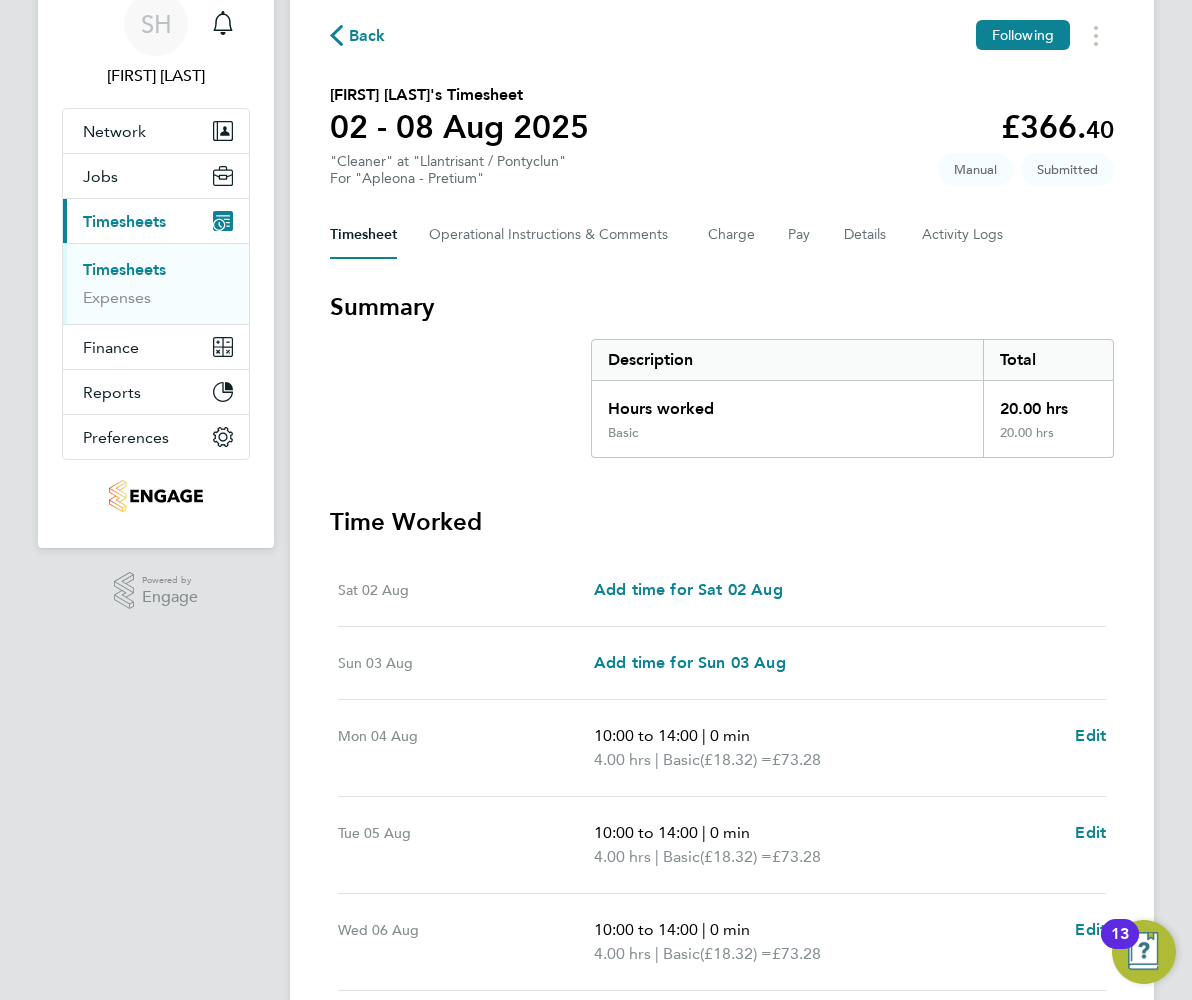 scroll, scrollTop: 0, scrollLeft: 0, axis: both 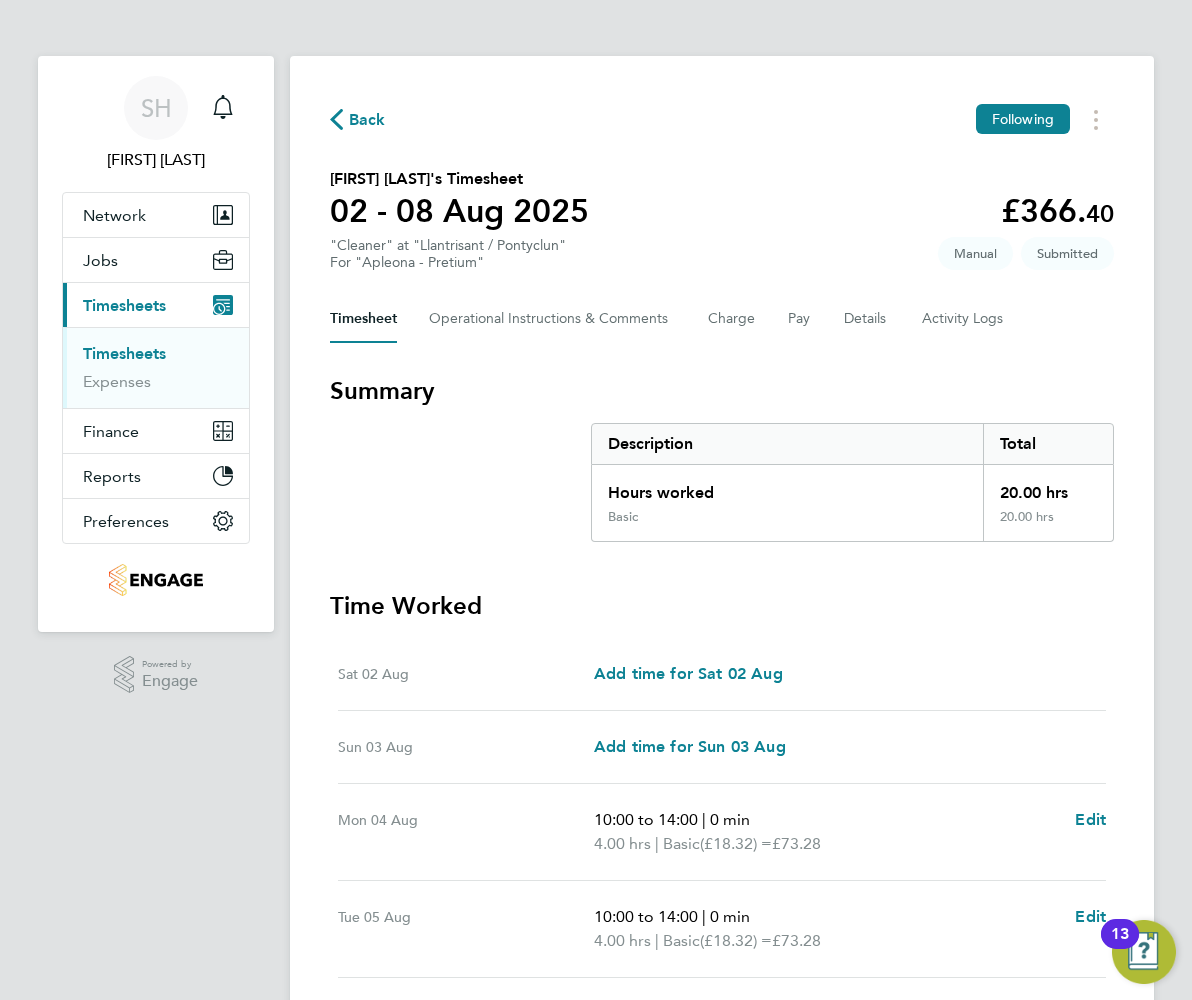 click 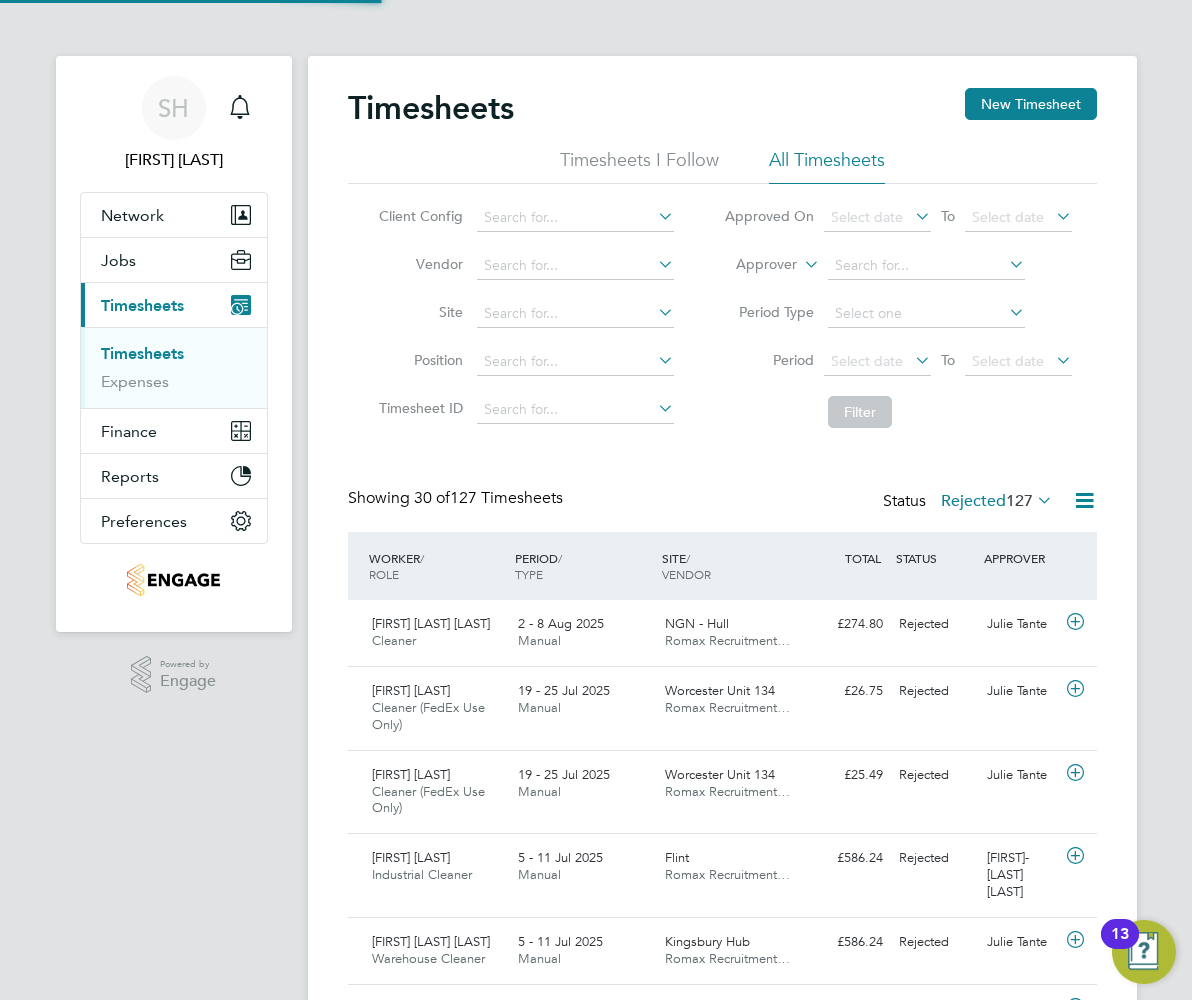 scroll, scrollTop: 10, scrollLeft: 10, axis: both 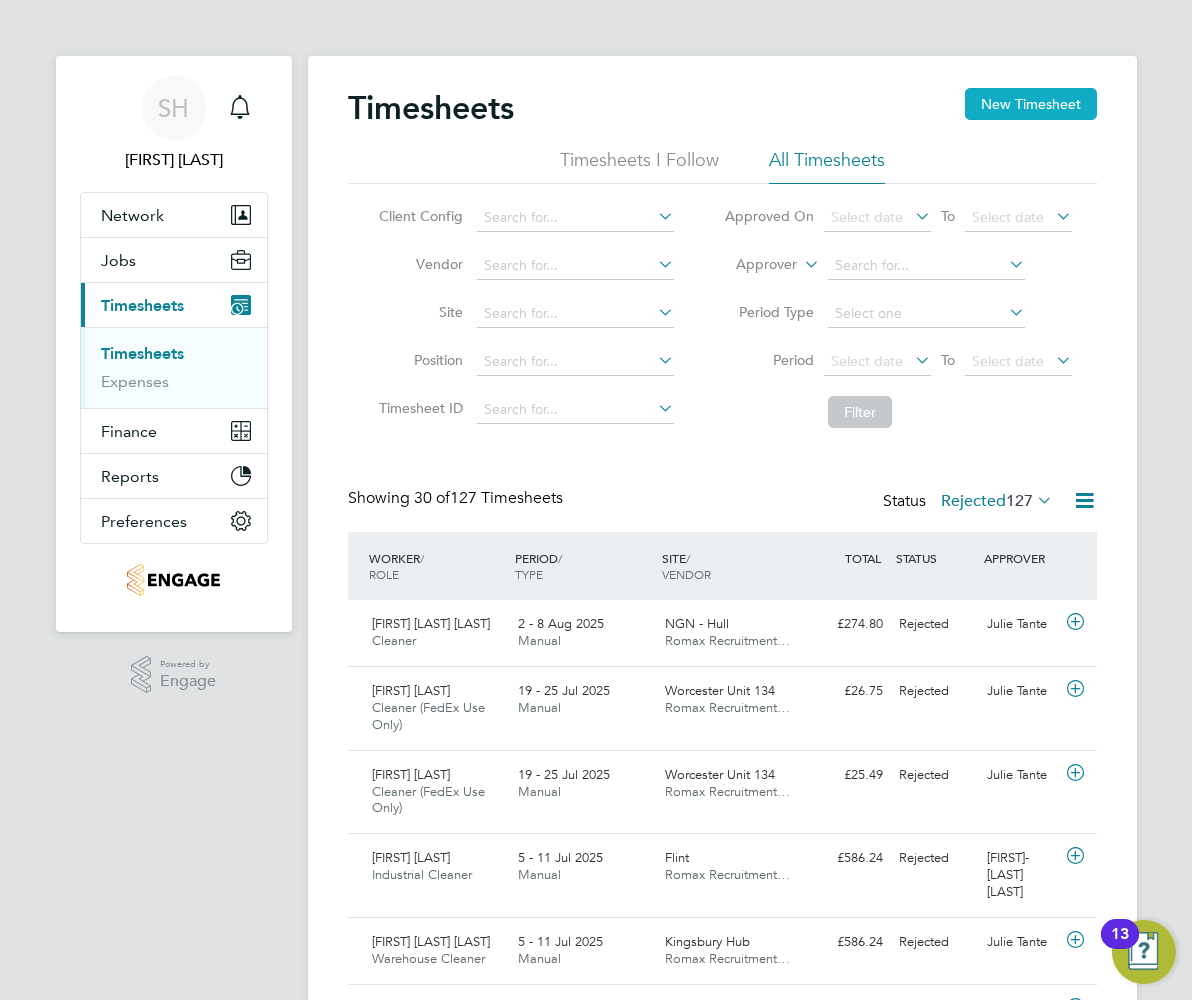 click on "New Timesheet" 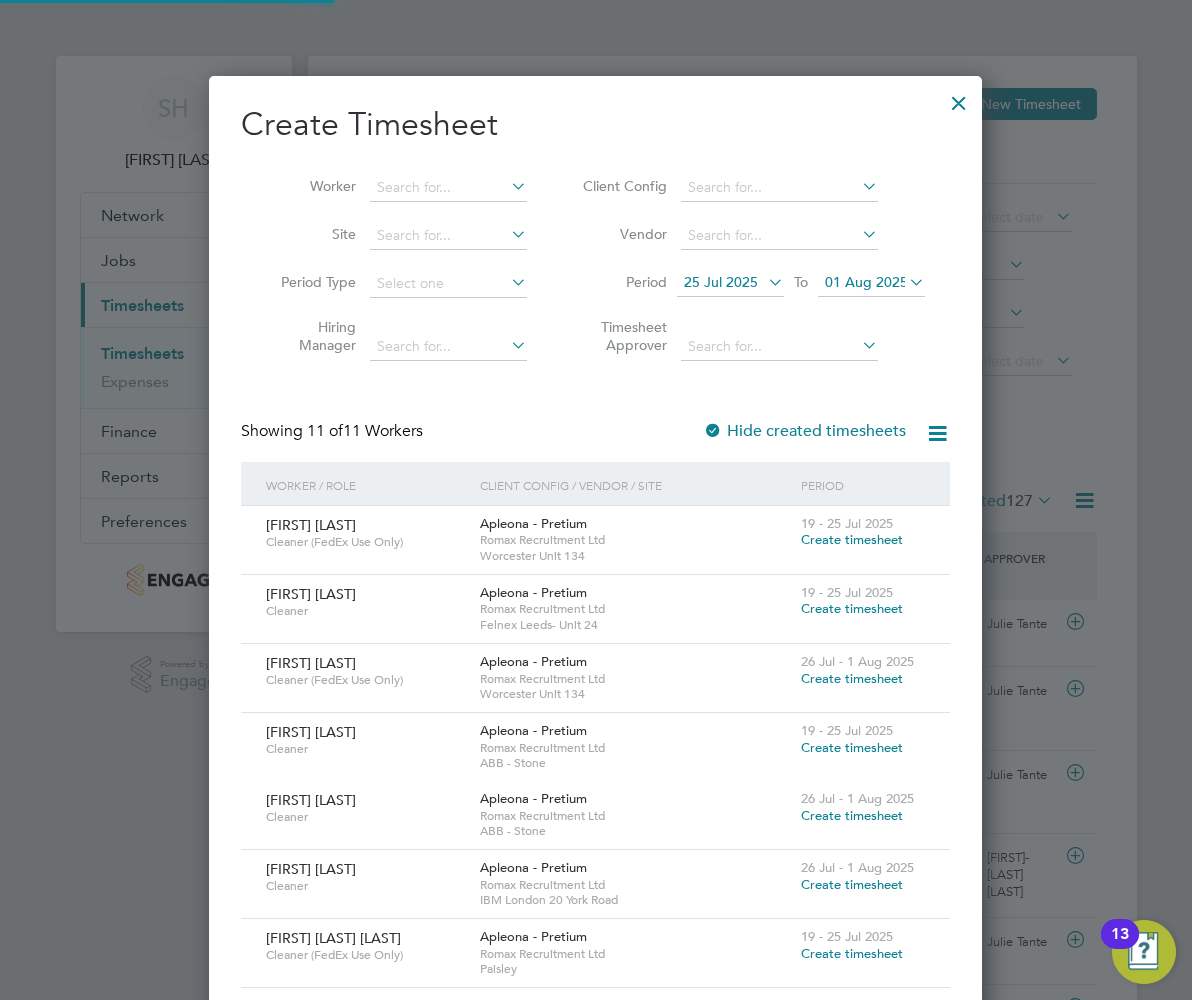 click on "25 Jul 2025" at bounding box center (721, 282) 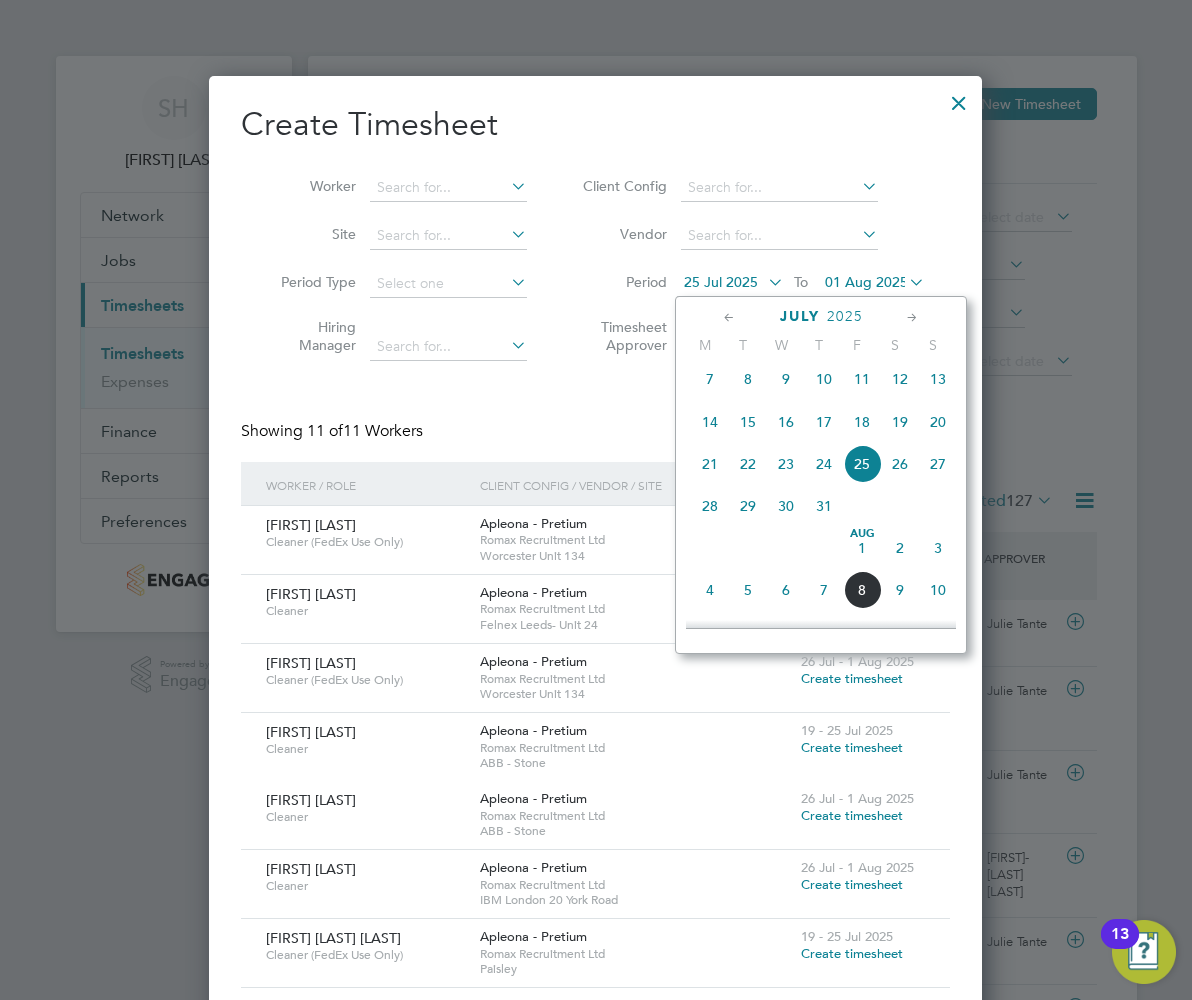 click on "2" 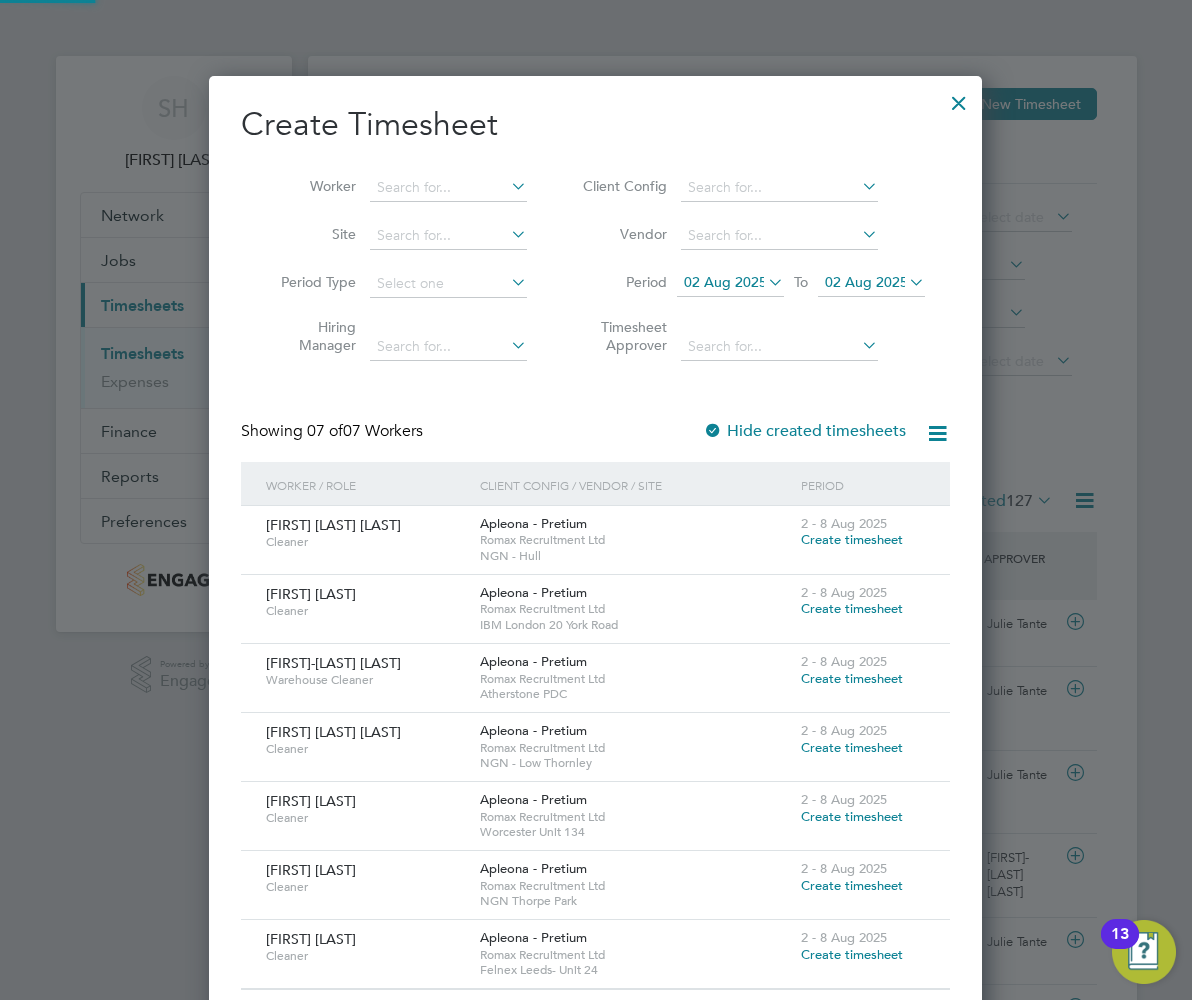 click on "02 Aug 2025" at bounding box center [866, 282] 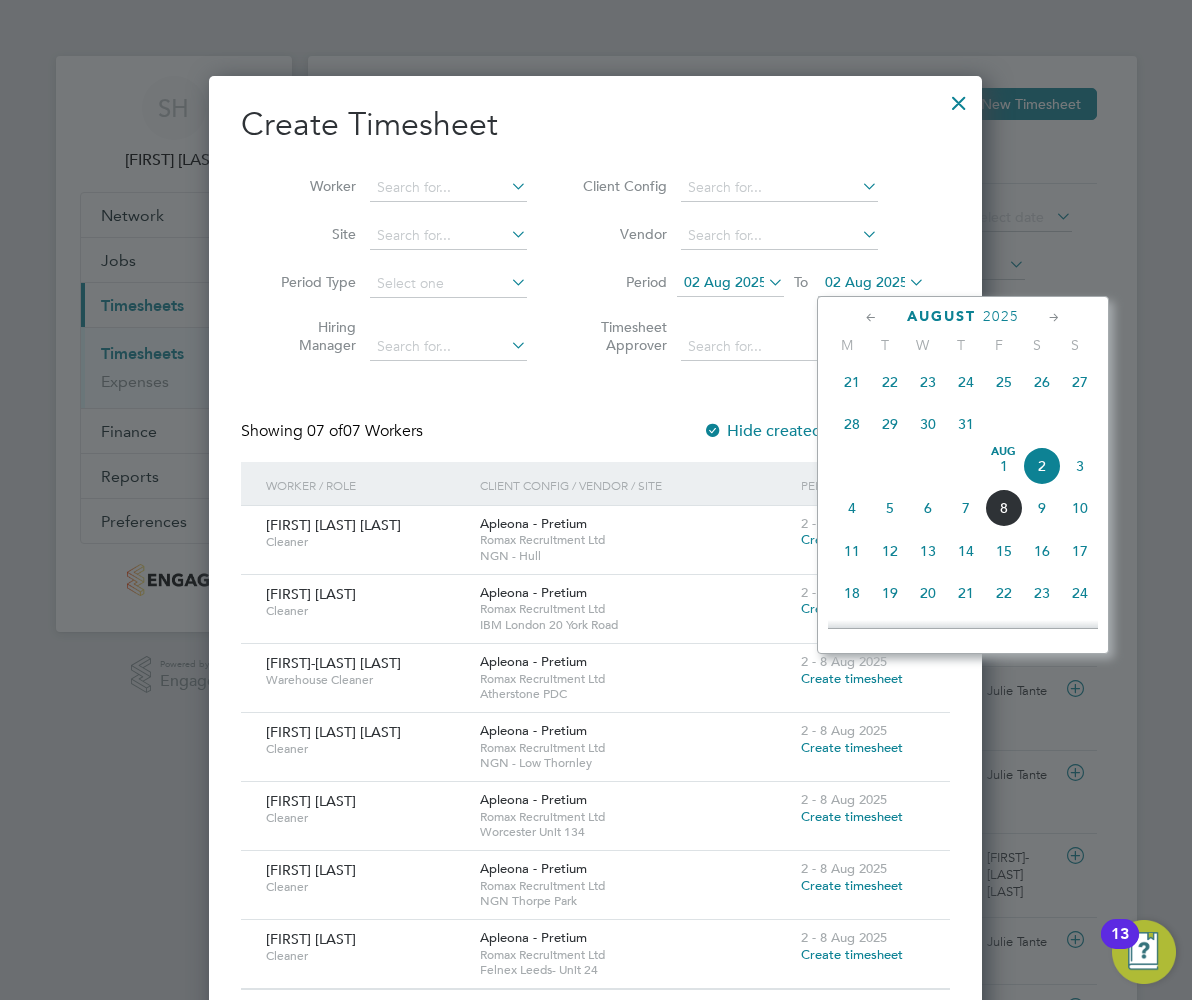 click on "8" 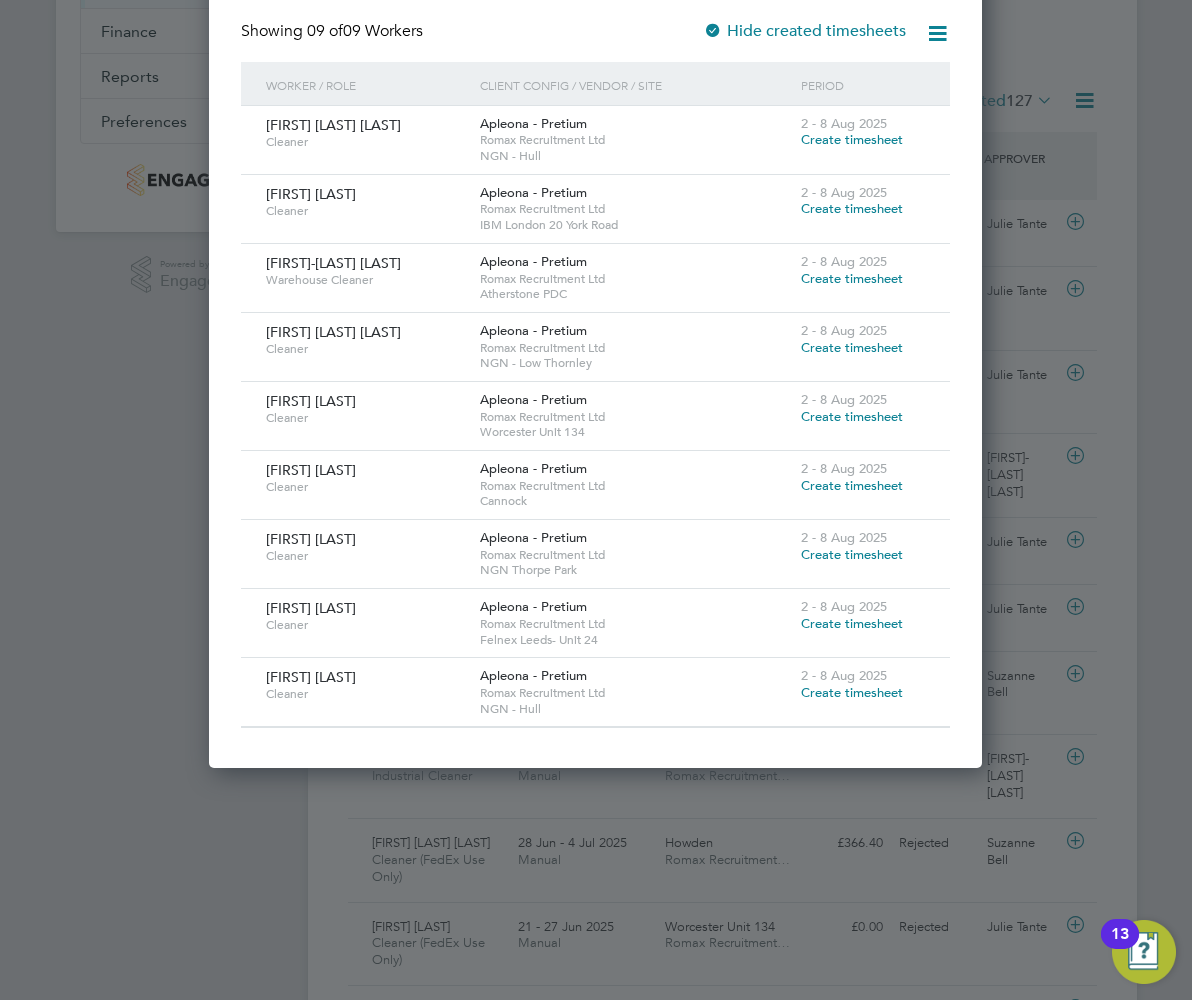 click on "Create timesheet" at bounding box center (852, 347) 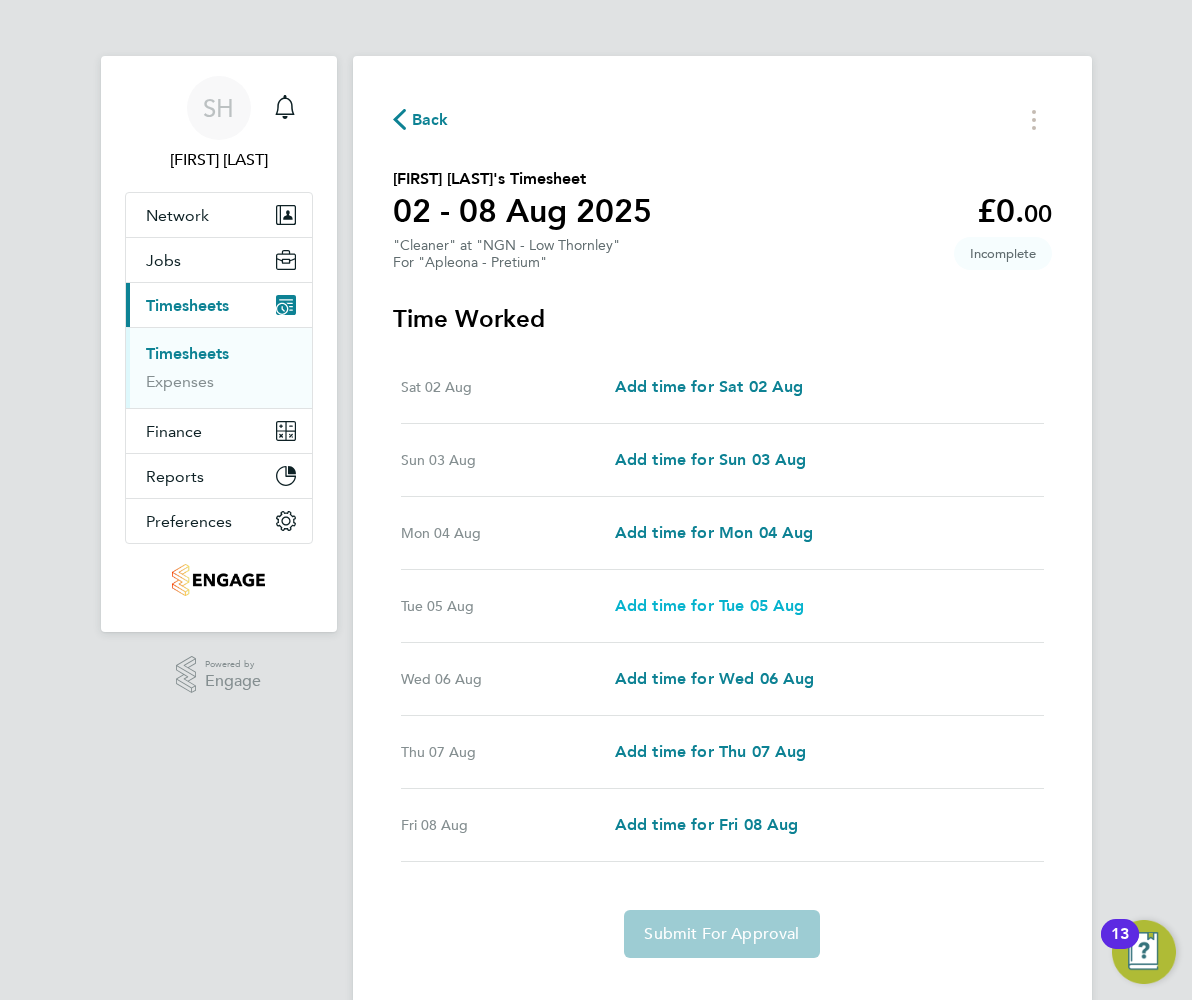 click on "Add time for Tue 05 Aug" at bounding box center (710, 605) 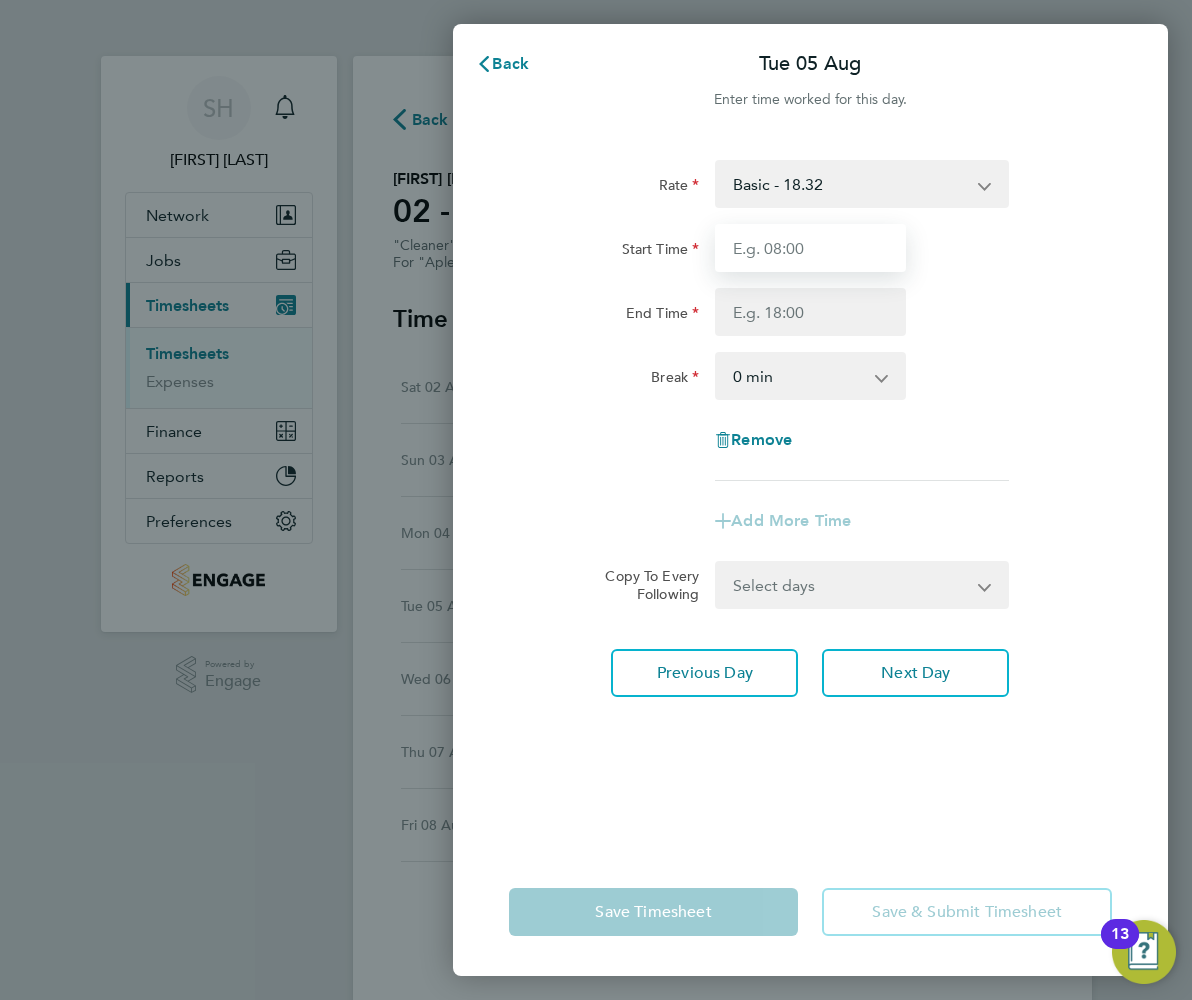 click on "Start Time" at bounding box center [810, 248] 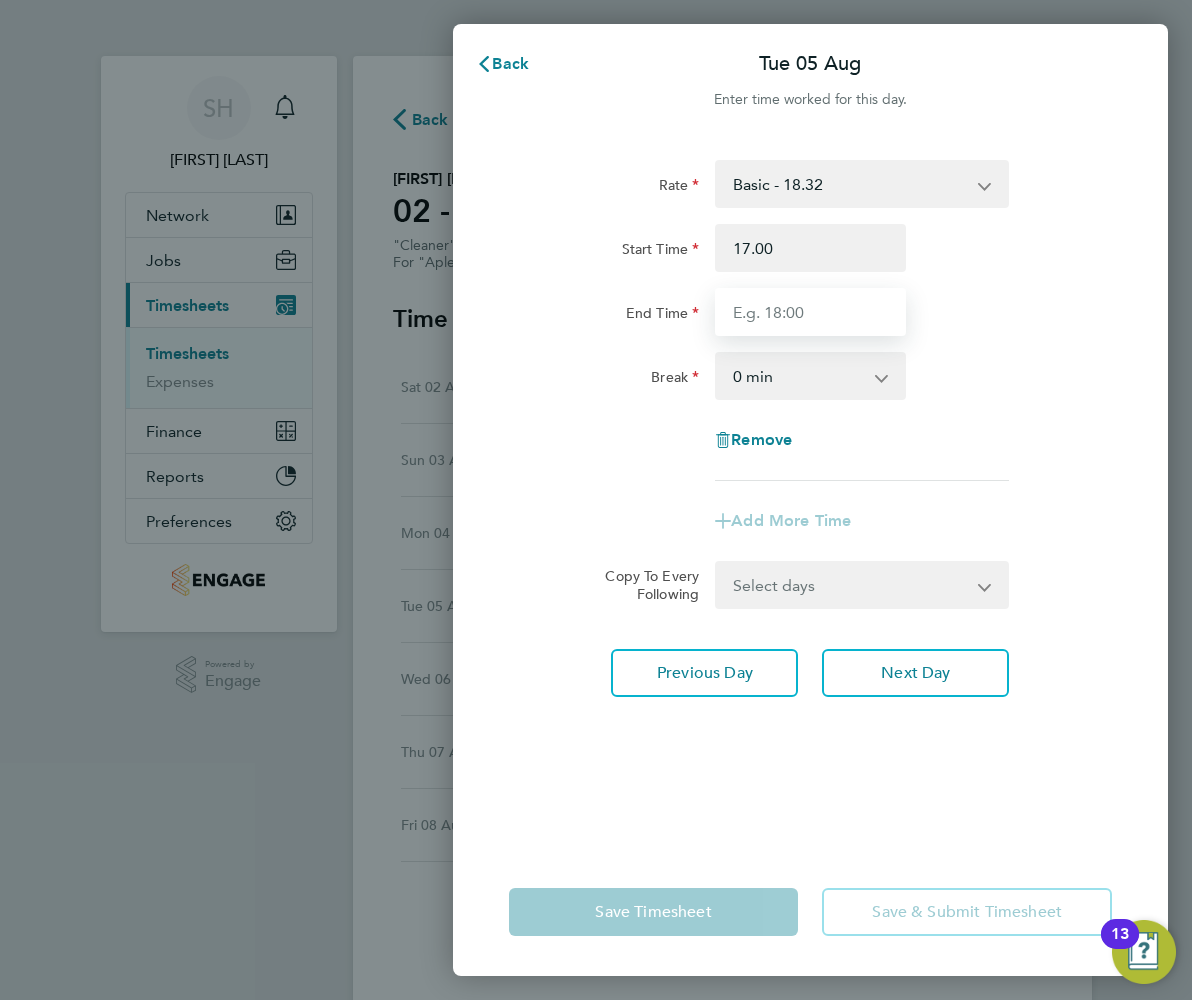 type on "17:00" 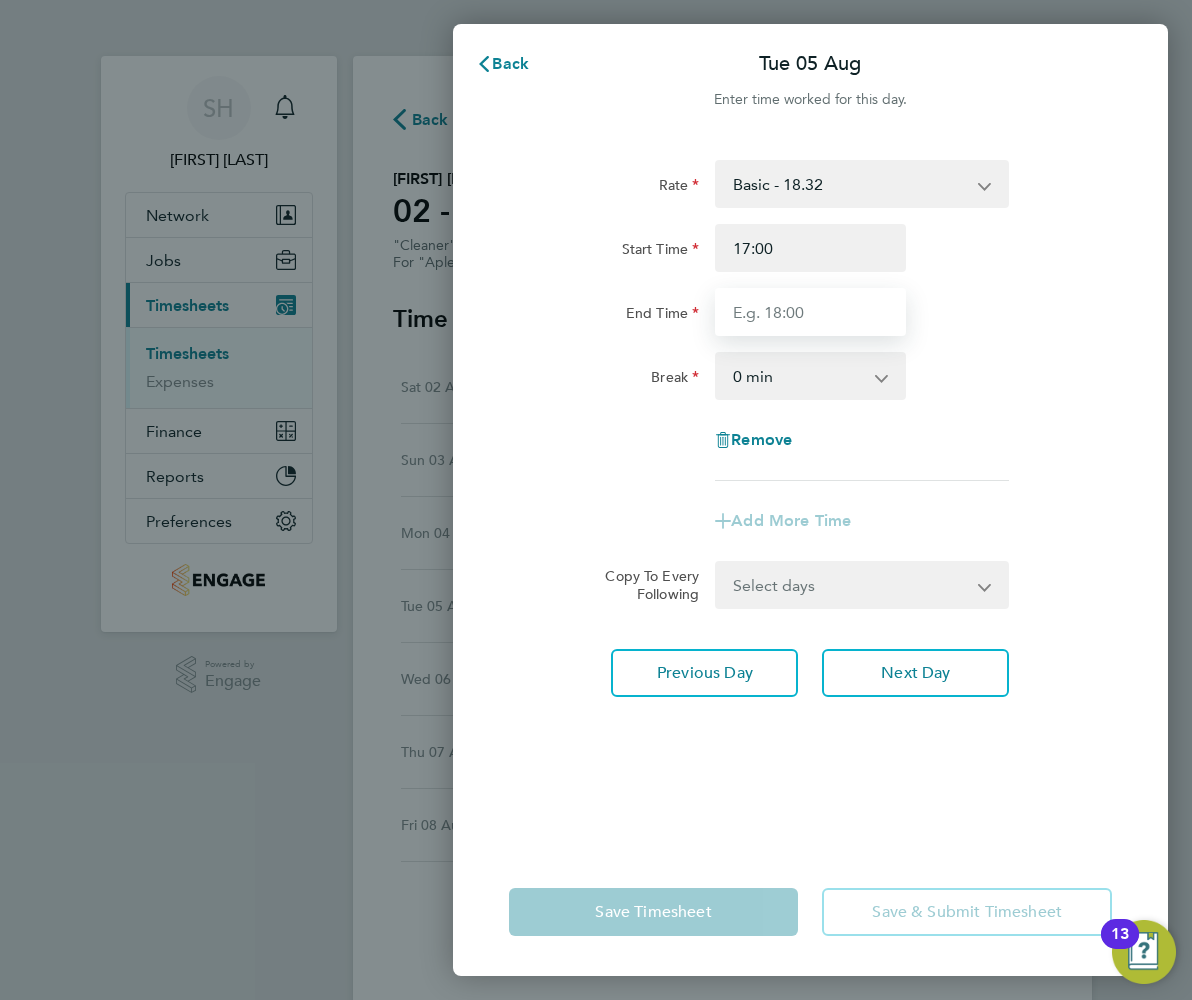 click on "End Time" at bounding box center (810, 312) 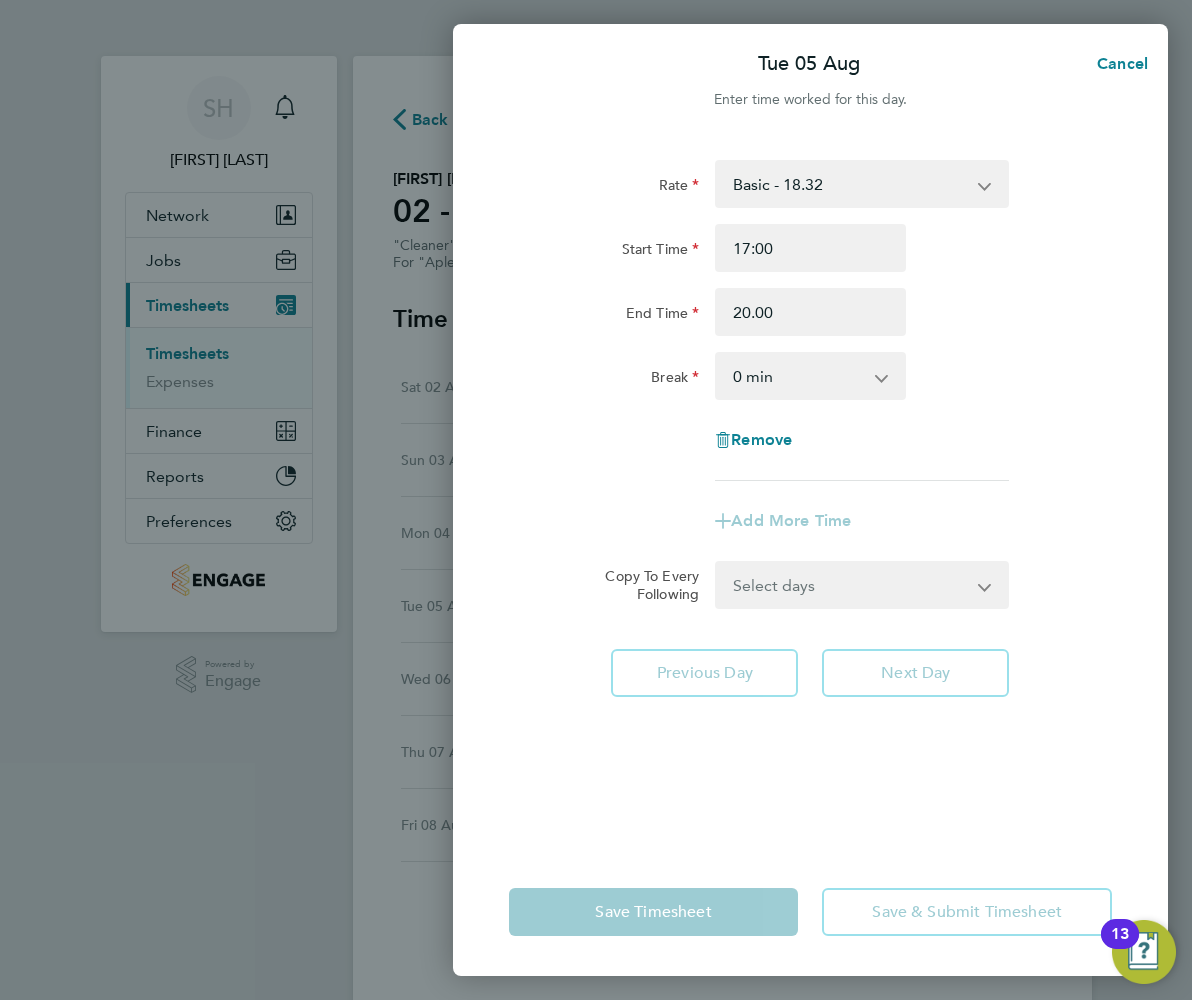 type on "20:00" 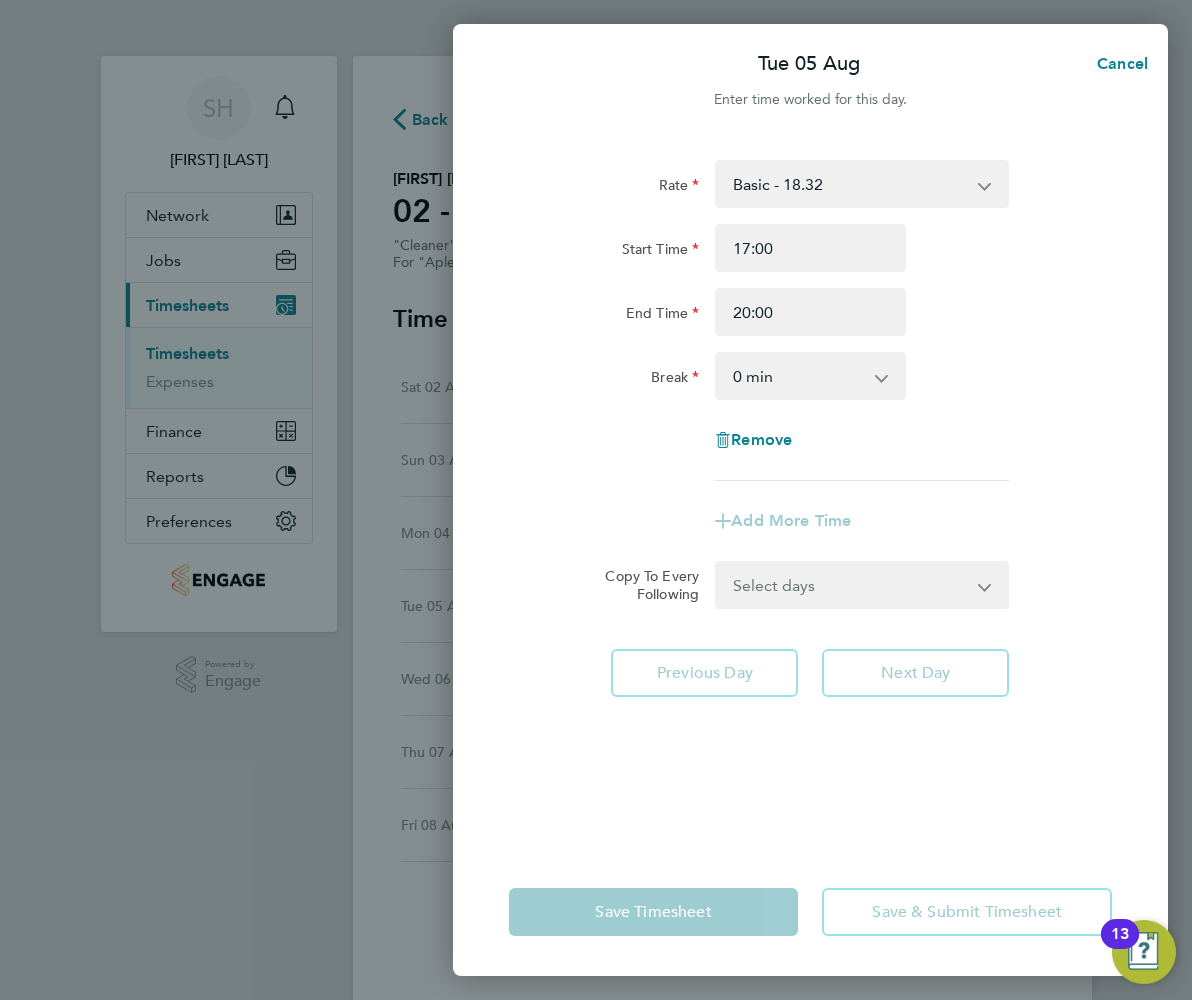 drag, startPoint x: 1034, startPoint y: 308, endPoint x: 1032, endPoint y: 321, distance: 13.152946 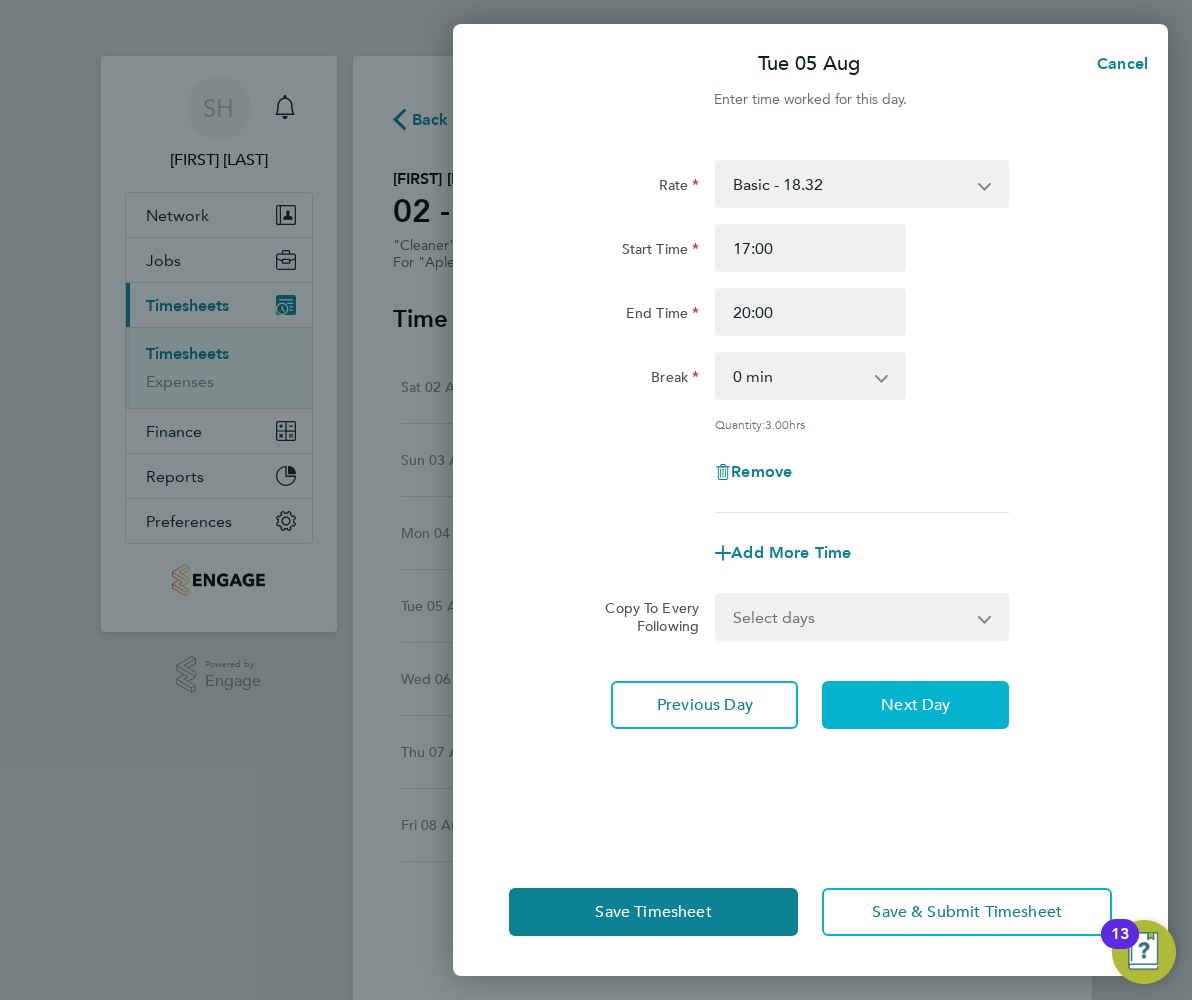click on "Next Day" 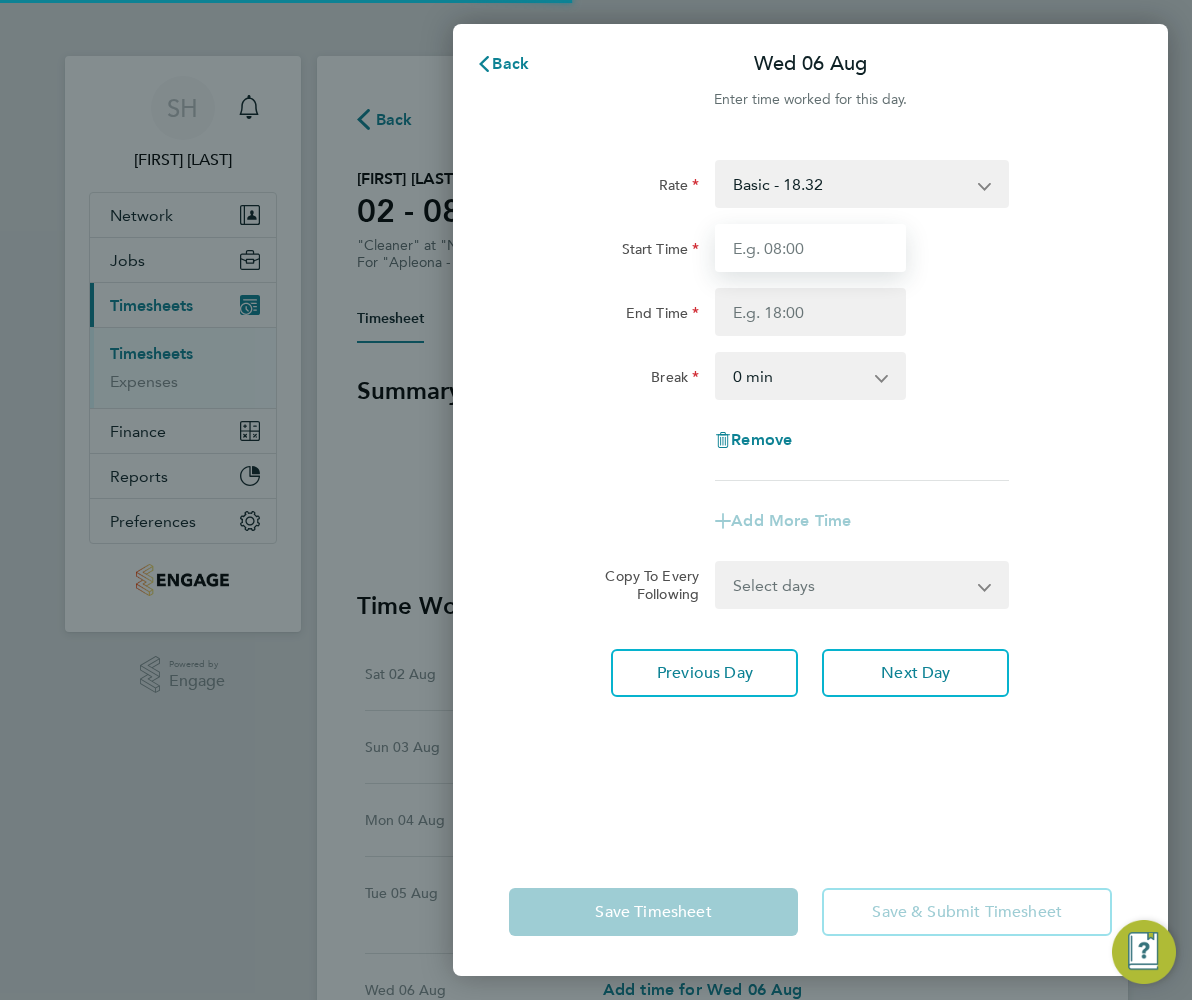 click on "Start Time" at bounding box center (810, 248) 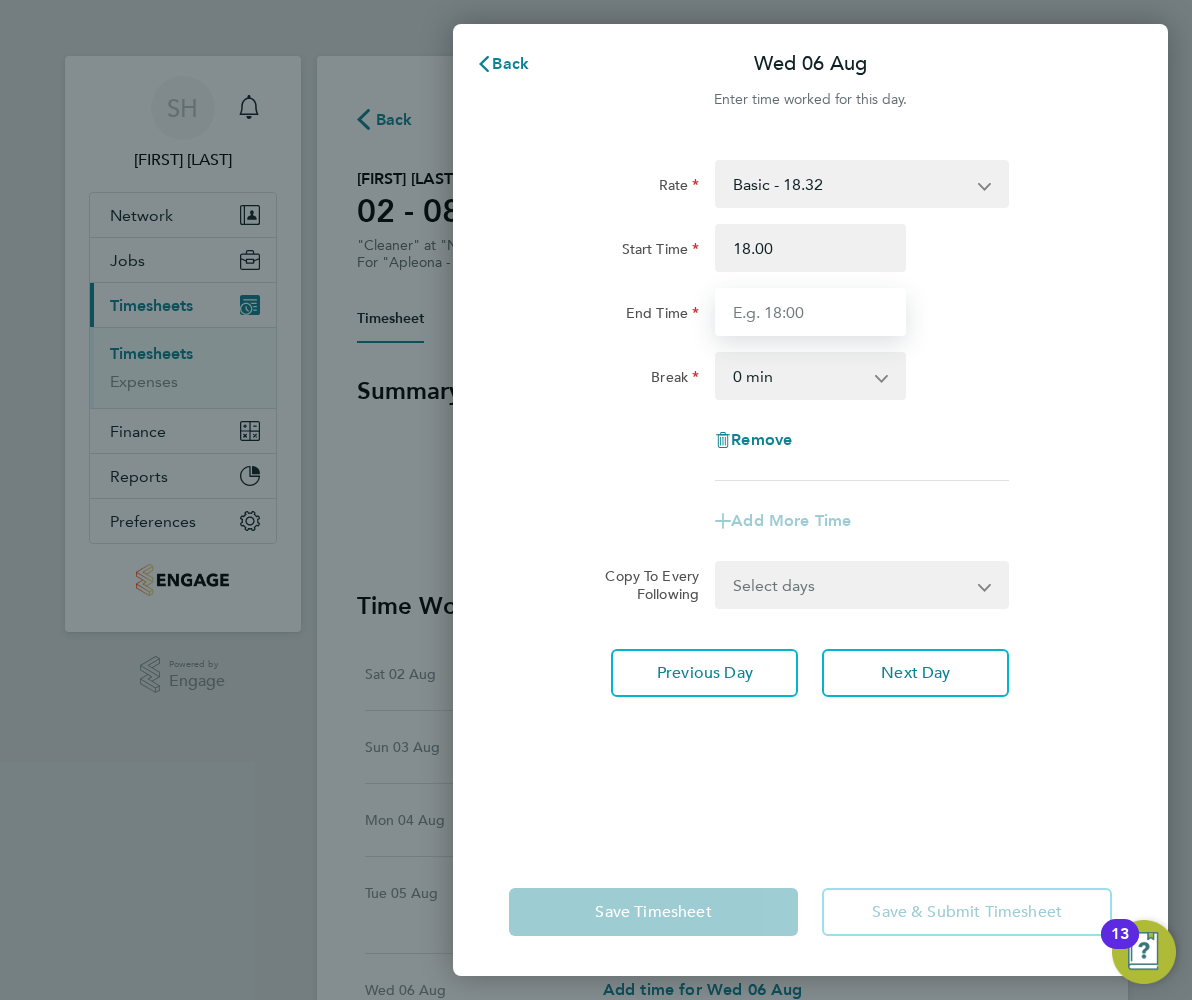 type on "18:00" 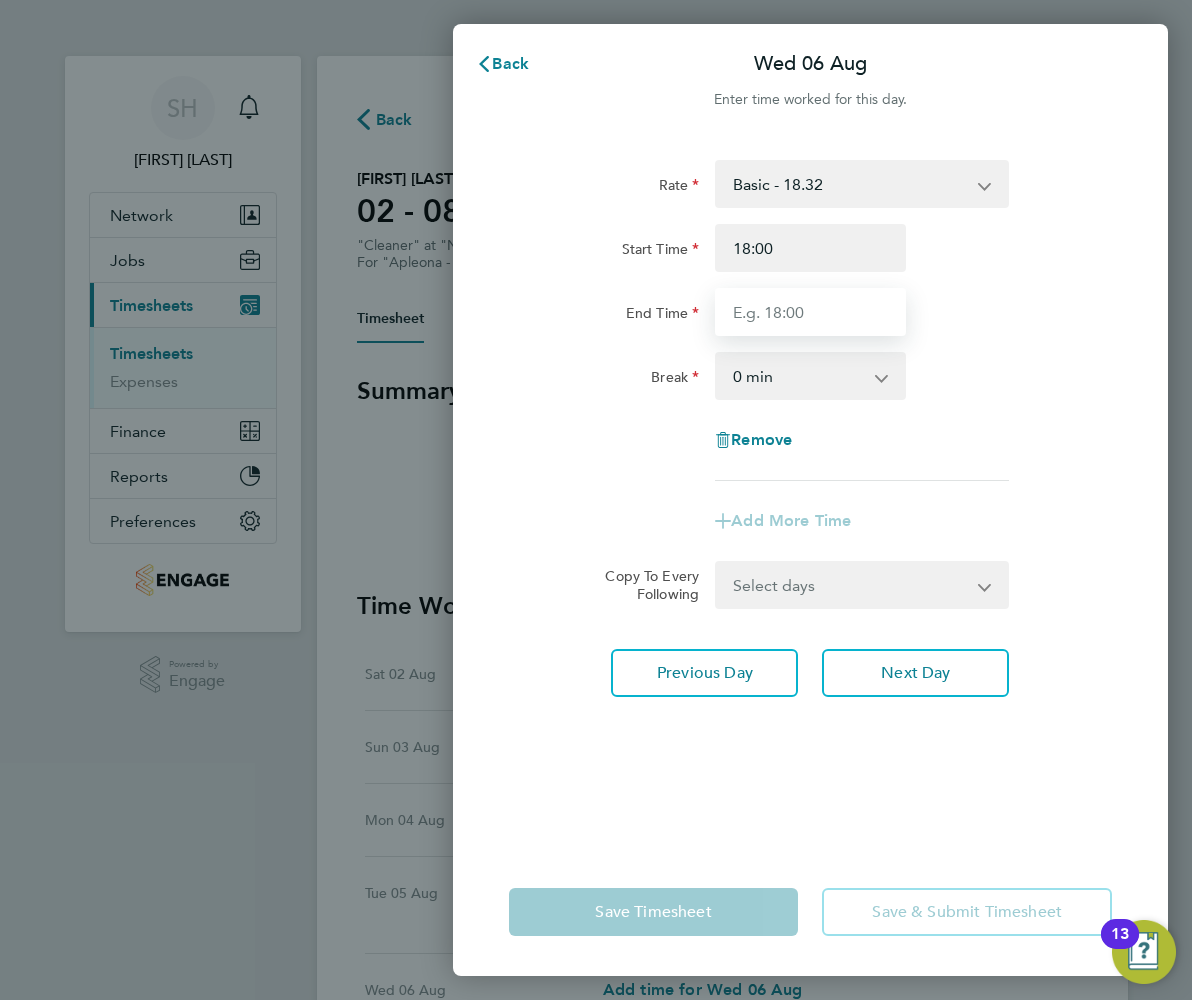 click on "End Time" at bounding box center [810, 312] 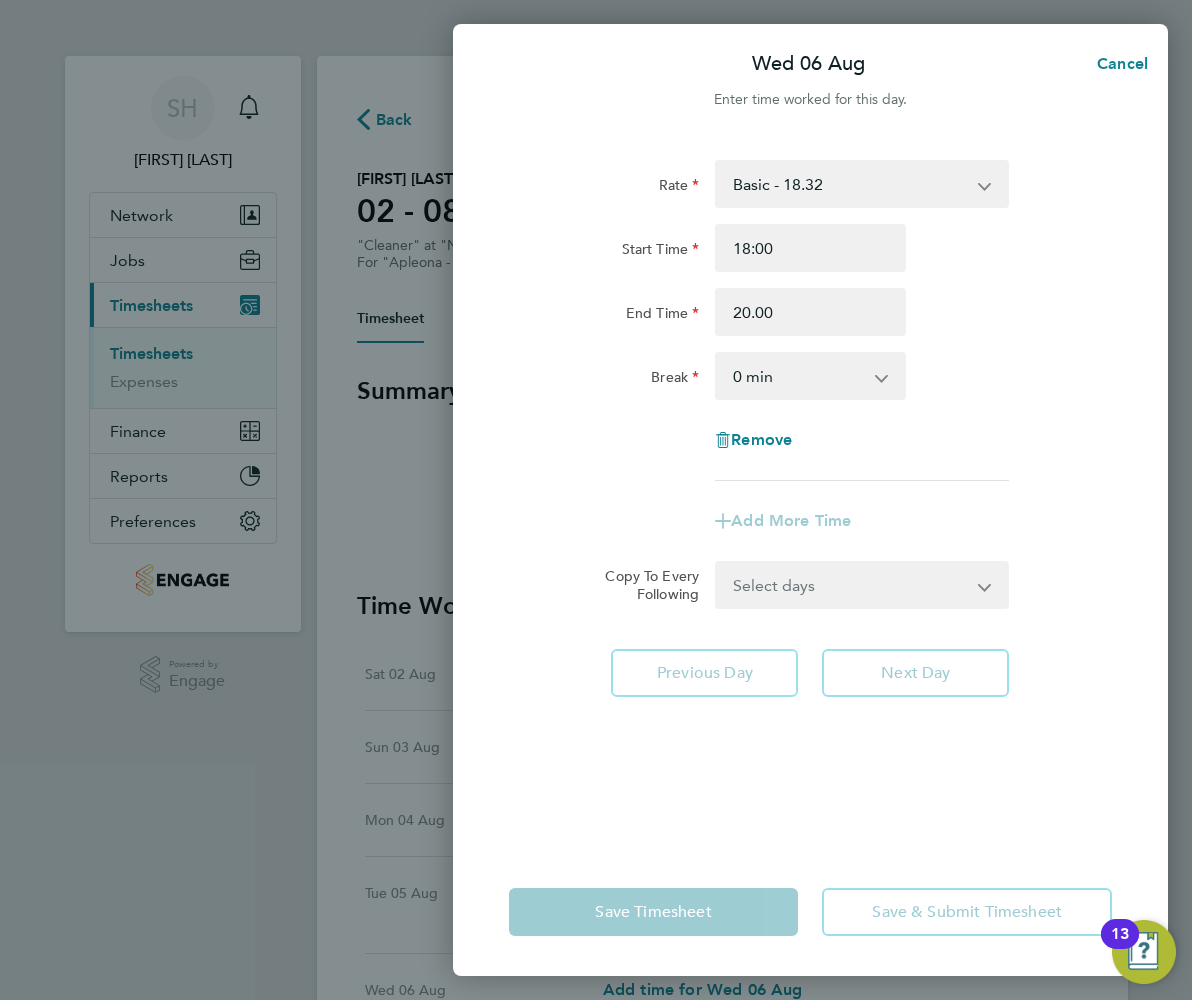 type on "20:00" 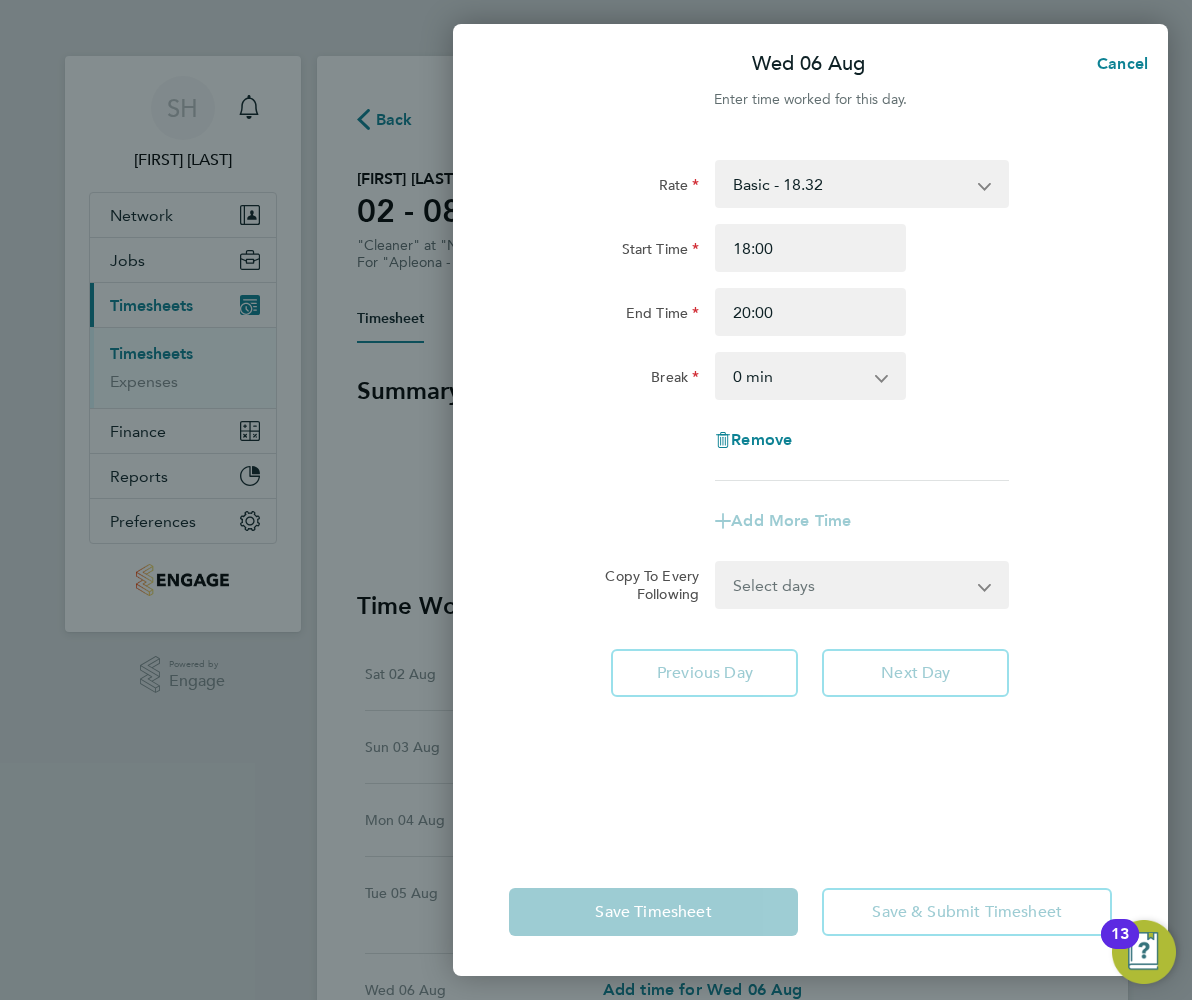 click on "Start Time 18:00 End Time 20:00" 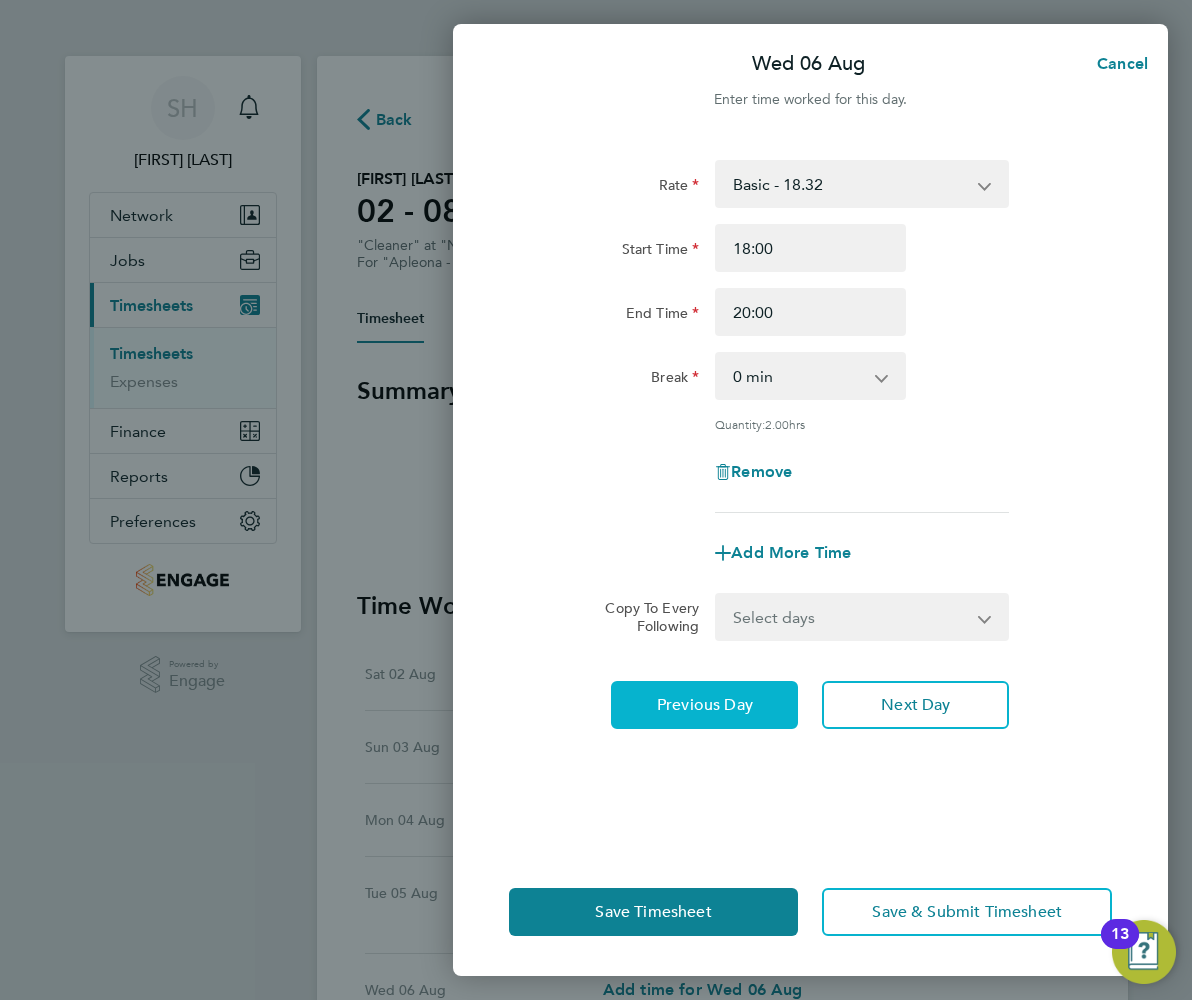 click on "Previous Day" 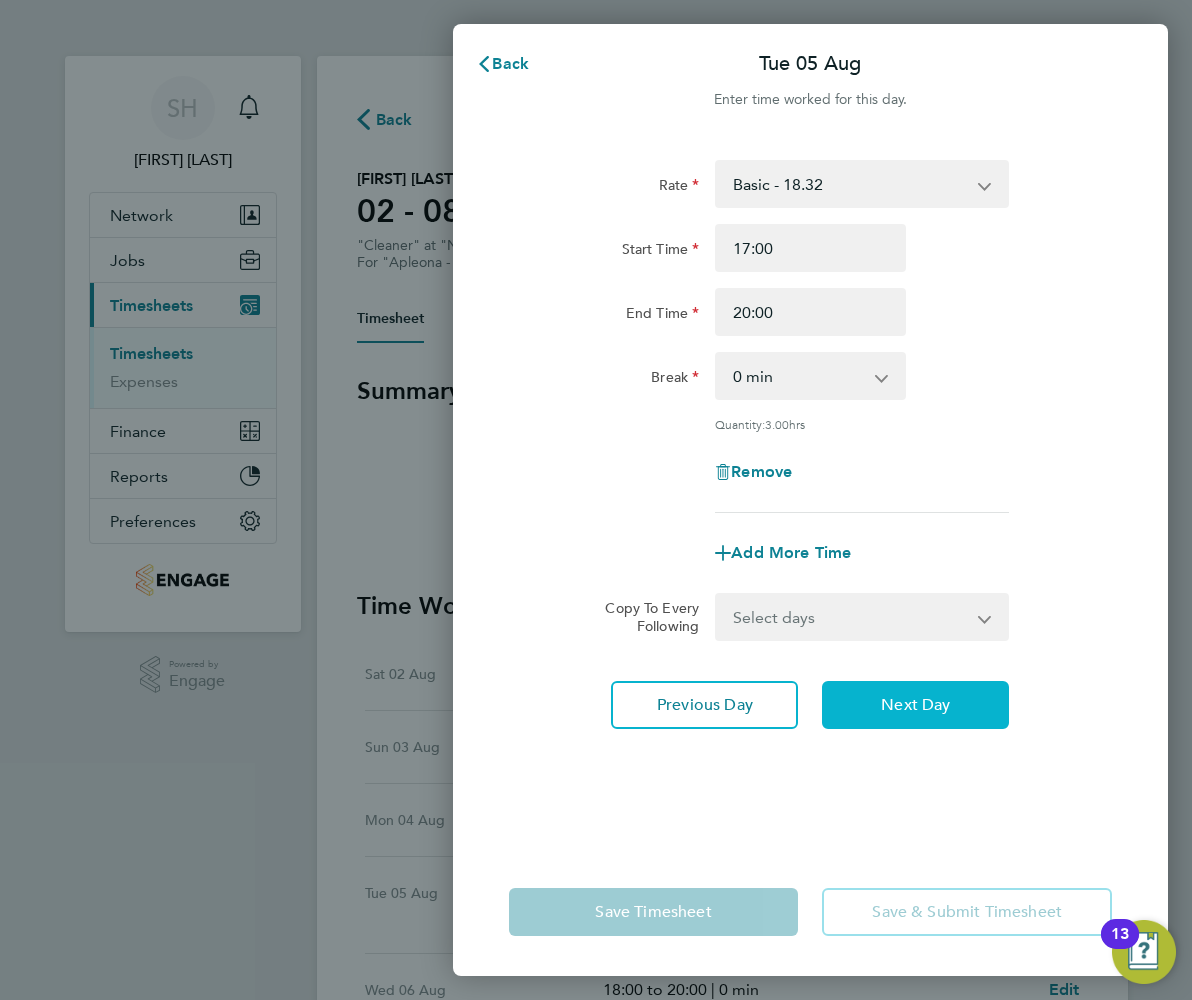 click on "Next Day" 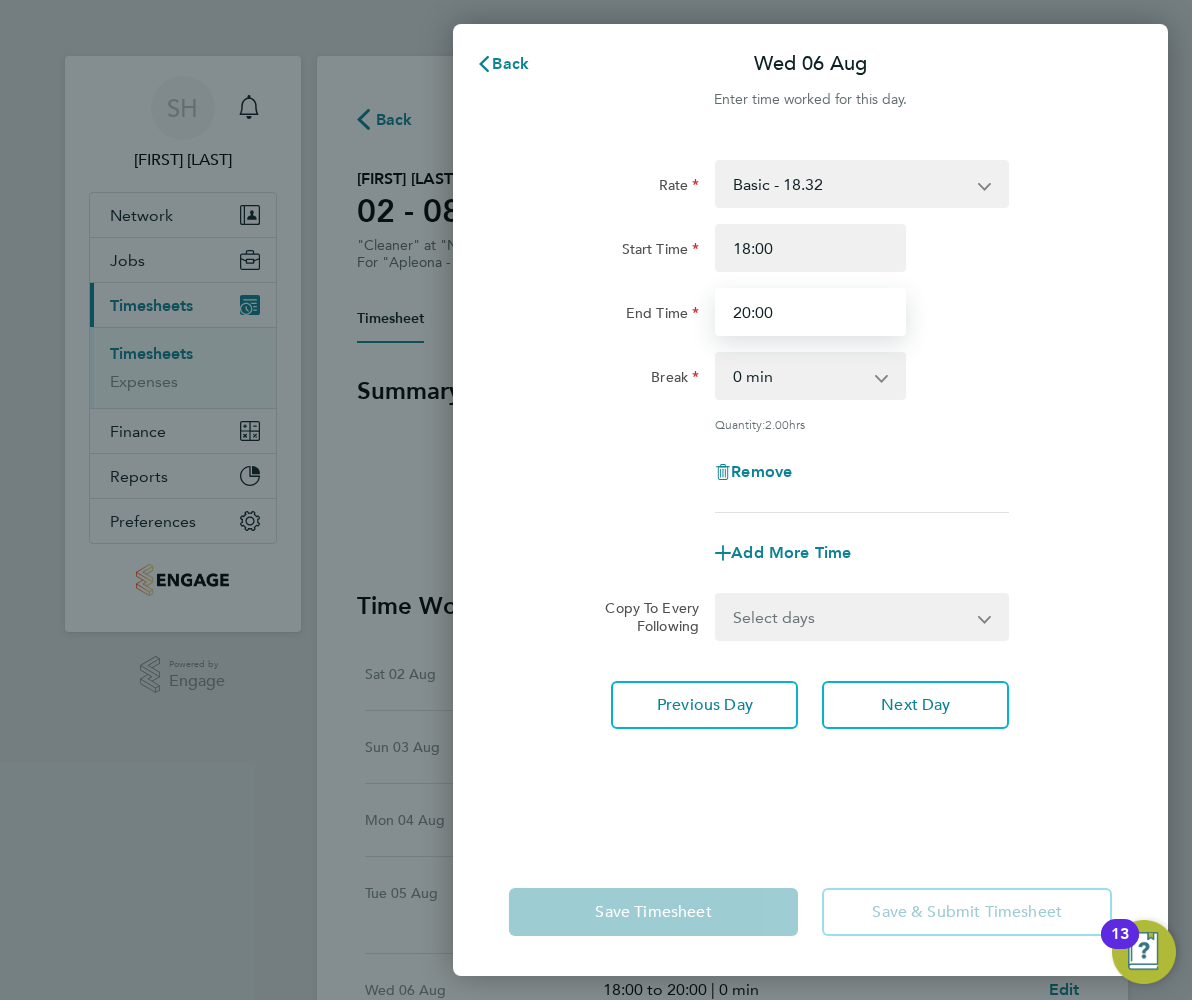 click on "20:00" at bounding box center [810, 312] 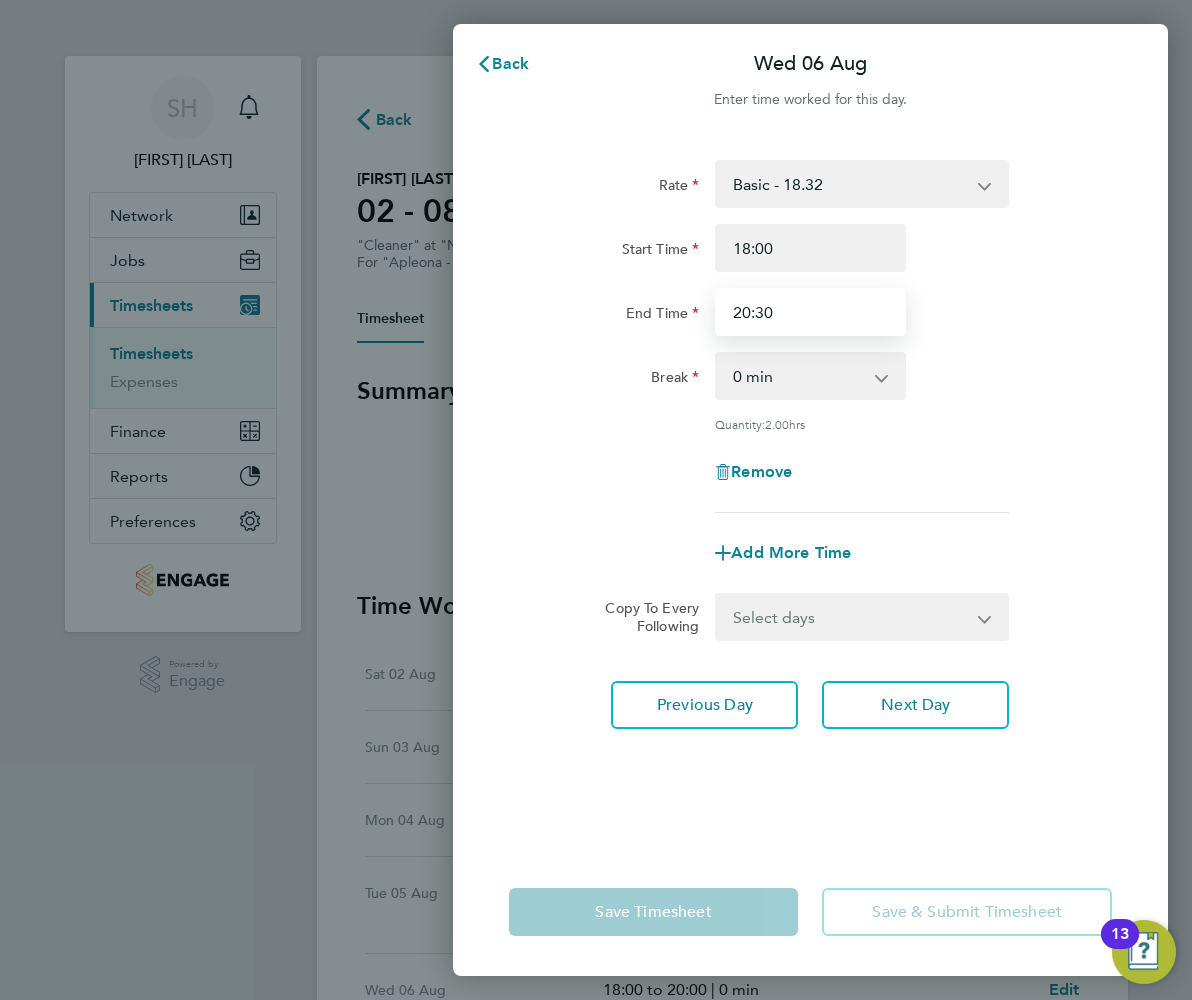 type on "20:30" 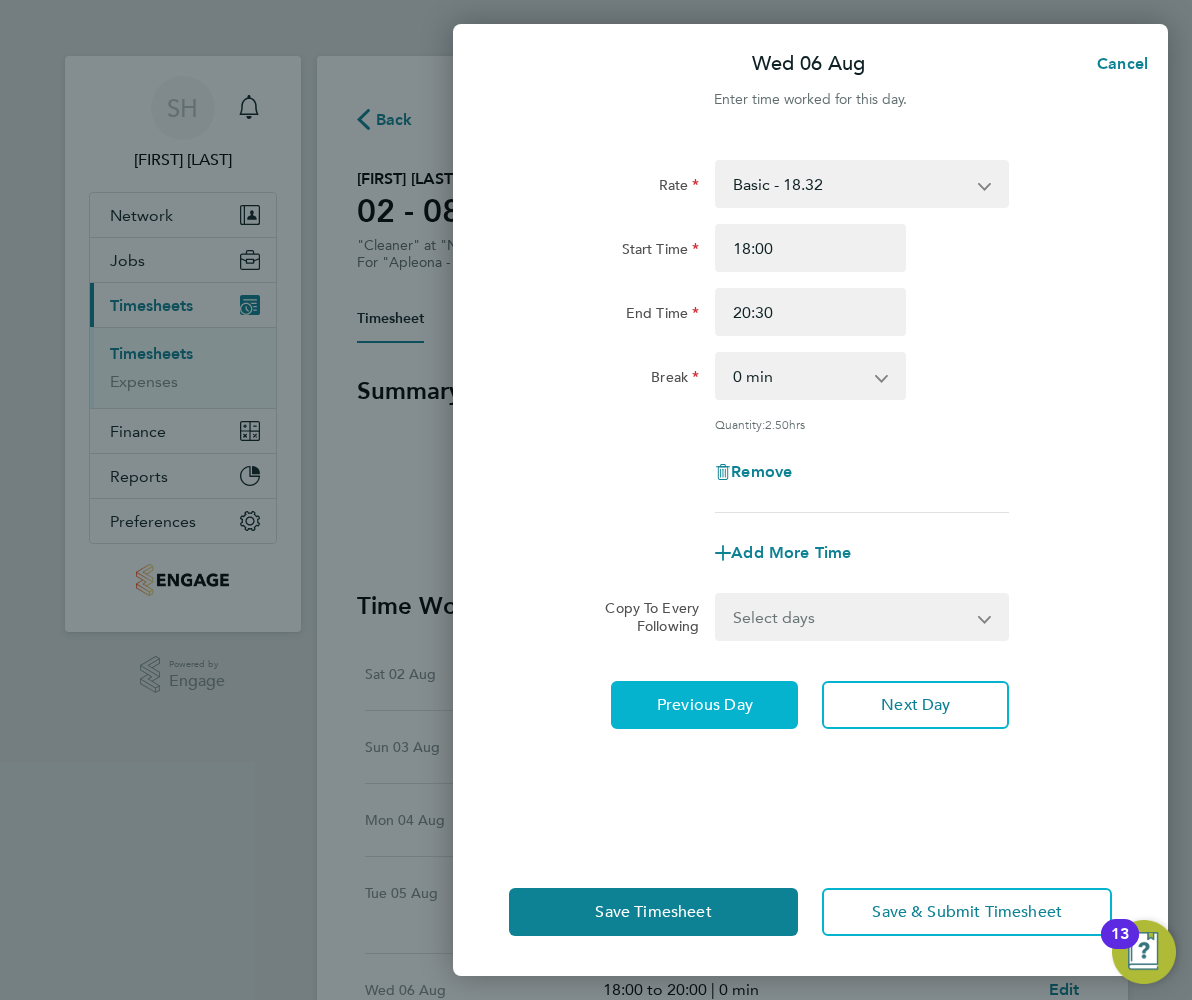 click on "Previous Day" 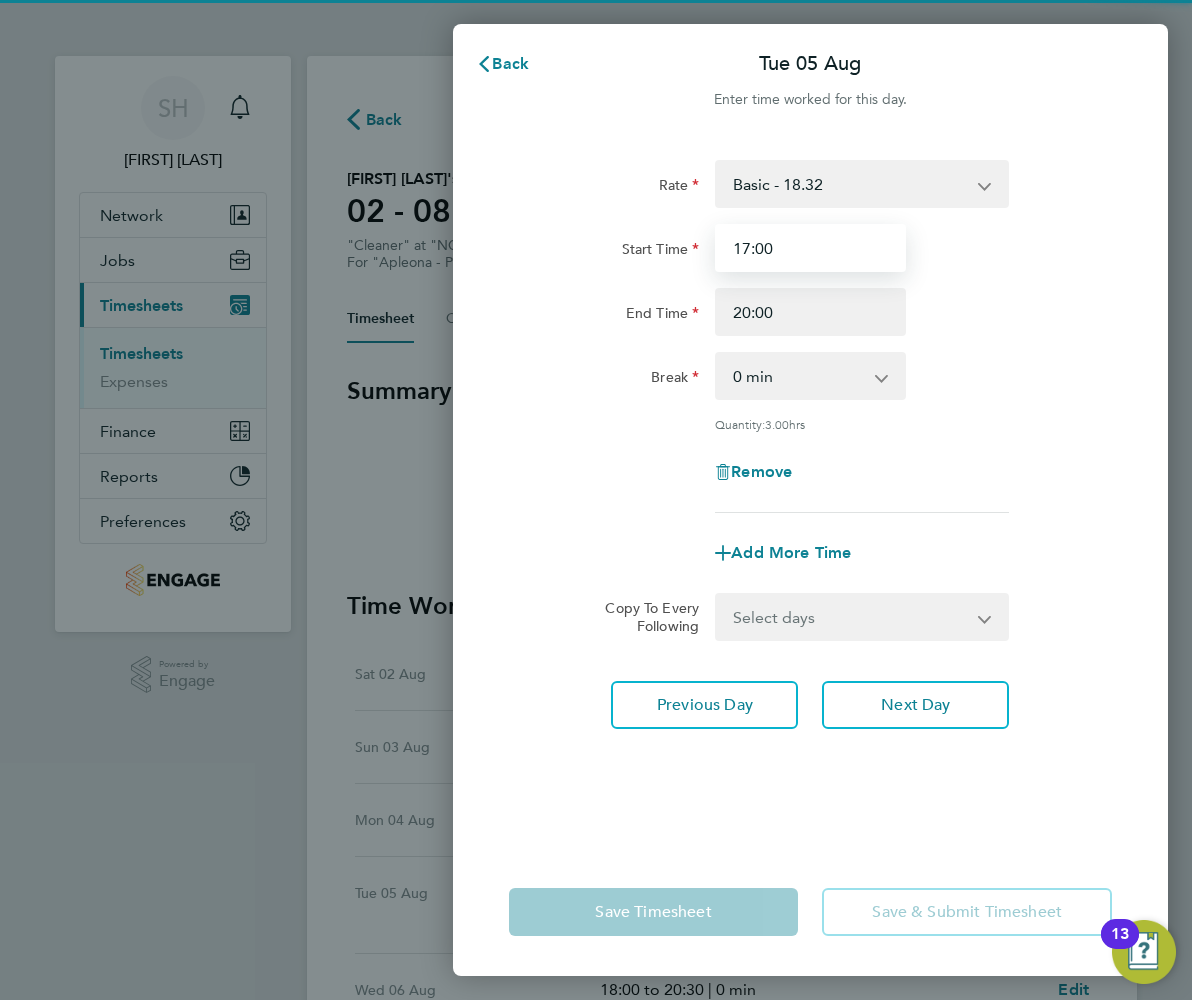 drag, startPoint x: 789, startPoint y: 237, endPoint x: 668, endPoint y: 233, distance: 121.0661 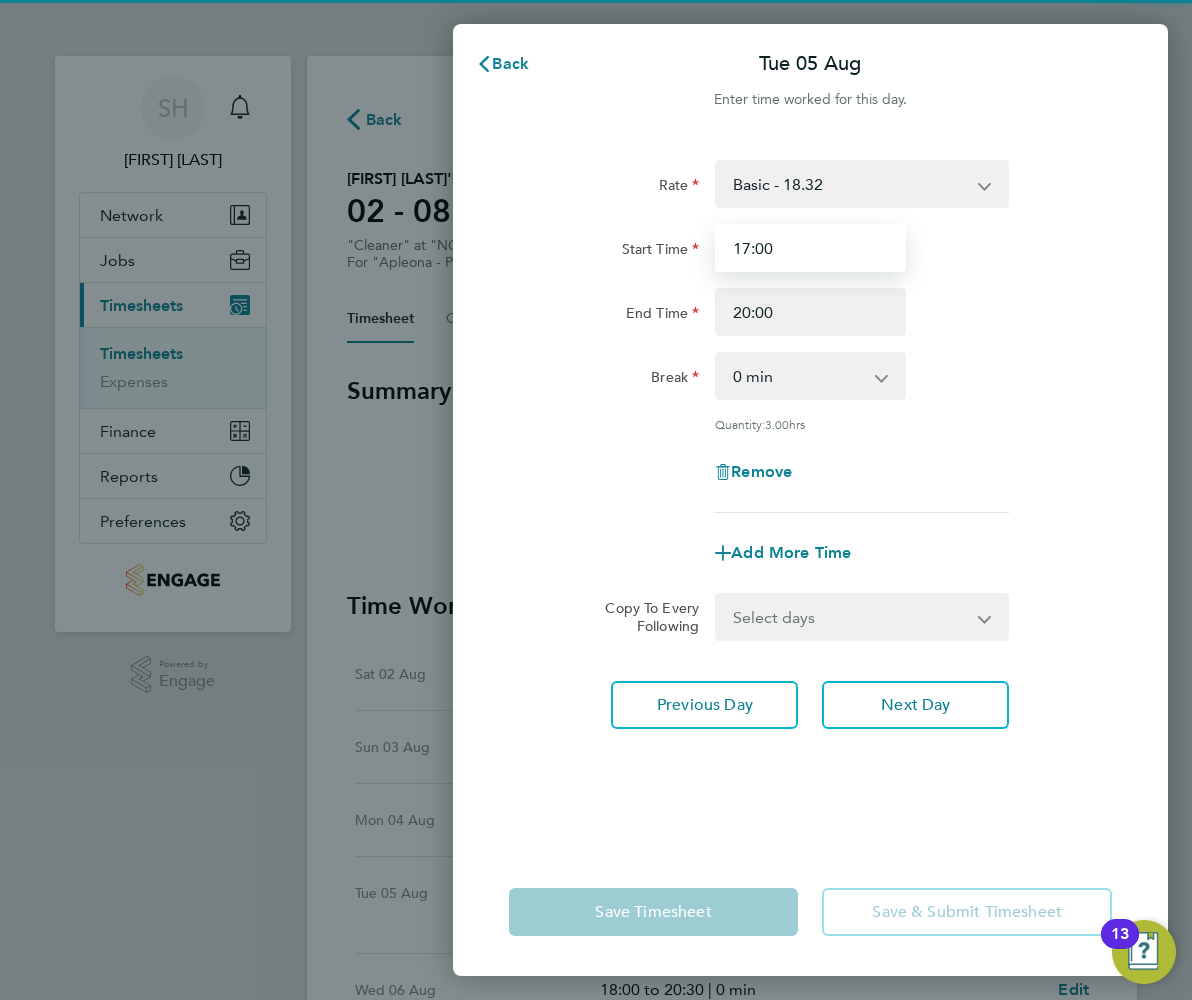 click on "Start Time 17:00" 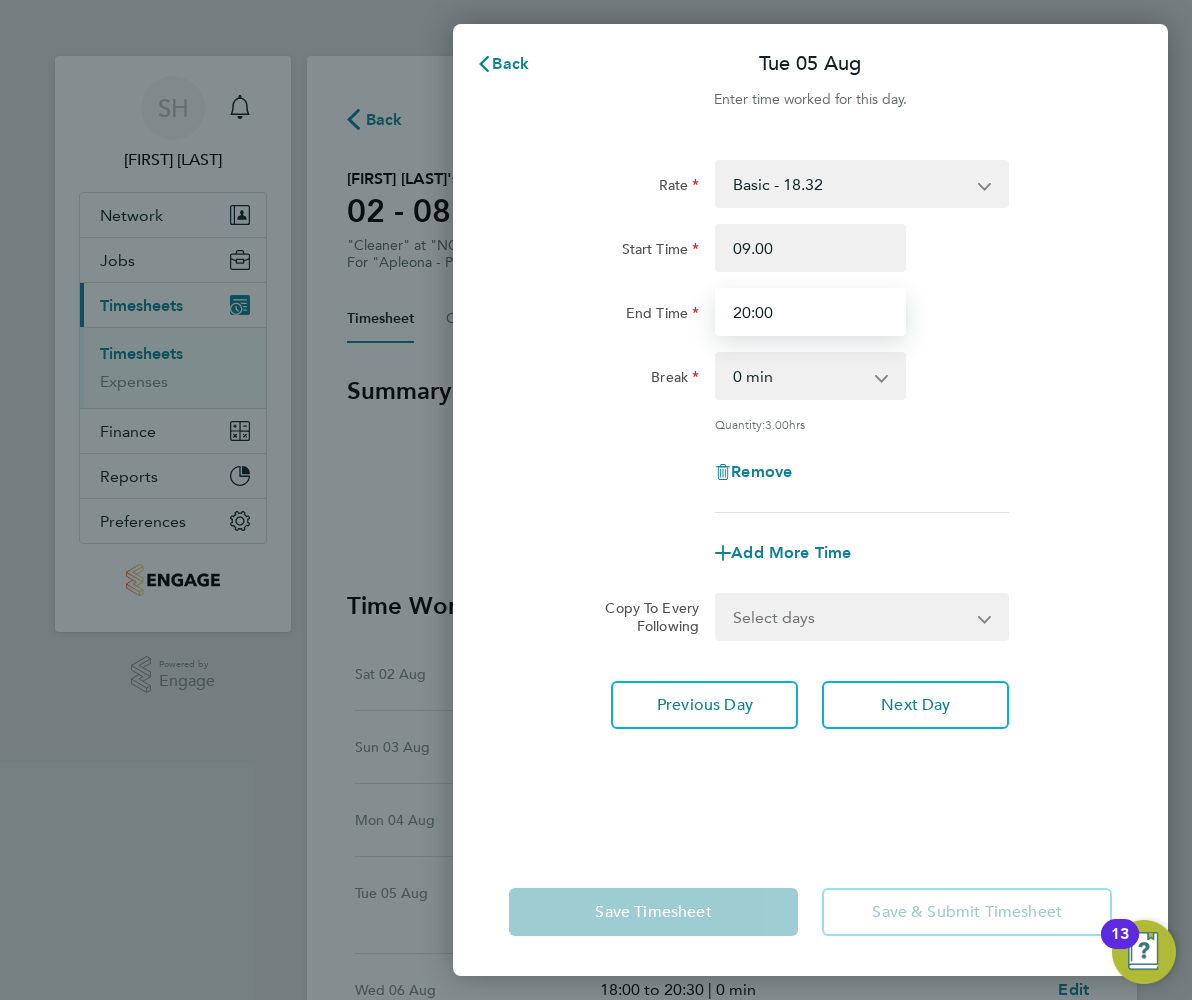 type on "09:00" 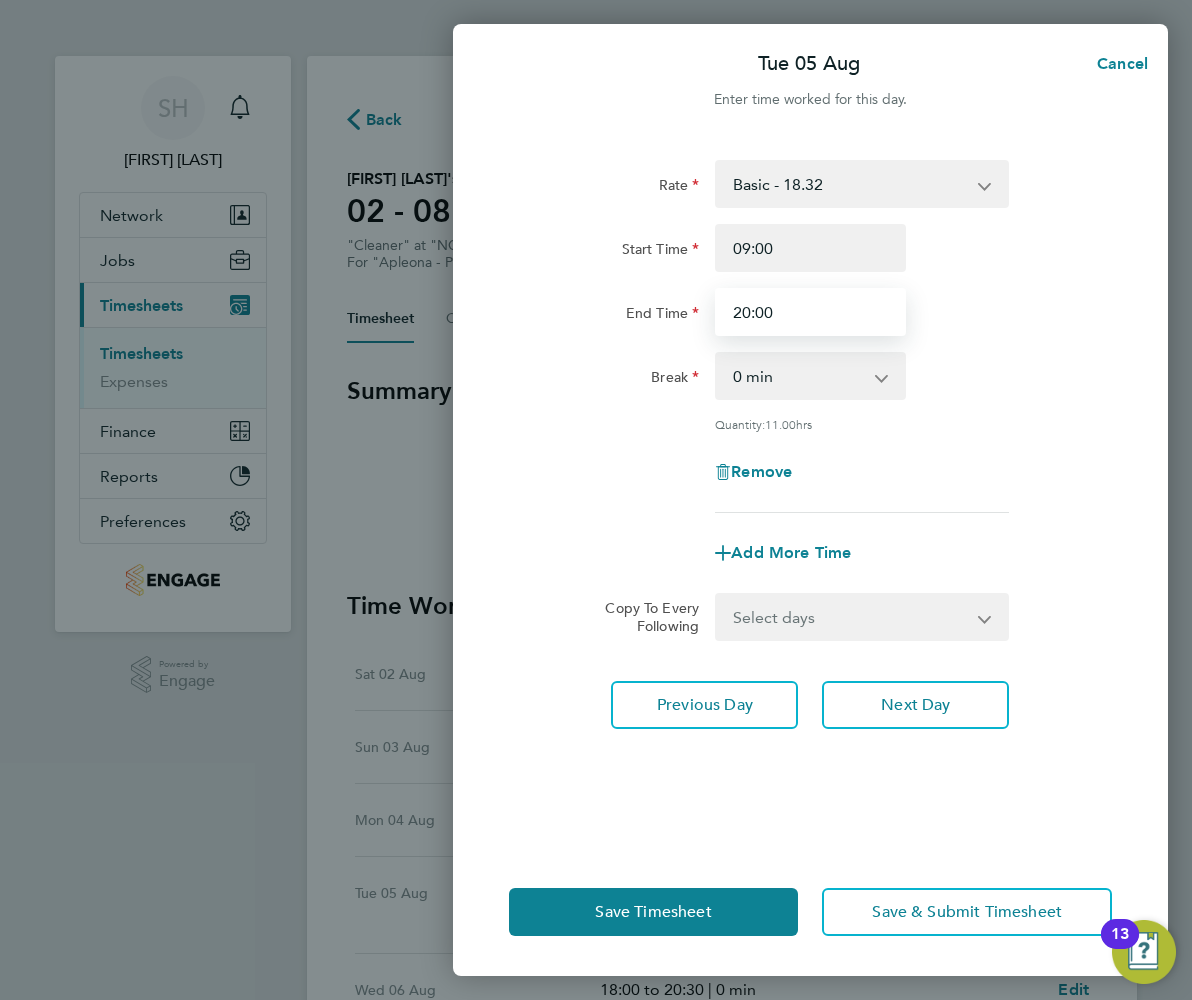 drag, startPoint x: 778, startPoint y: 318, endPoint x: 630, endPoint y: 325, distance: 148.16545 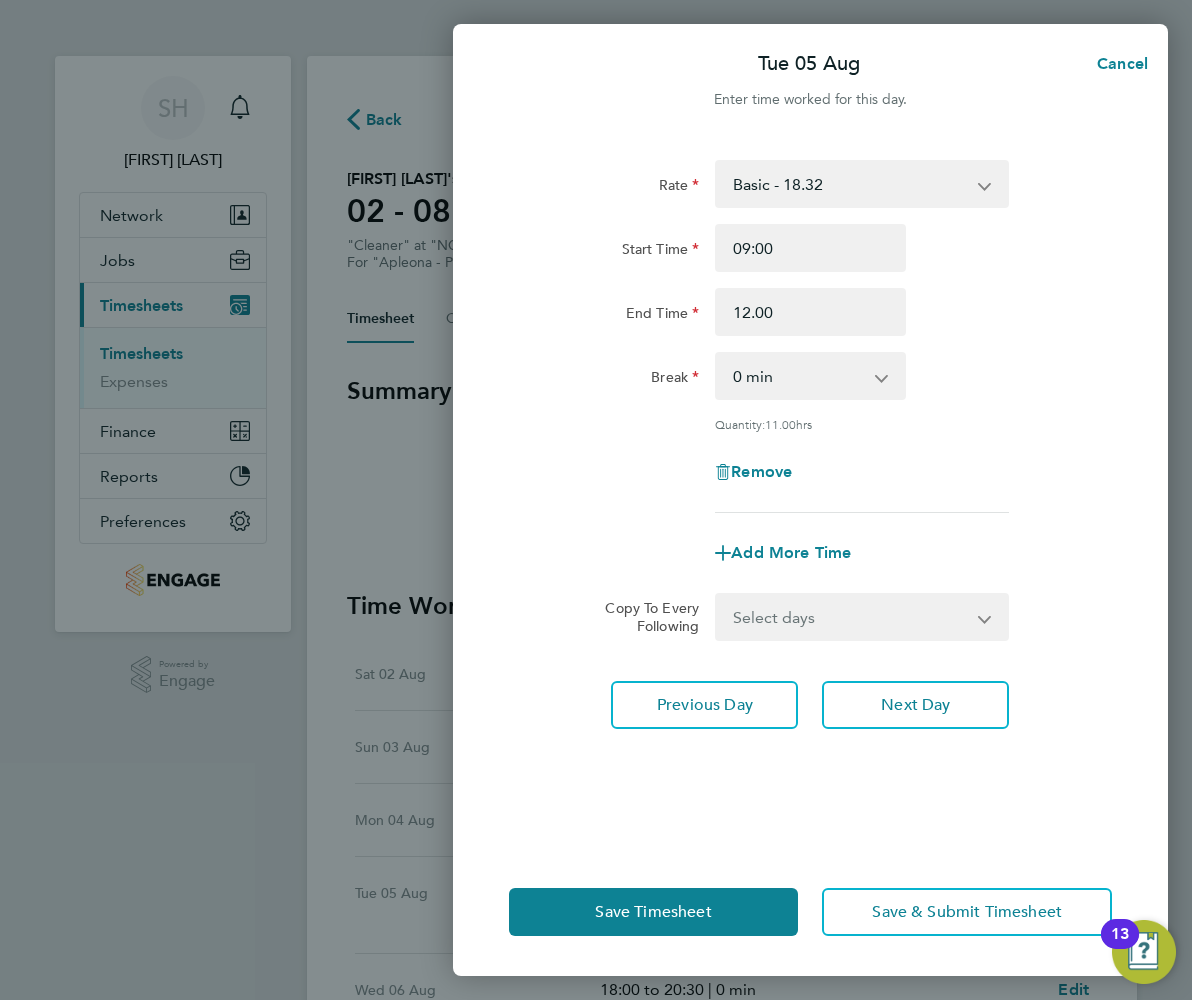 type on "12:00" 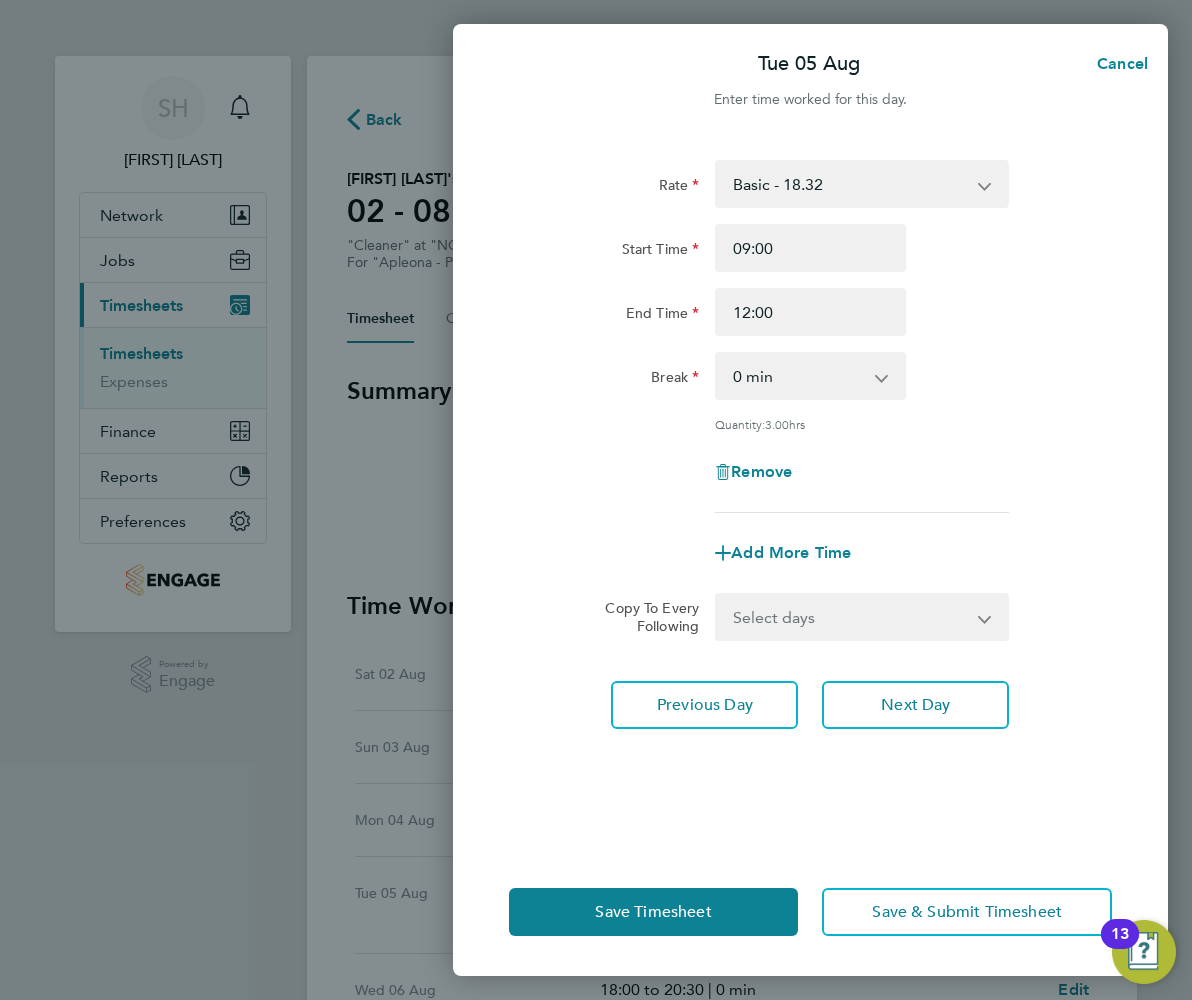 click on "Break  0 min   15 min   30 min   45 min   60 min   75 min   90 min" 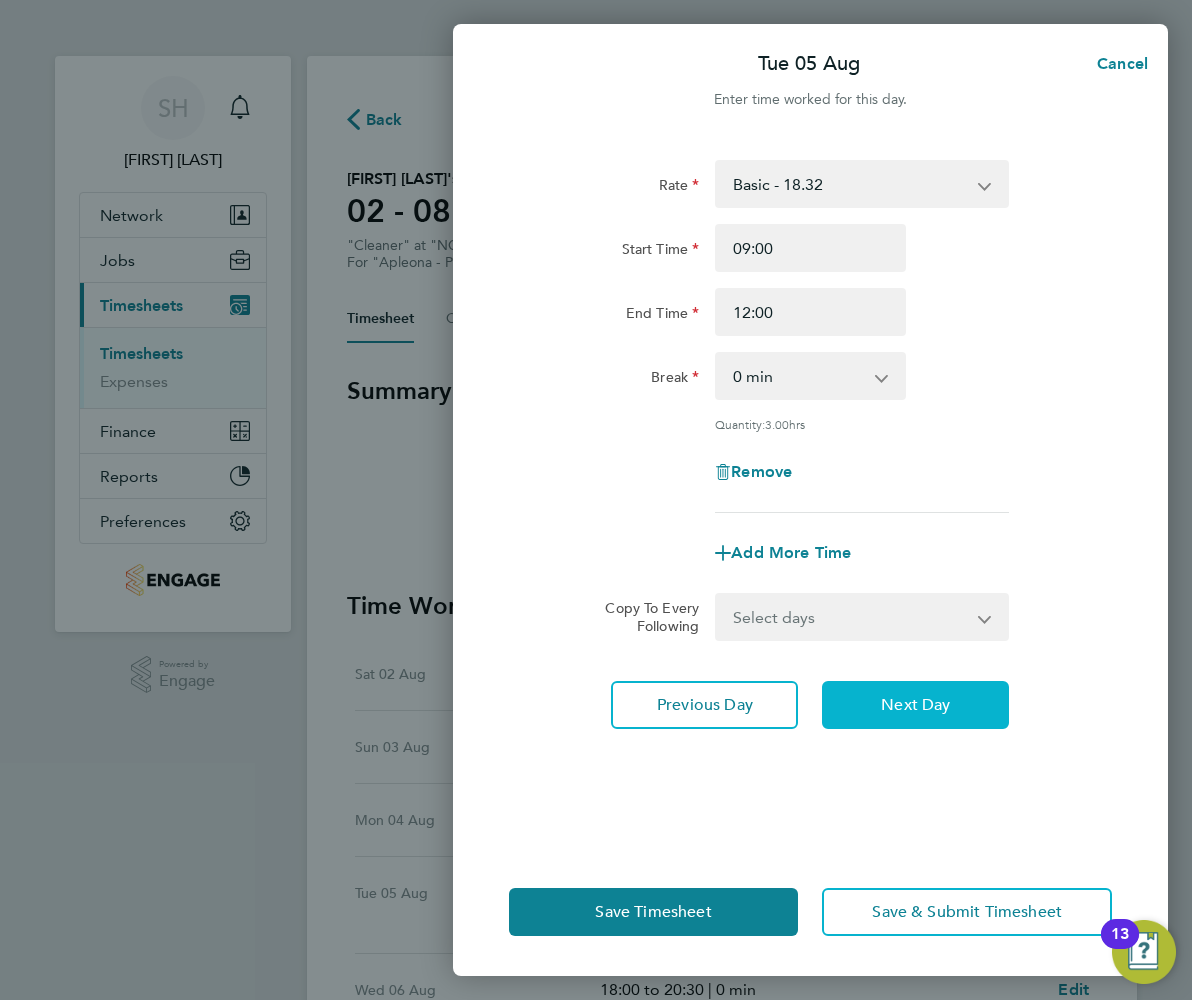 click on "Next Day" 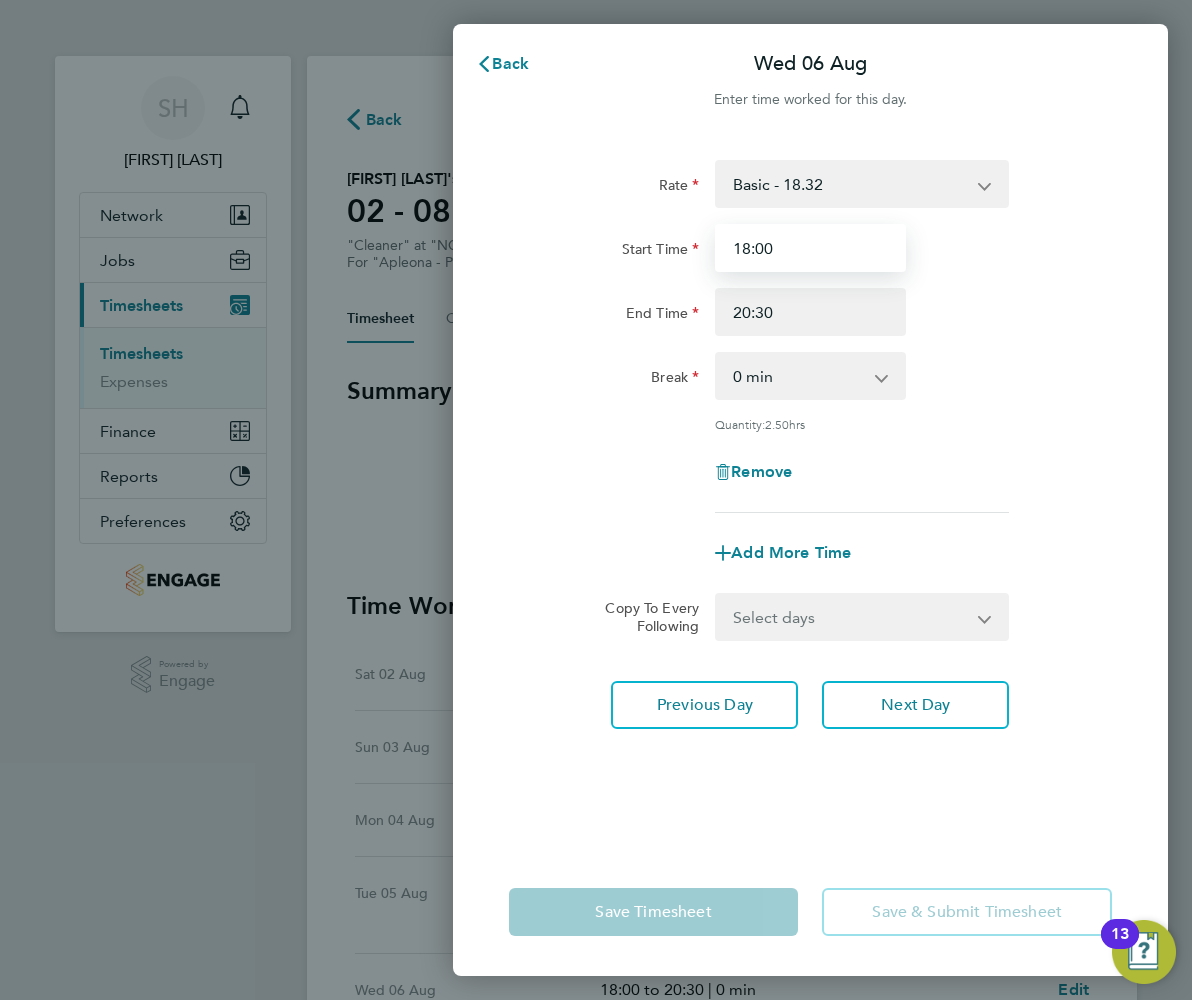 drag, startPoint x: 794, startPoint y: 240, endPoint x: 652, endPoint y: 249, distance: 142.28493 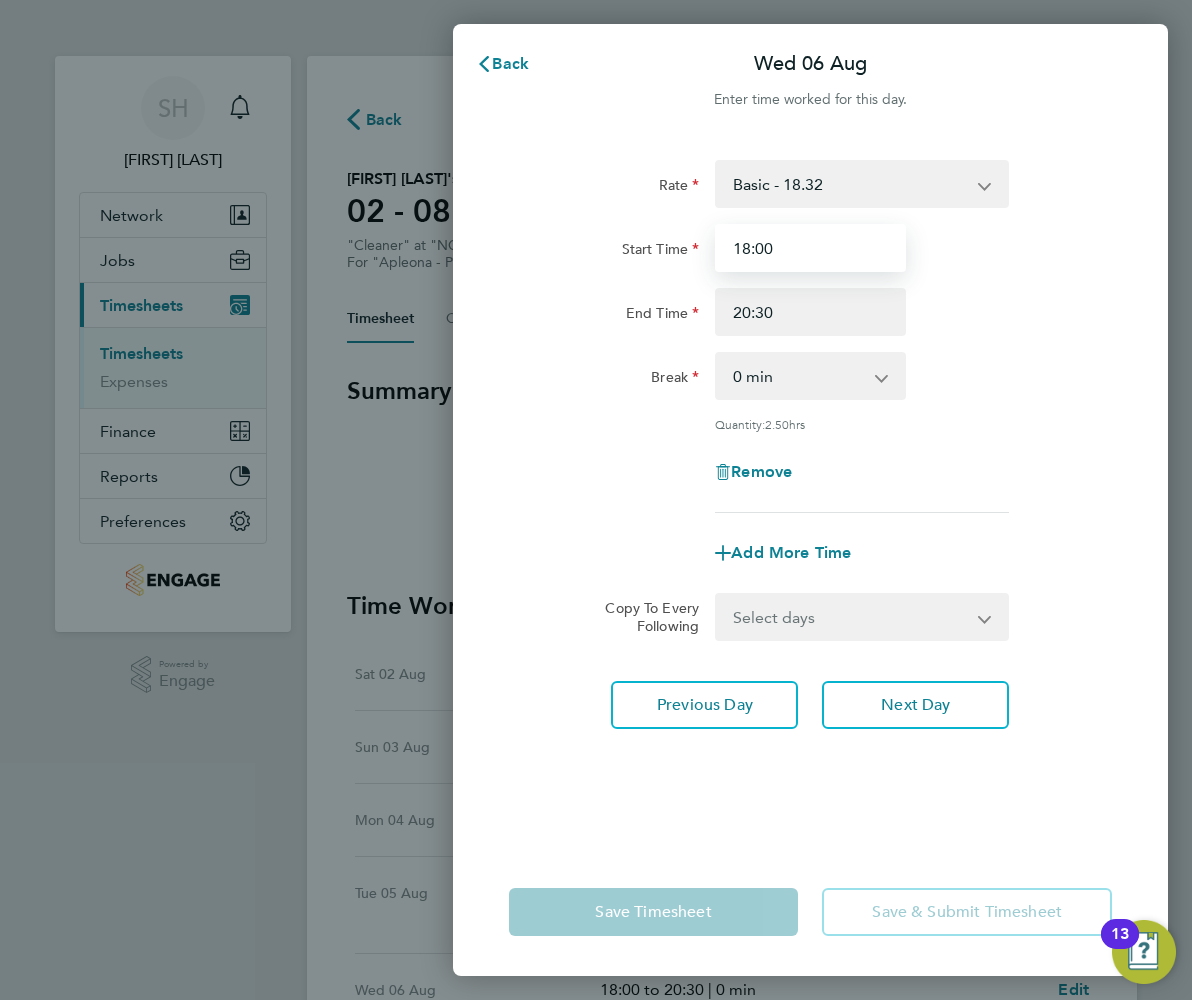 click on "Start Time 18:00" 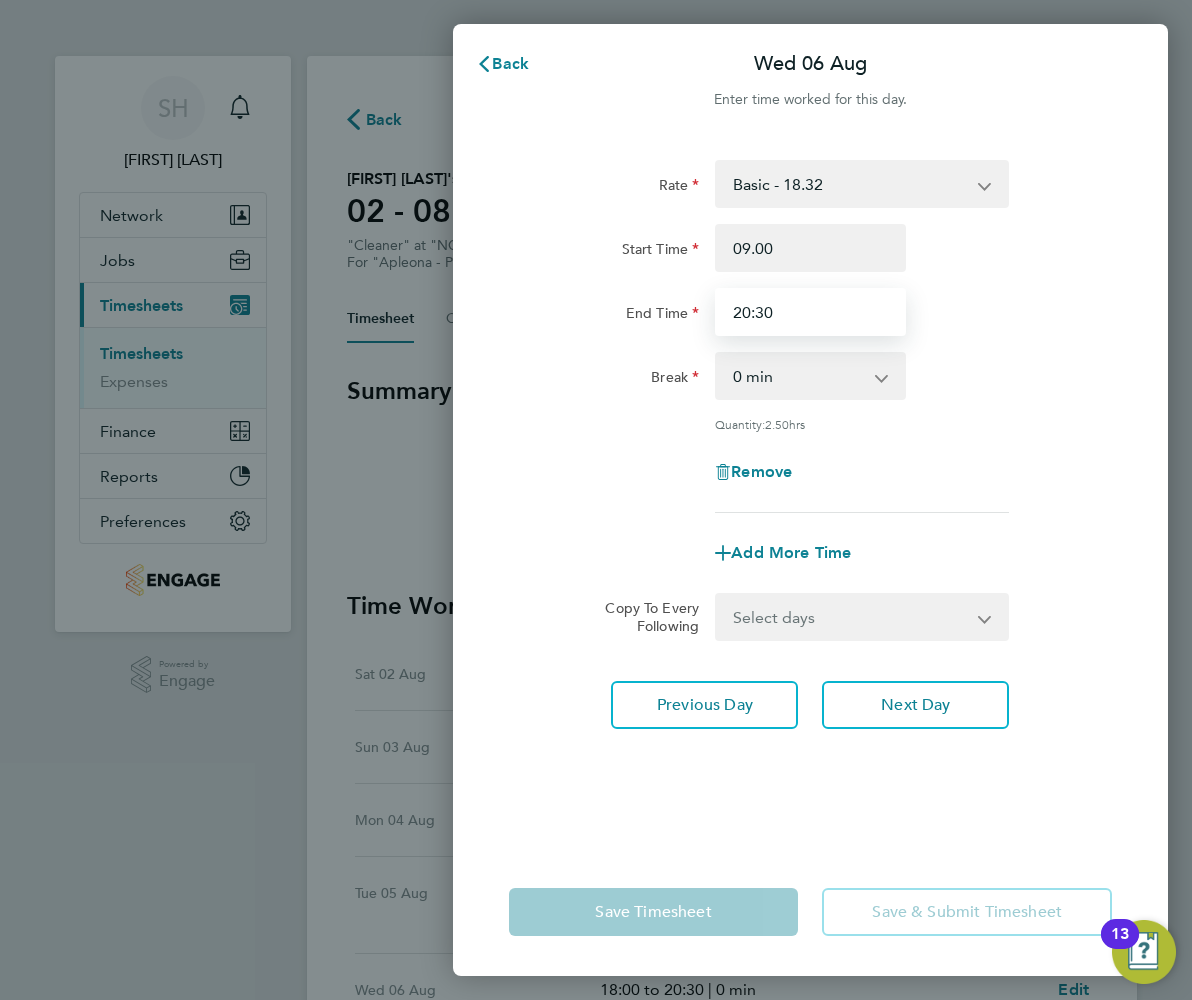 type on "09:00" 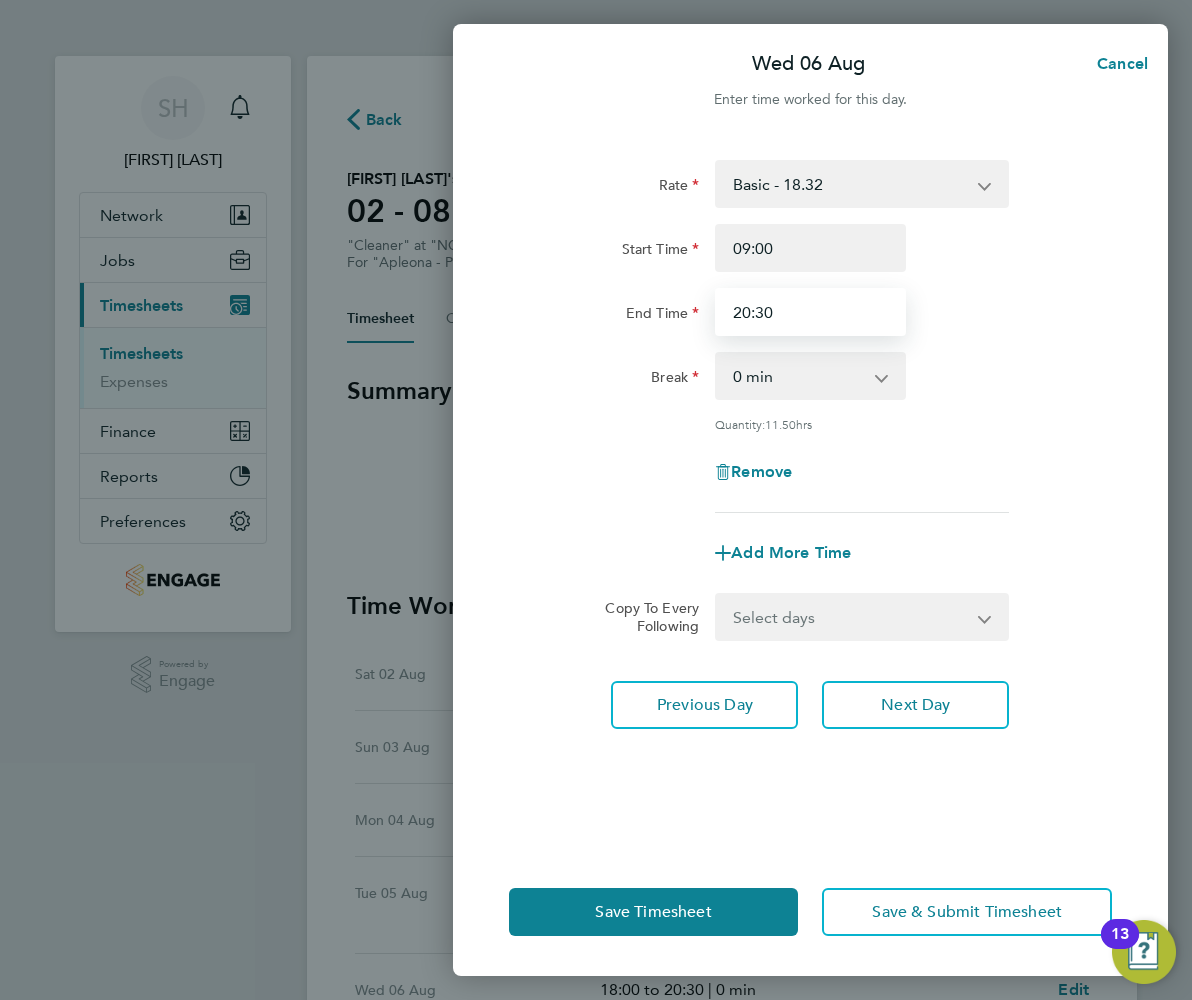 drag, startPoint x: 804, startPoint y: 320, endPoint x: 604, endPoint y: 326, distance: 200.08998 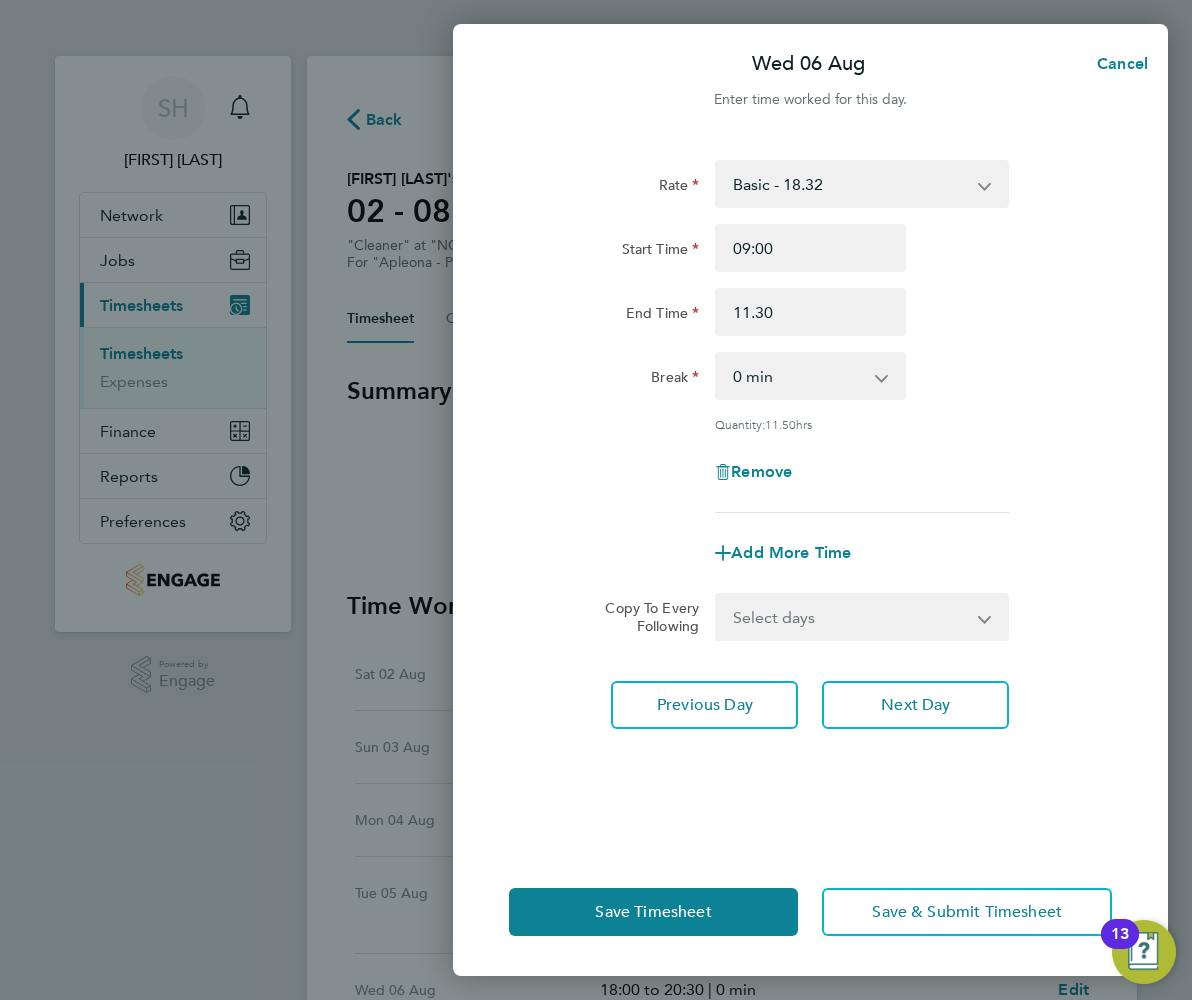 type on "11:30" 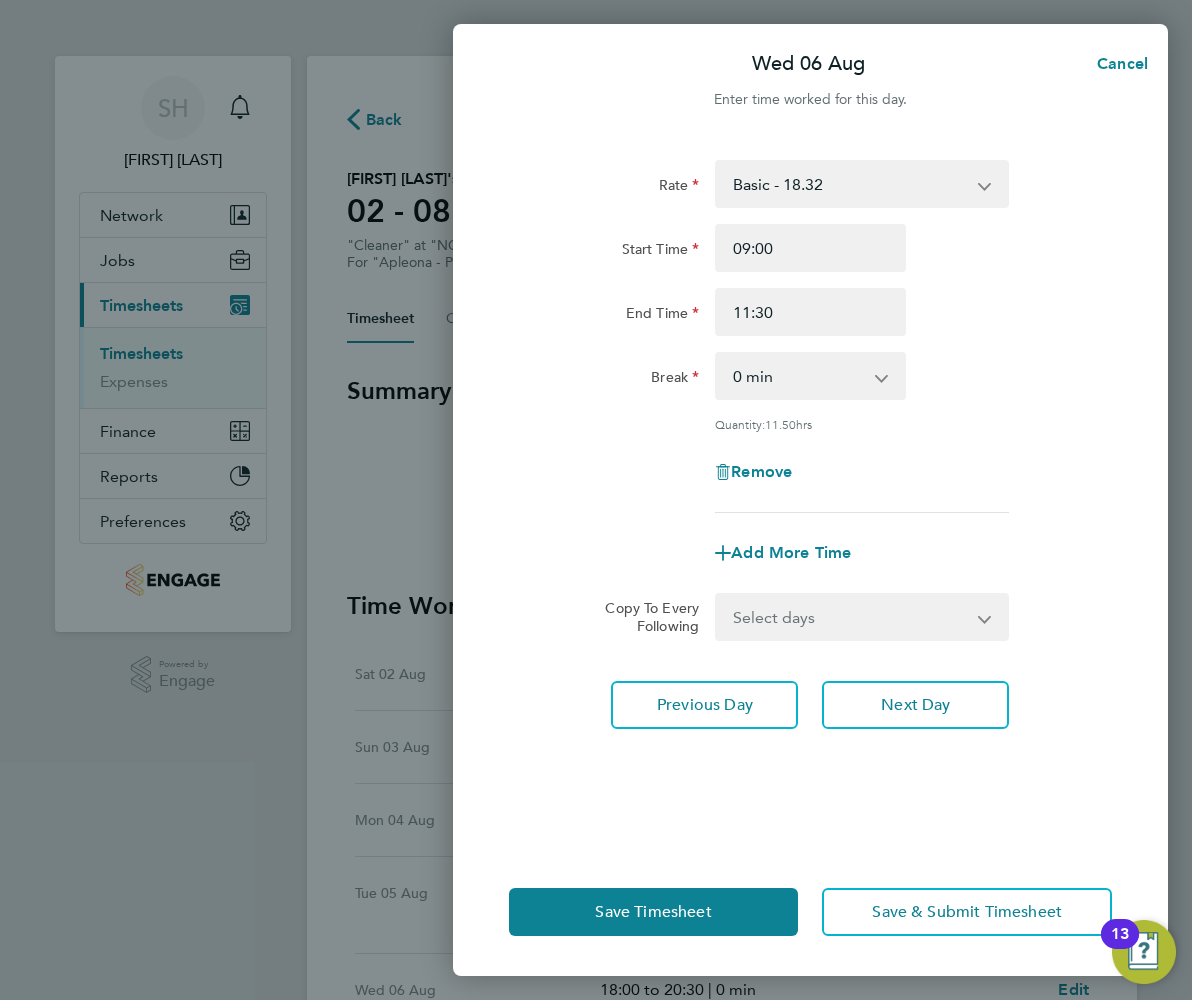 click on "End Time 11:30" 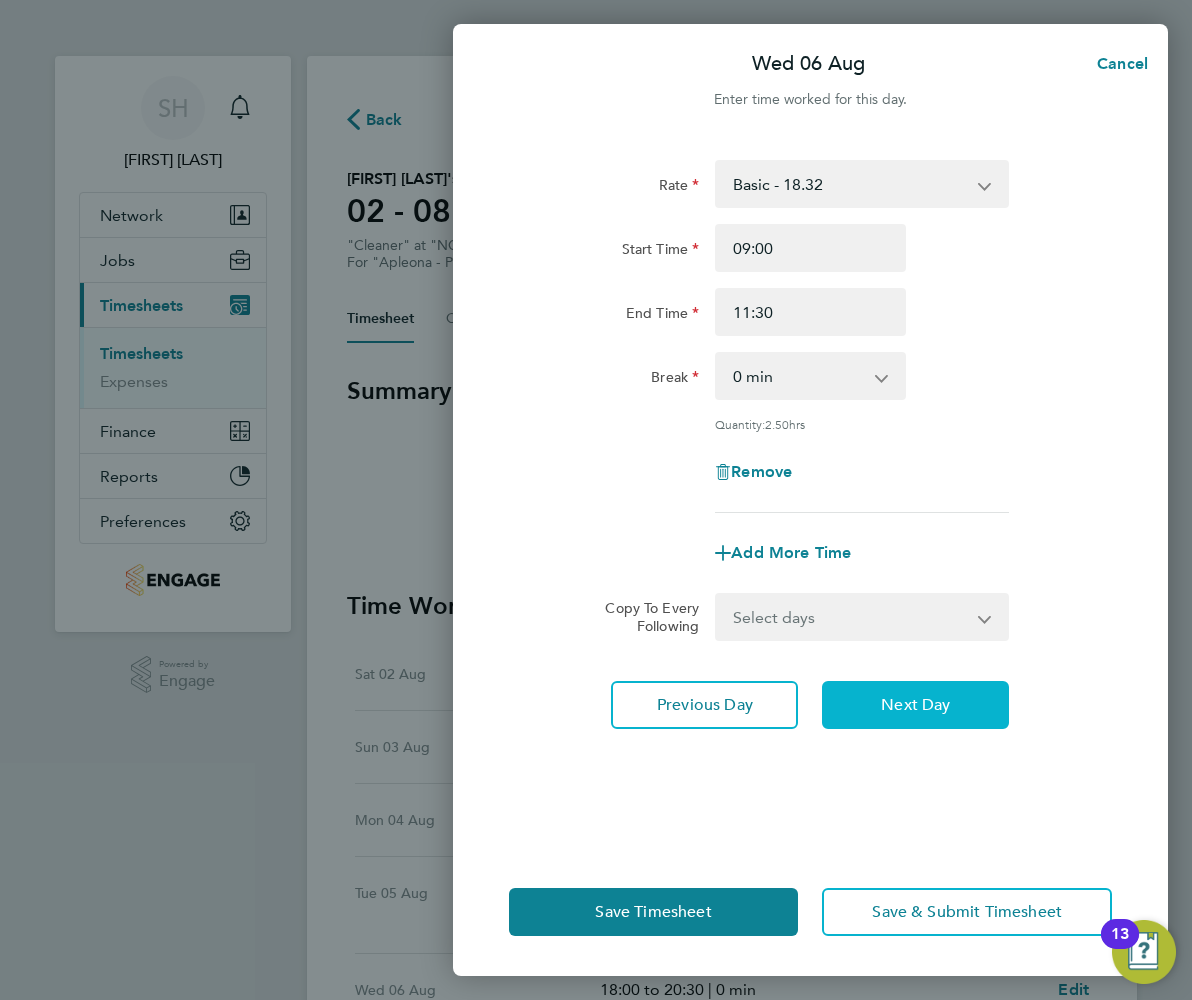 click on "Next Day" 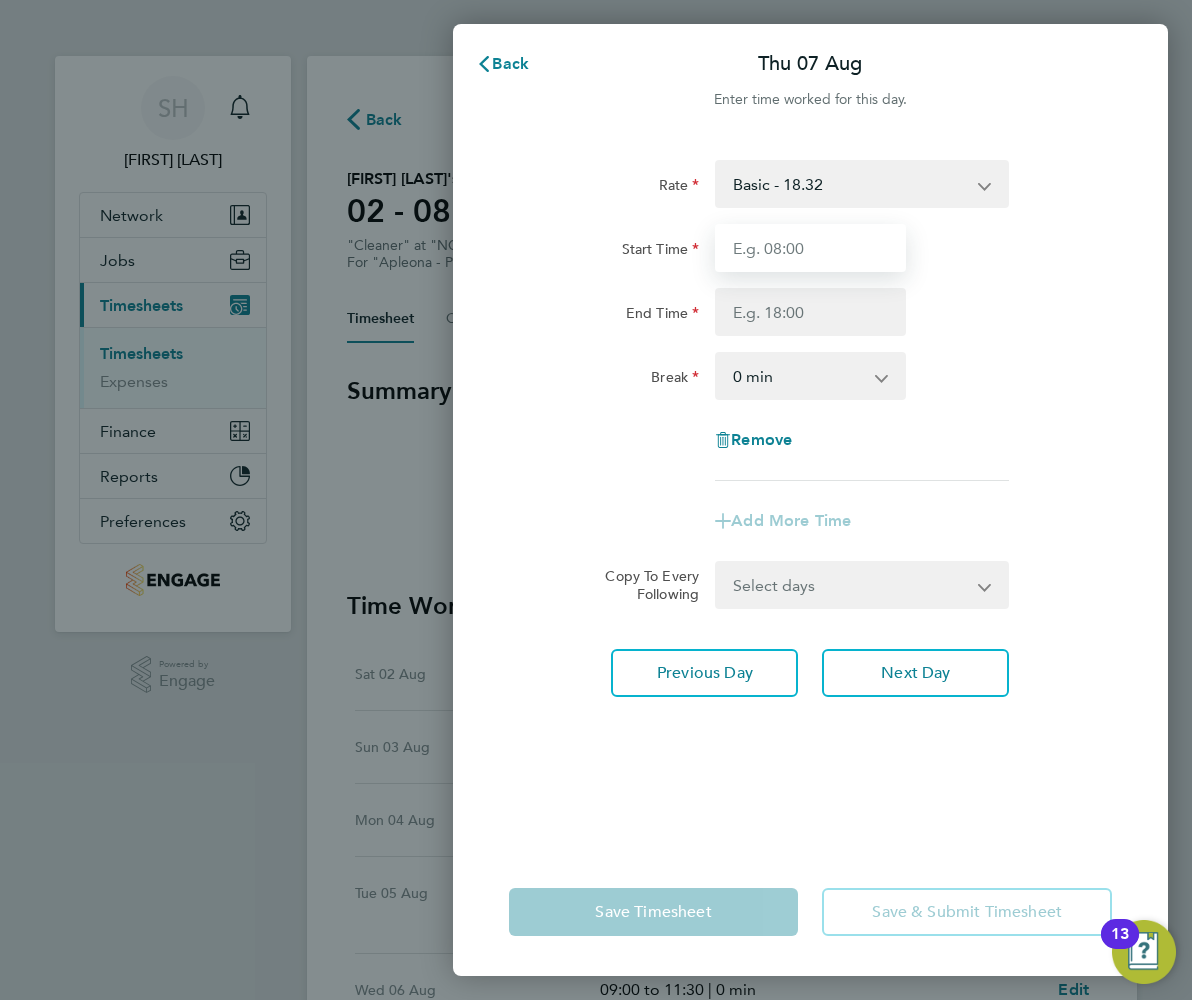 click on "Start Time" at bounding box center [810, 248] 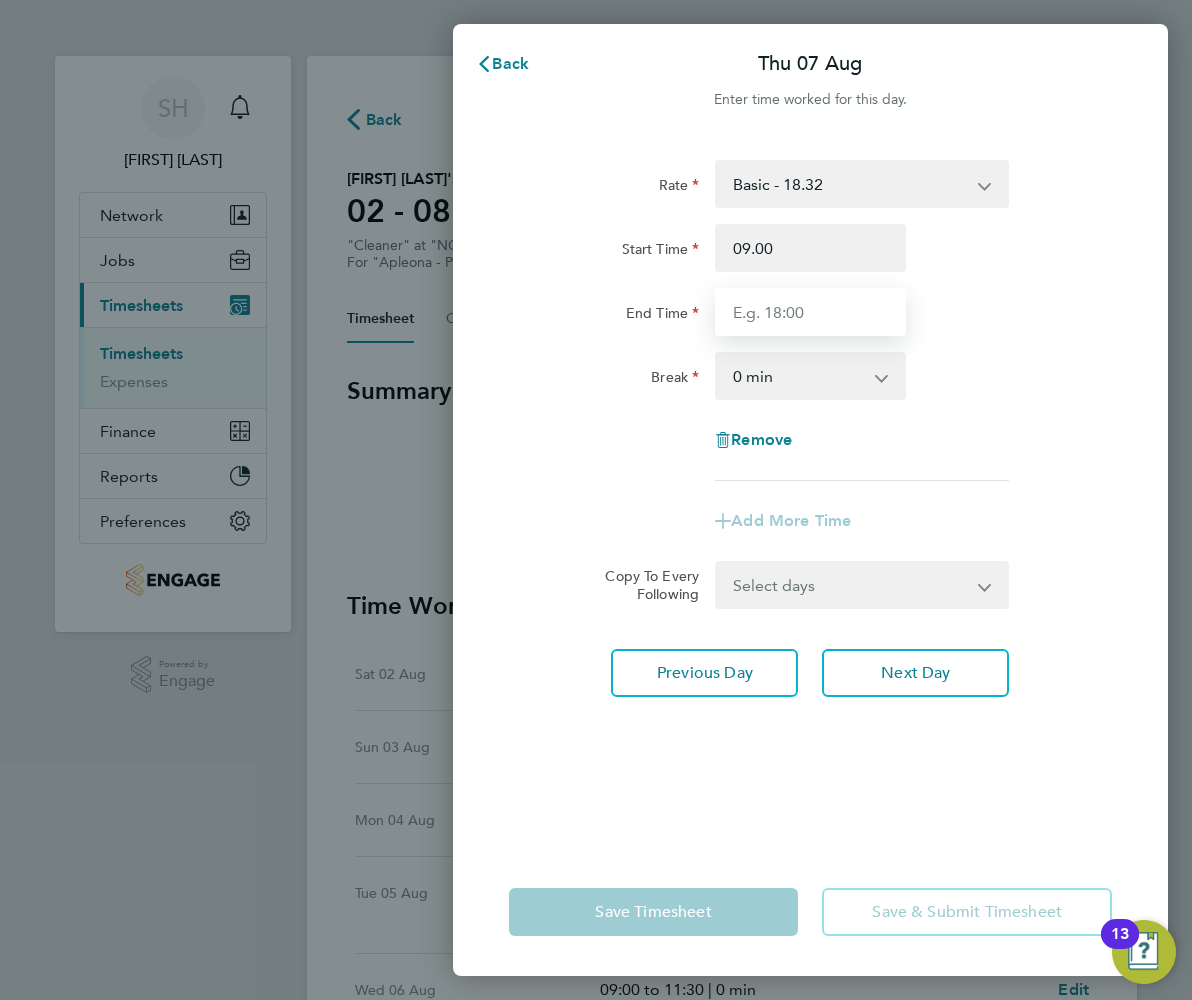 type on "09:00" 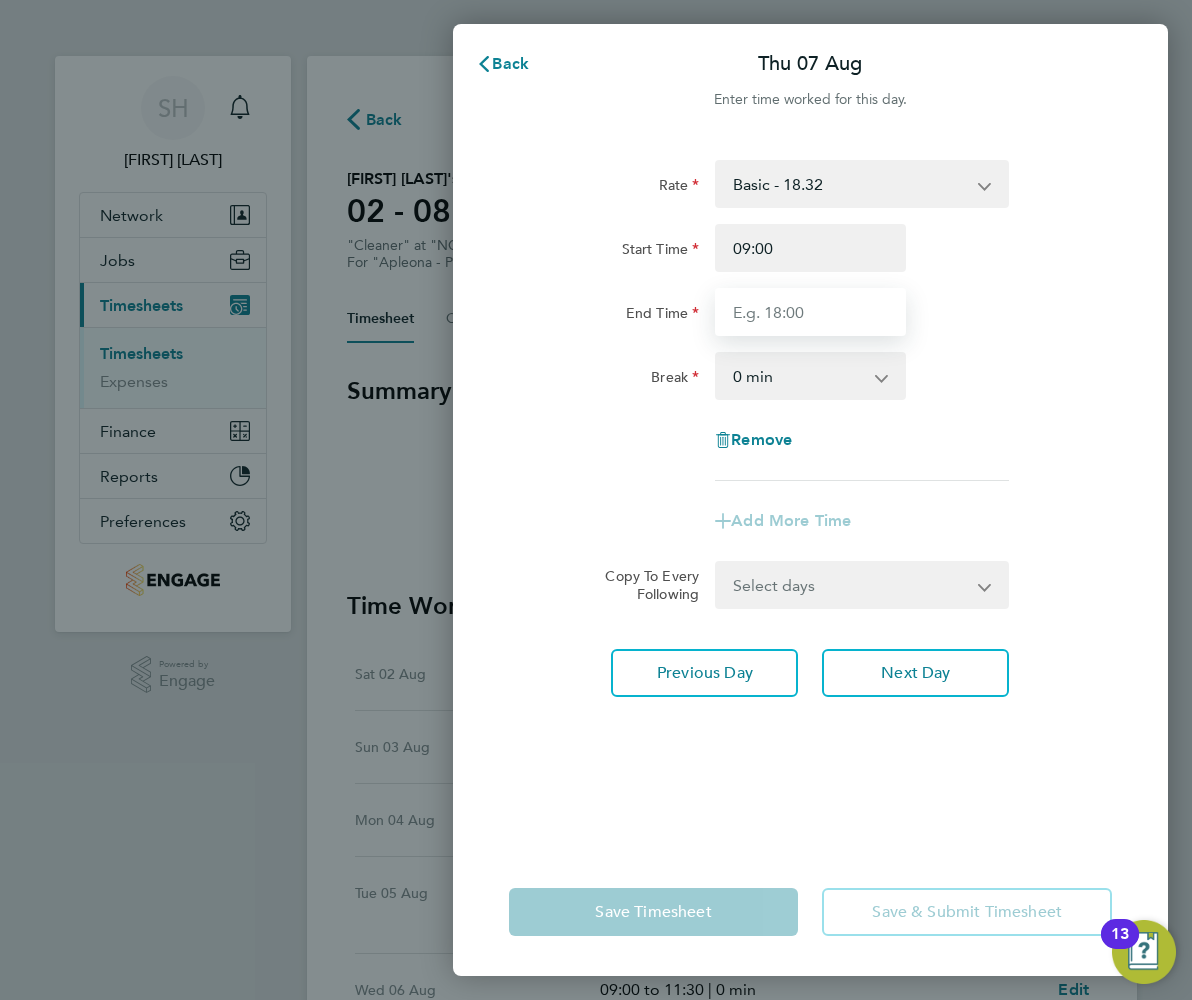 click on "End Time" at bounding box center (810, 312) 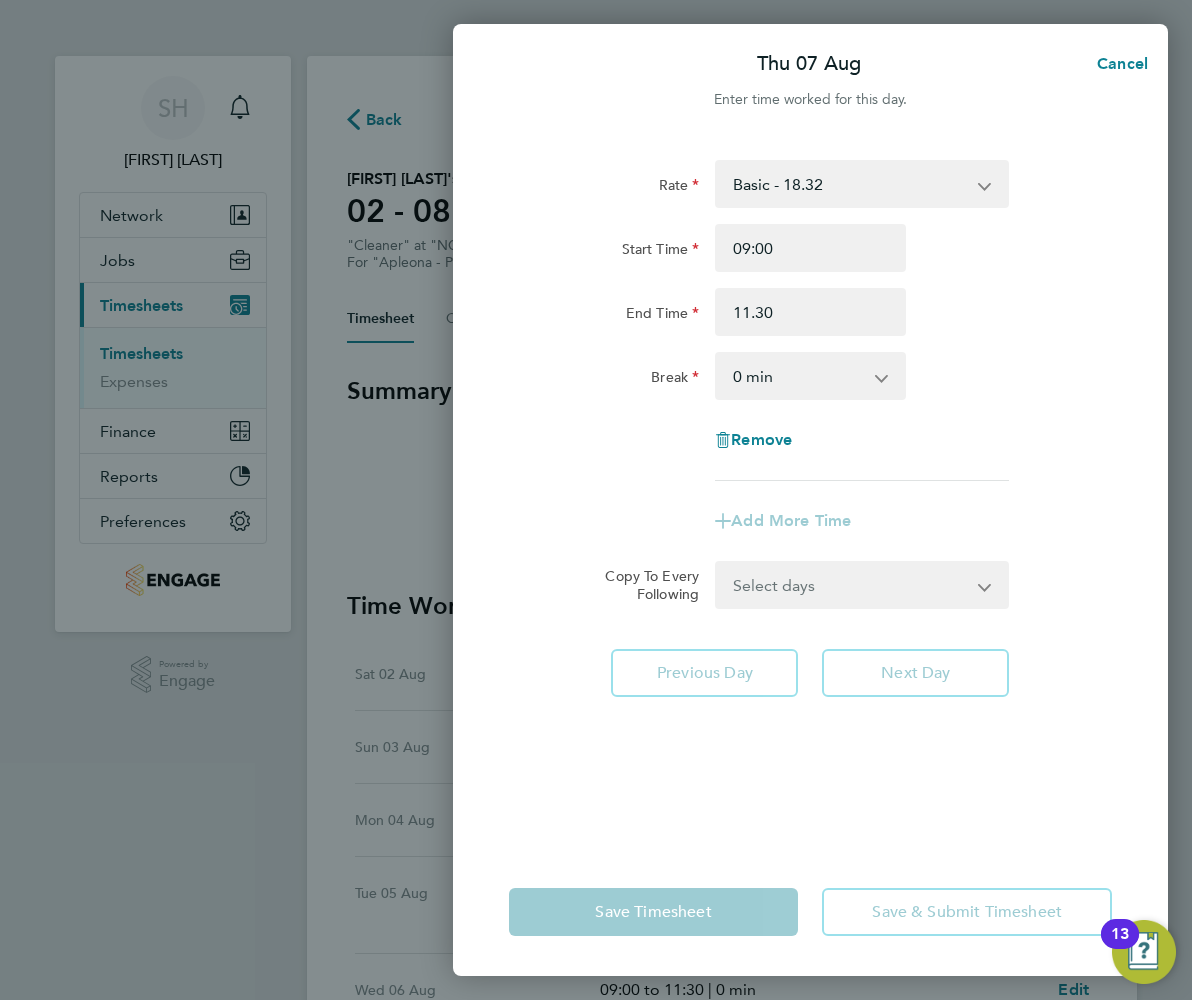 type on "11:30" 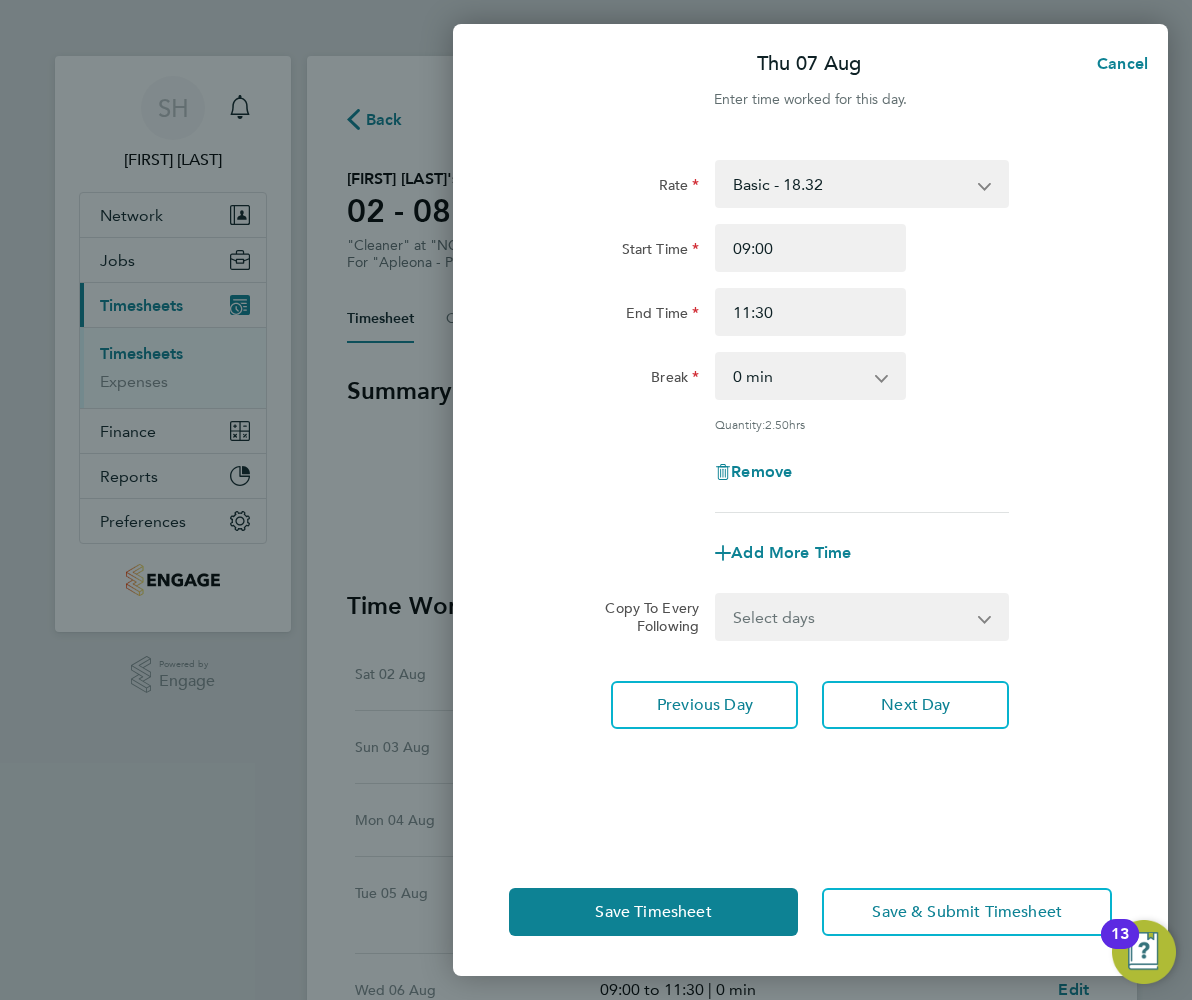 drag, startPoint x: 1028, startPoint y: 230, endPoint x: 1029, endPoint y: 249, distance: 19.026299 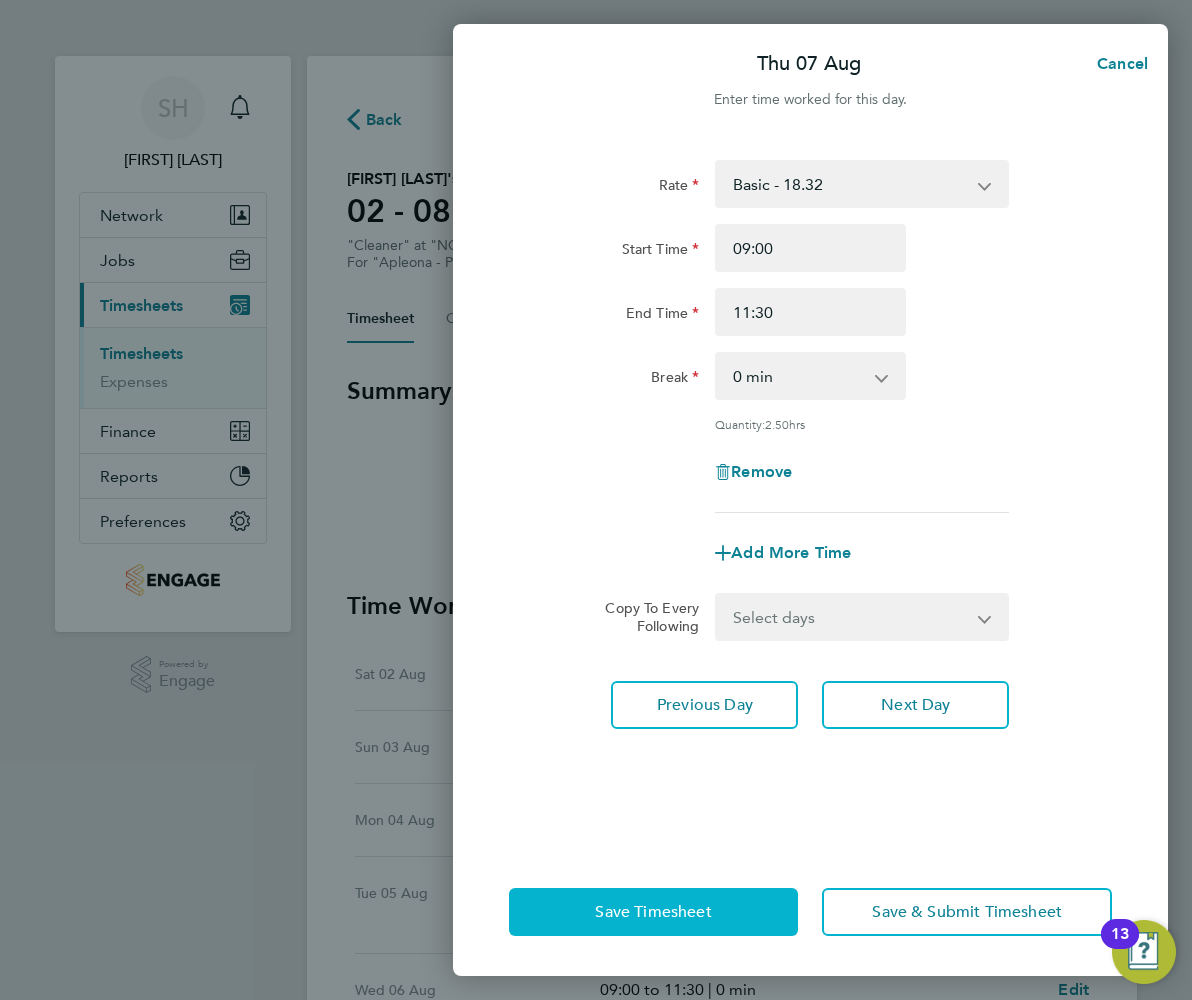 click on "Save Timesheet" 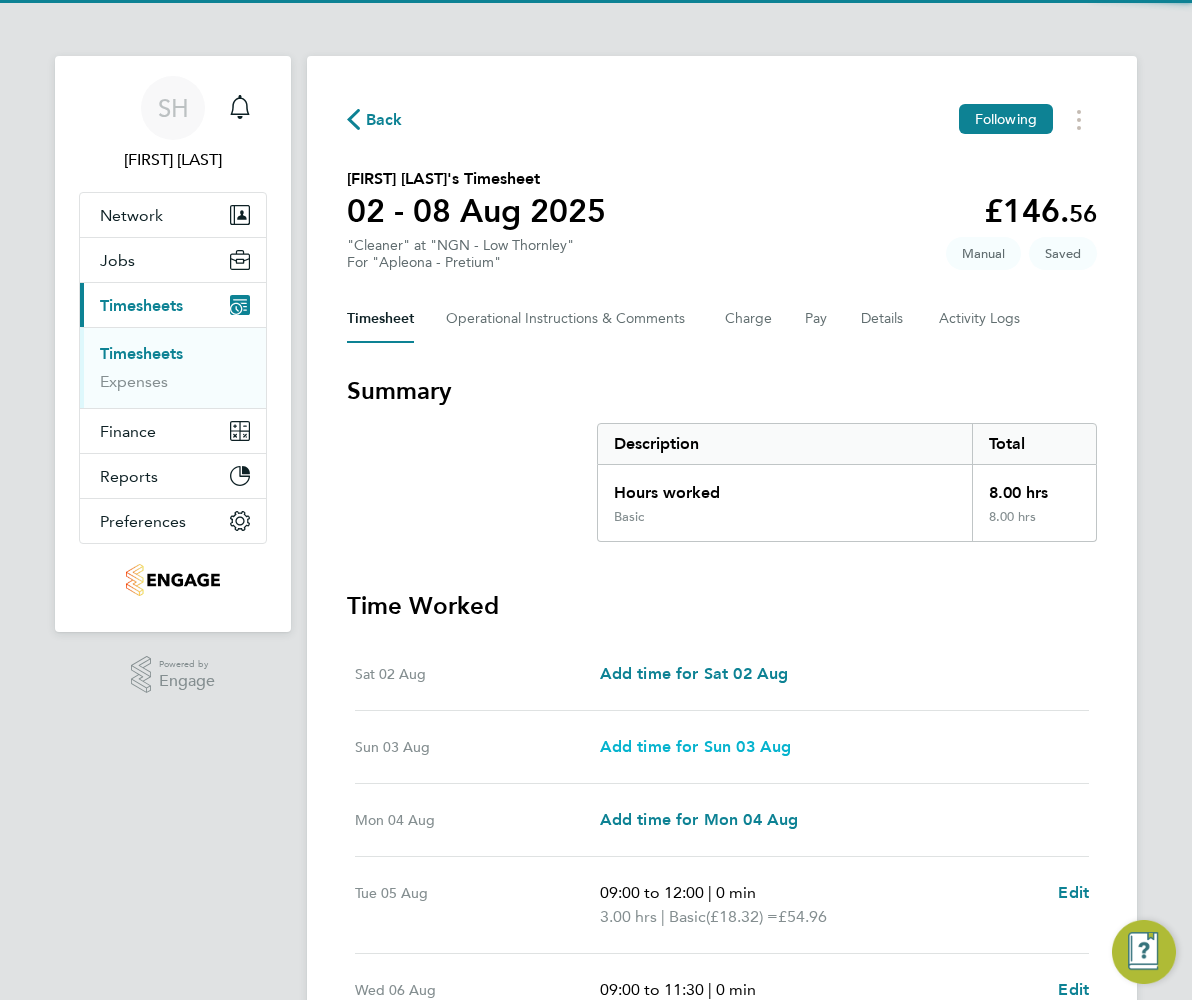 scroll, scrollTop: 400, scrollLeft: 0, axis: vertical 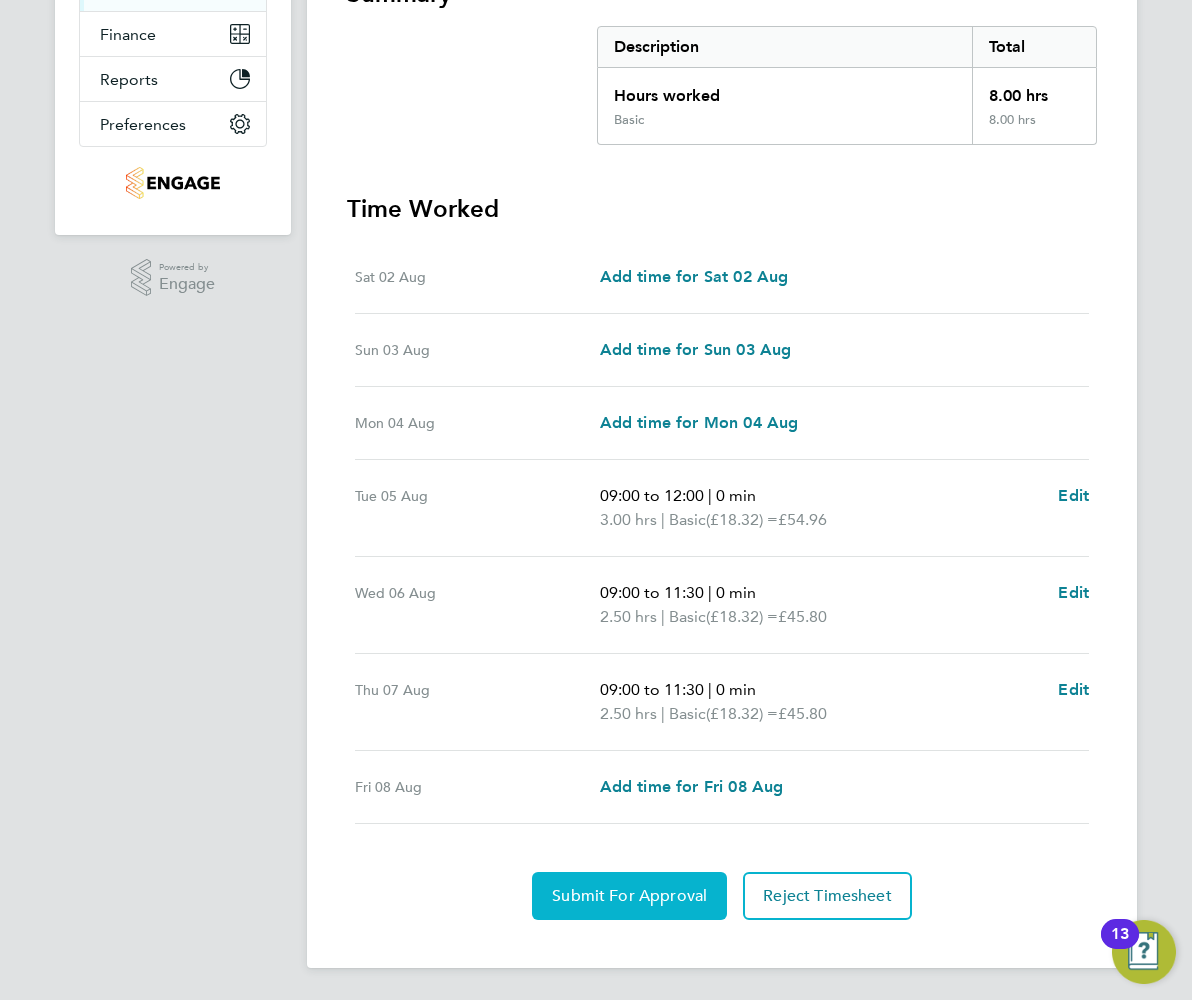click on "Submit For Approval" 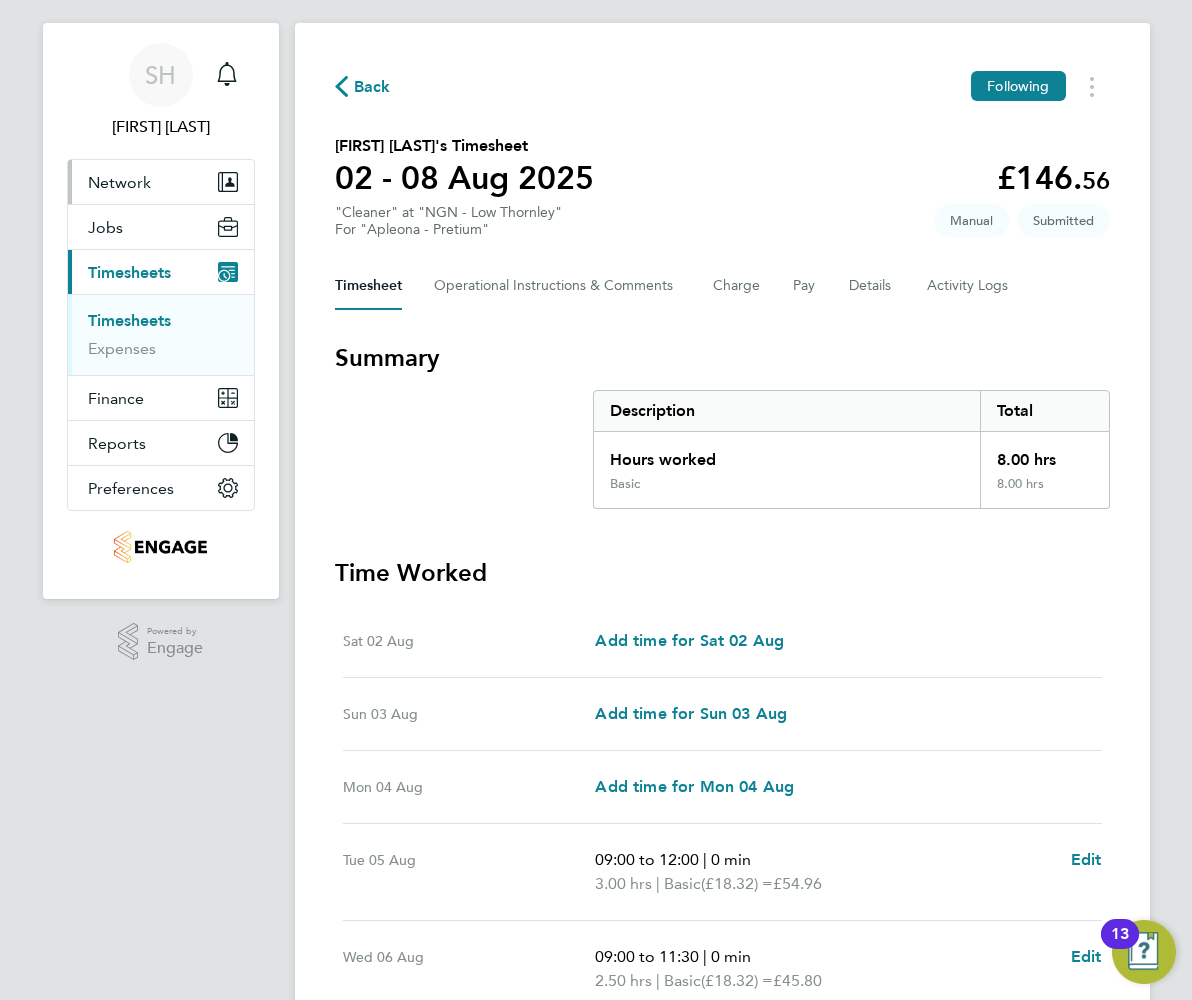 scroll, scrollTop: 0, scrollLeft: 0, axis: both 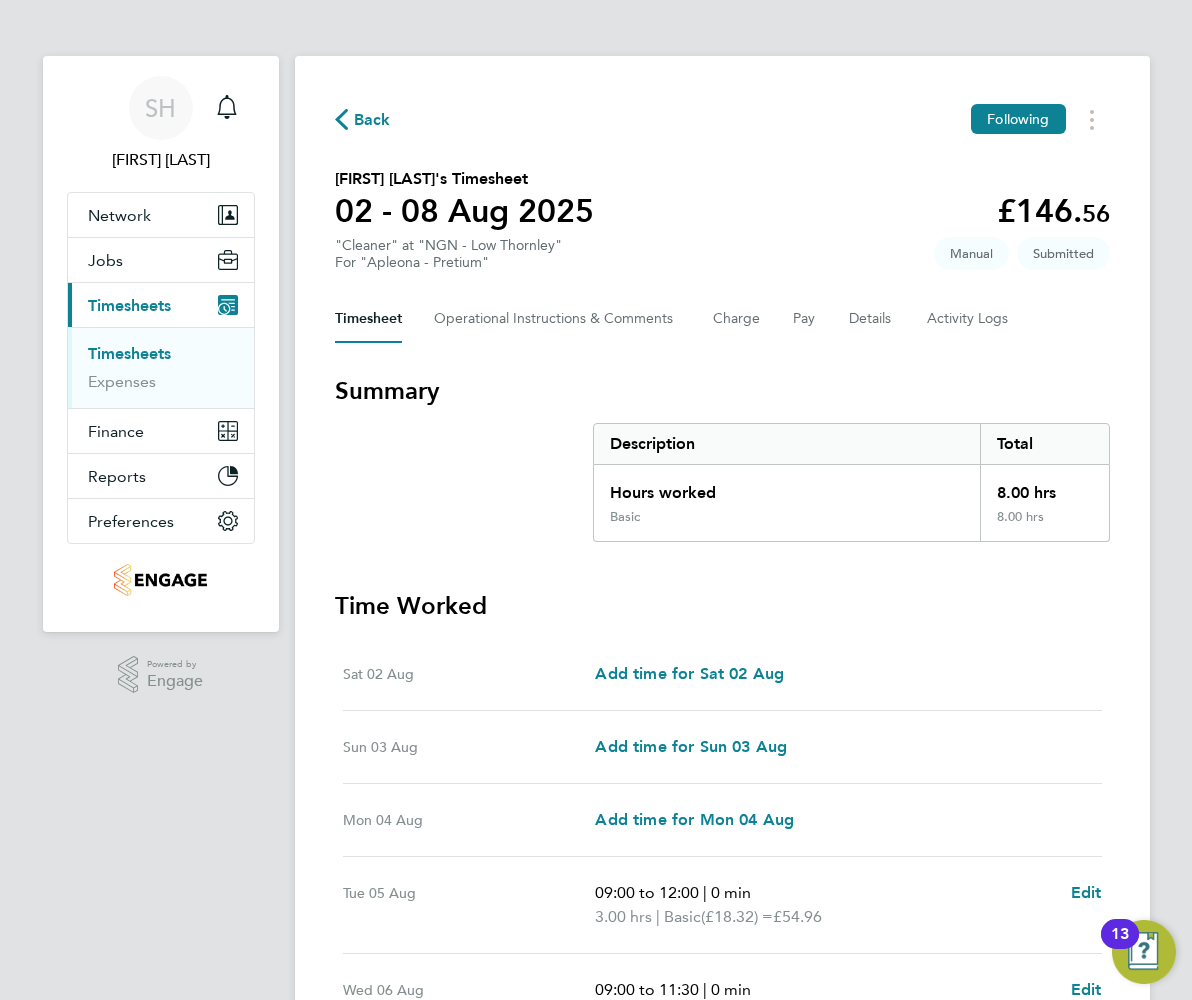 click on "Timesheets" at bounding box center (129, 353) 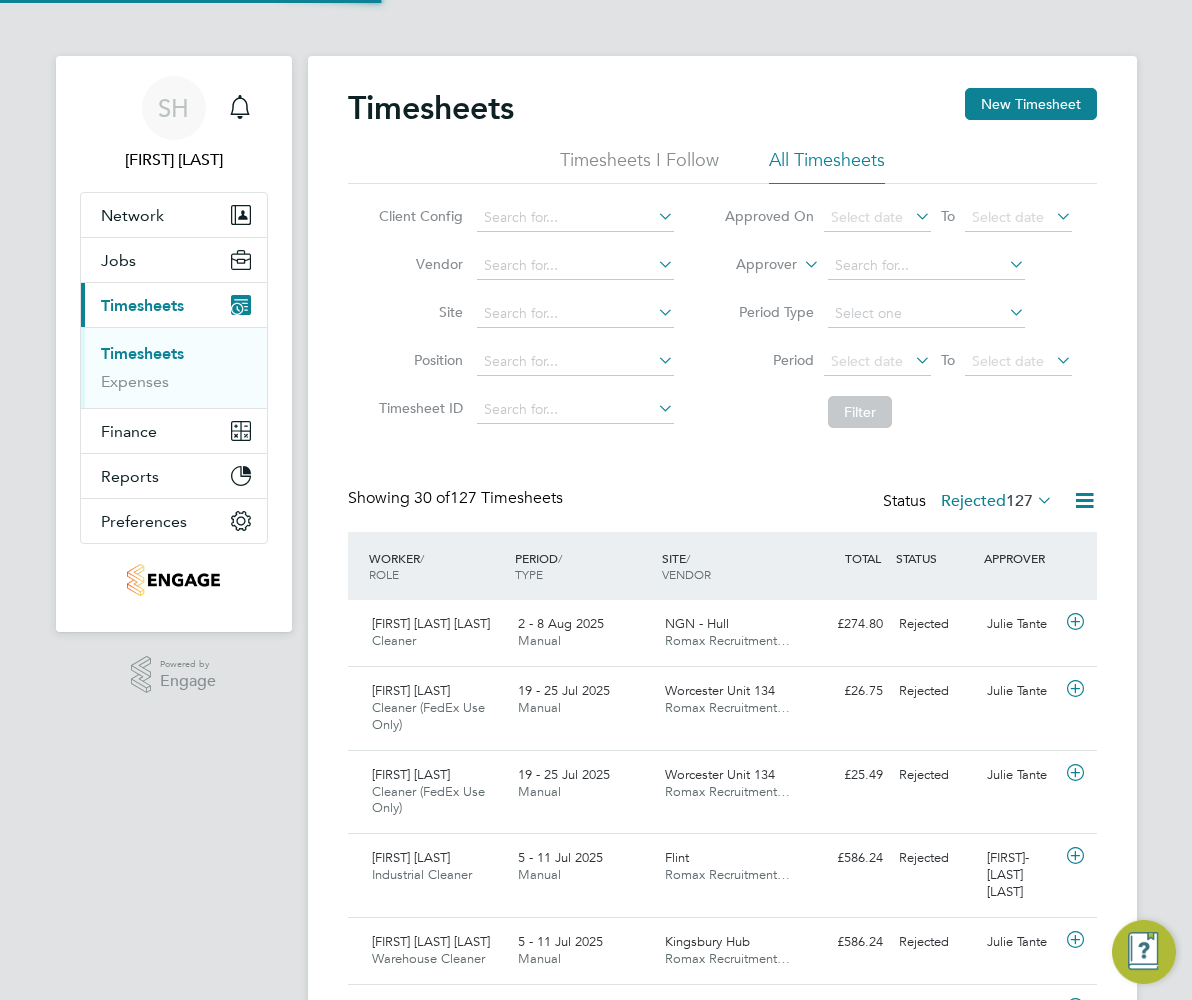 scroll, scrollTop: 10, scrollLeft: 10, axis: both 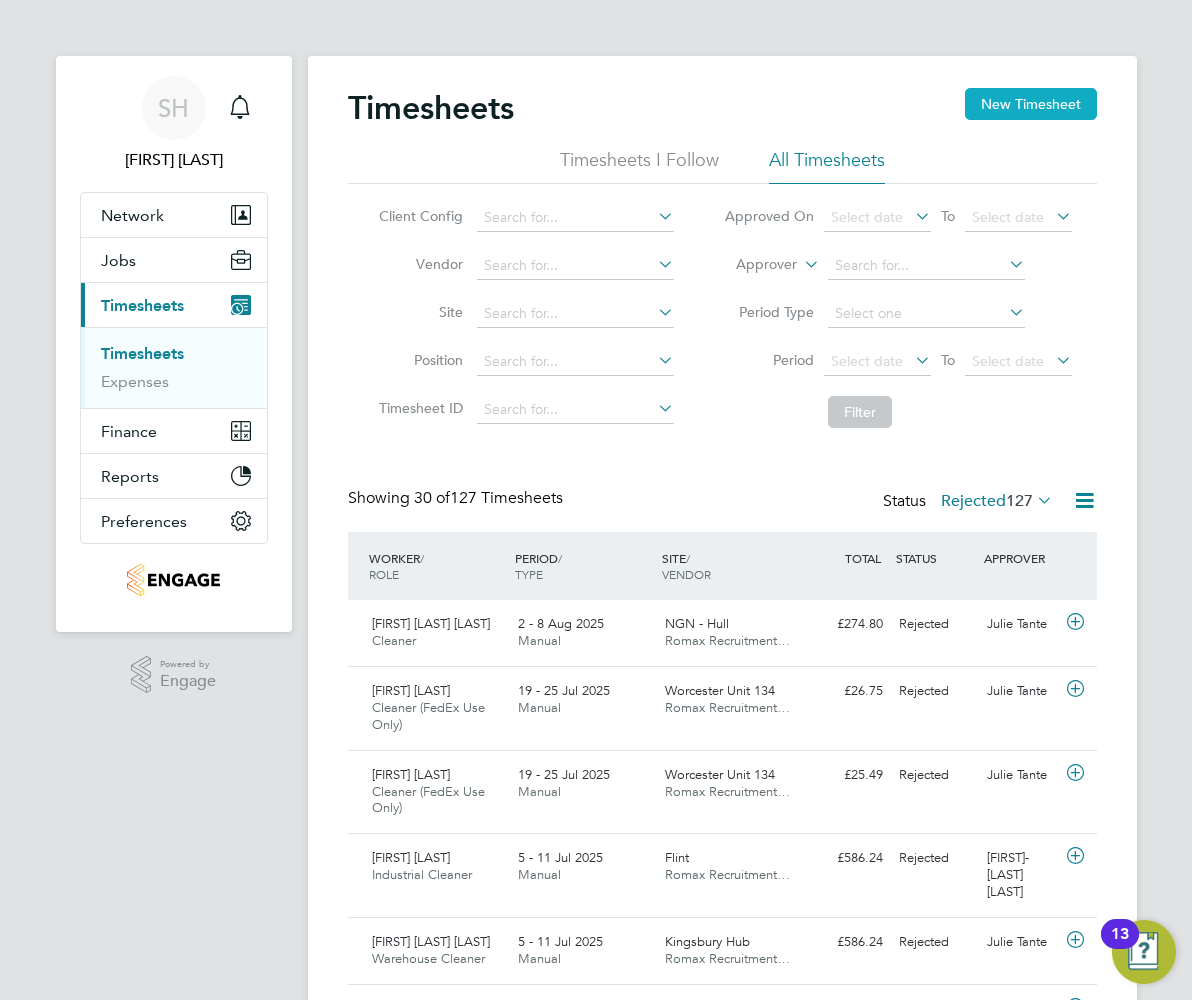 click on "New Timesheet" 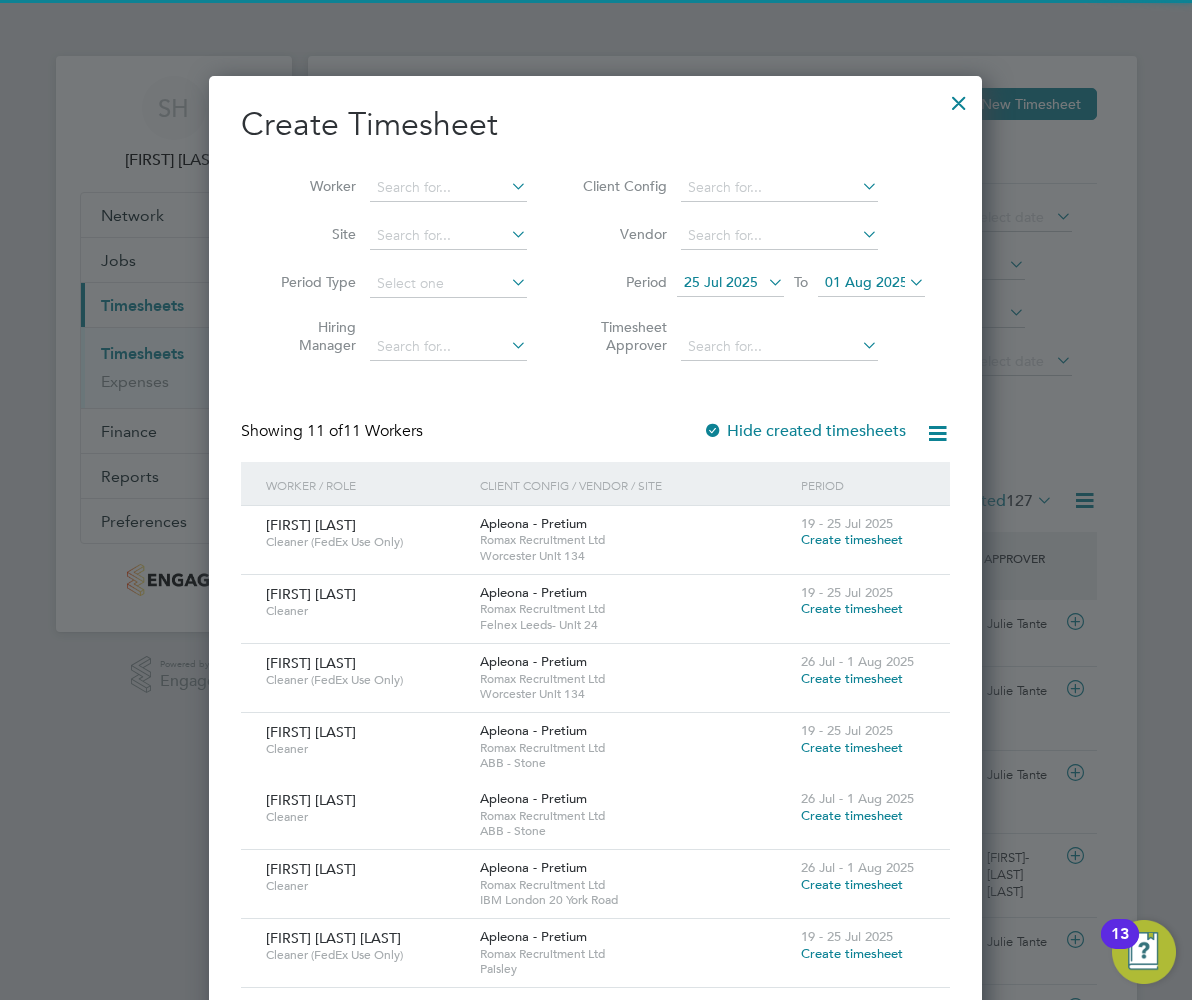 click on "25 Jul 2025" at bounding box center (721, 282) 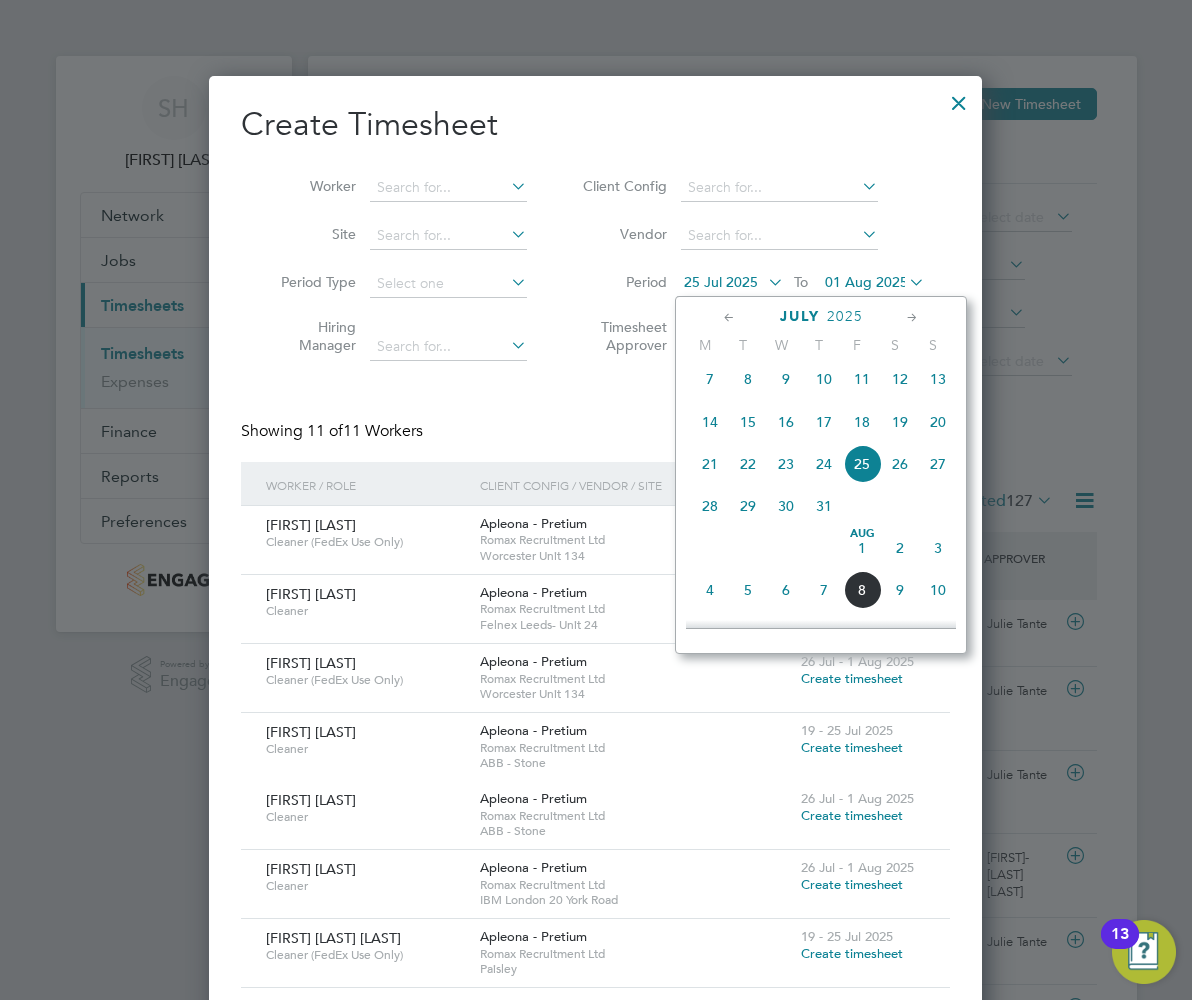 click on "2" 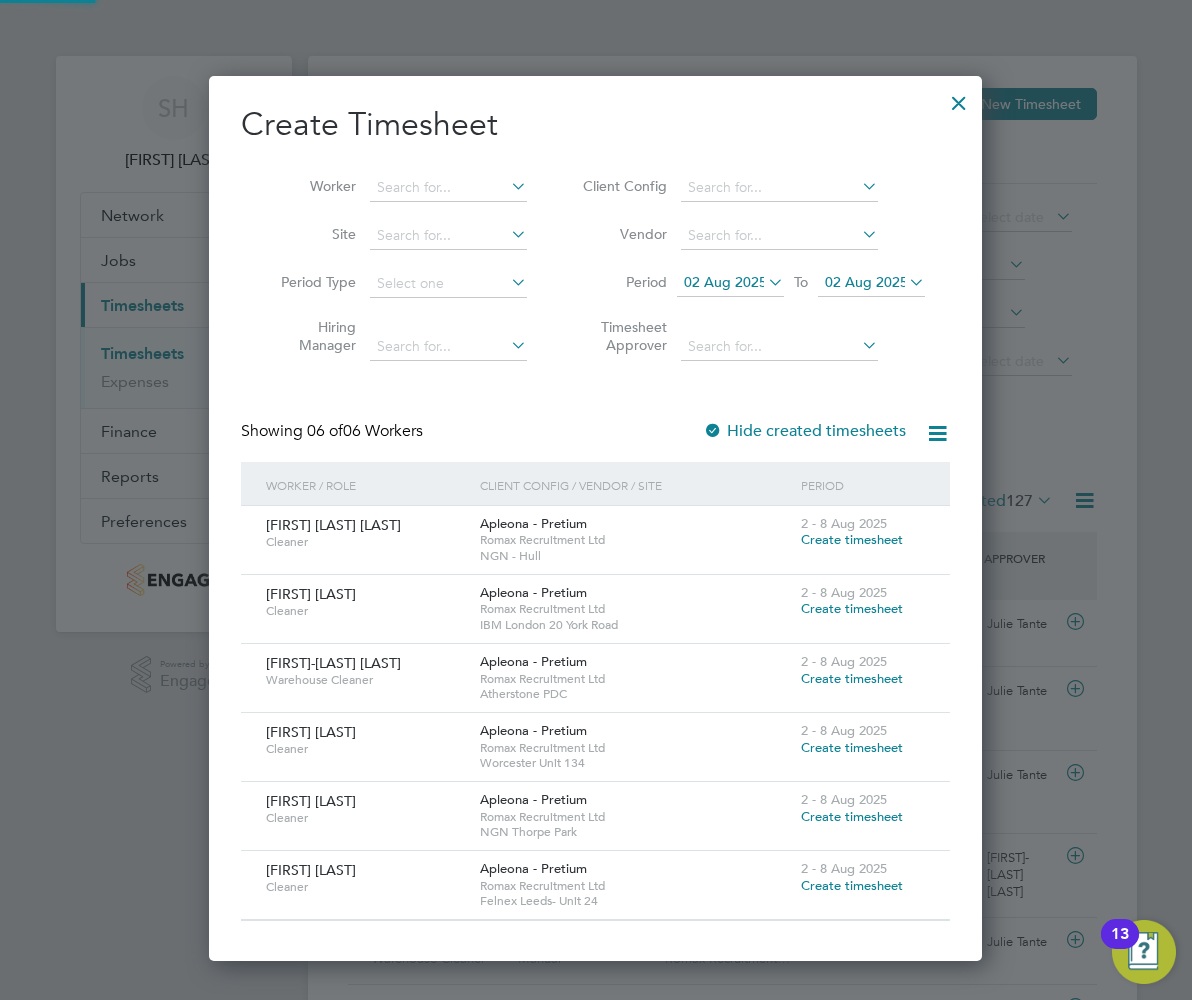 click on "02 Aug 2025" at bounding box center [871, 283] 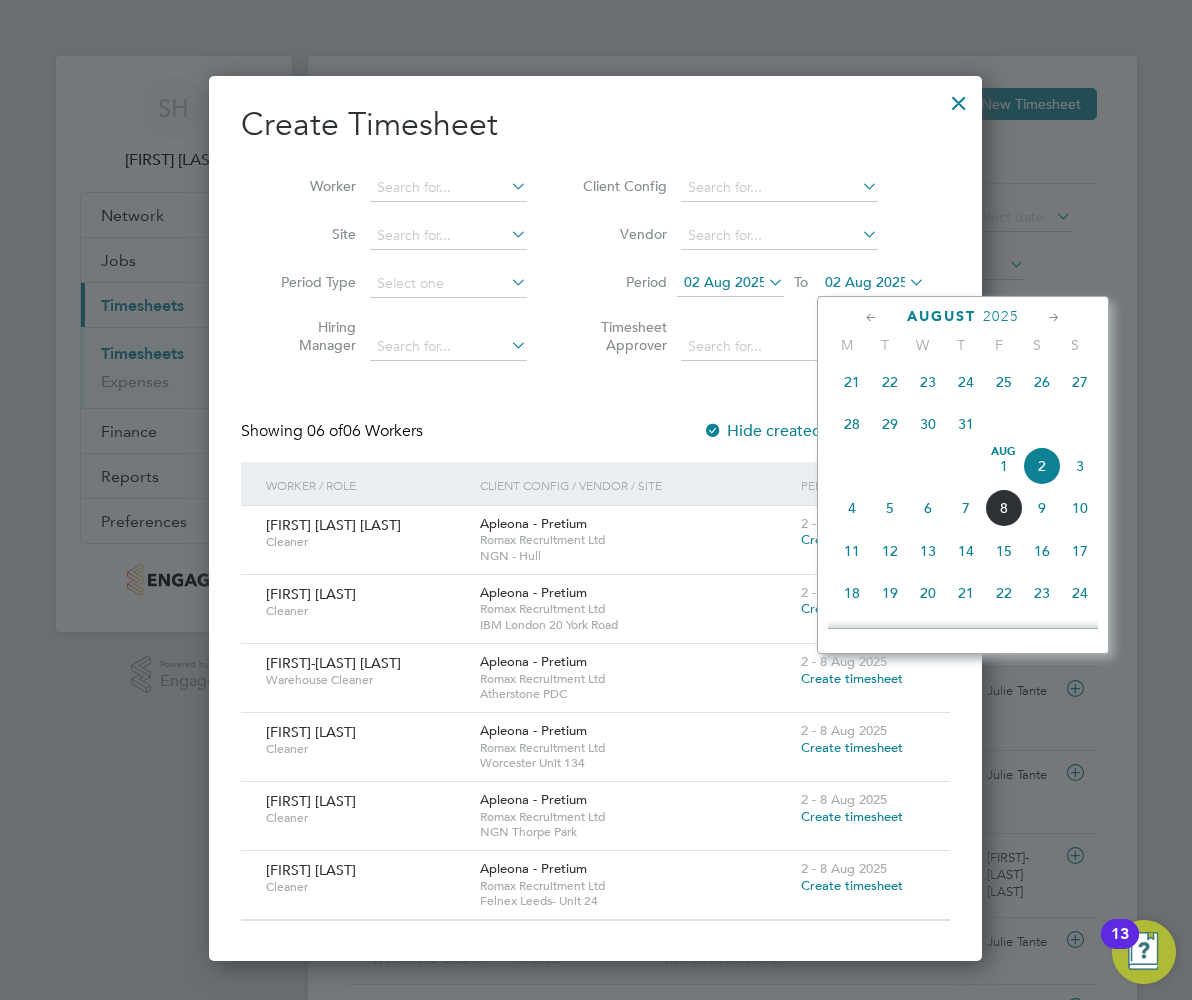 click on "8" 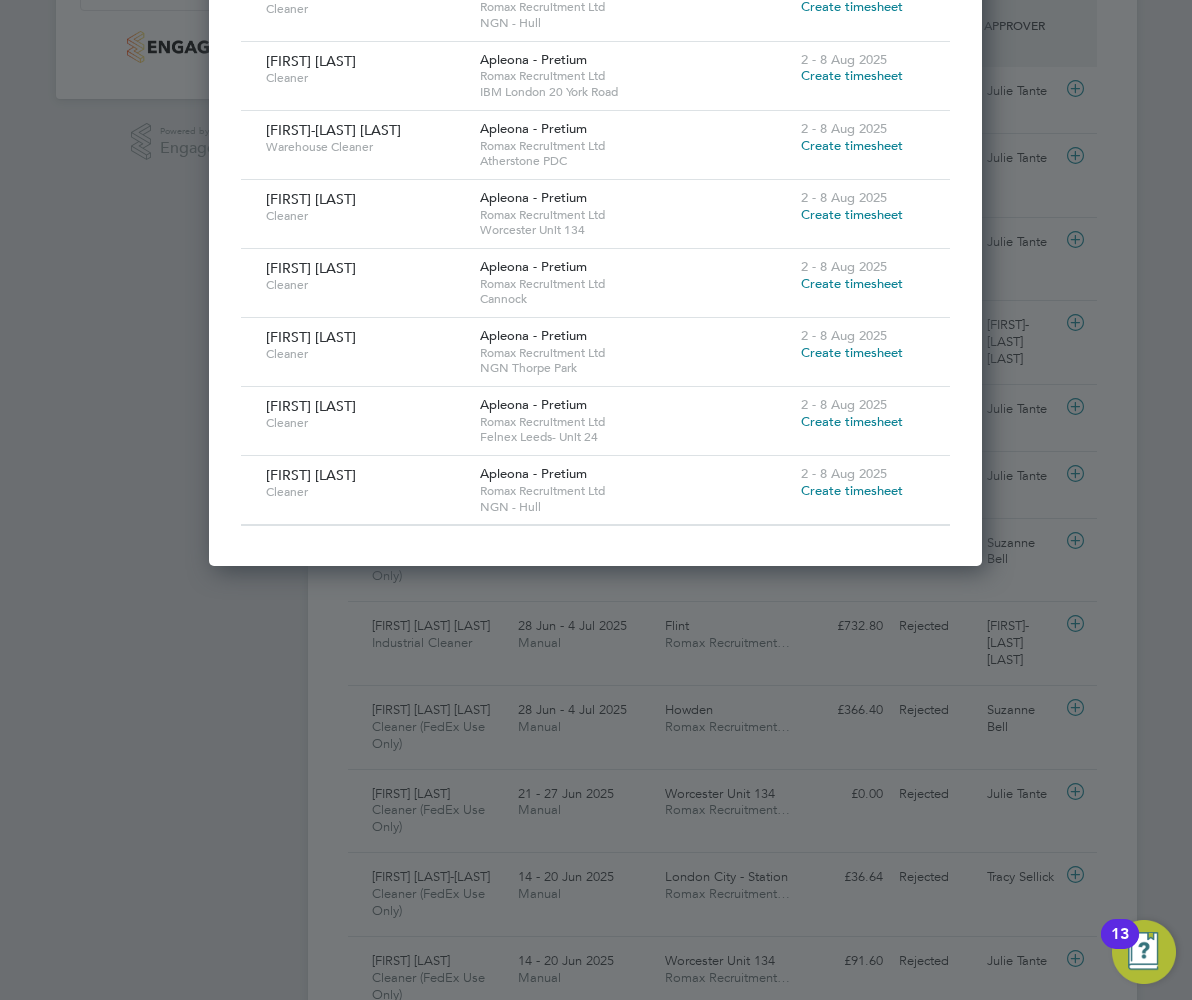 click on "Create timesheet" at bounding box center [852, 490] 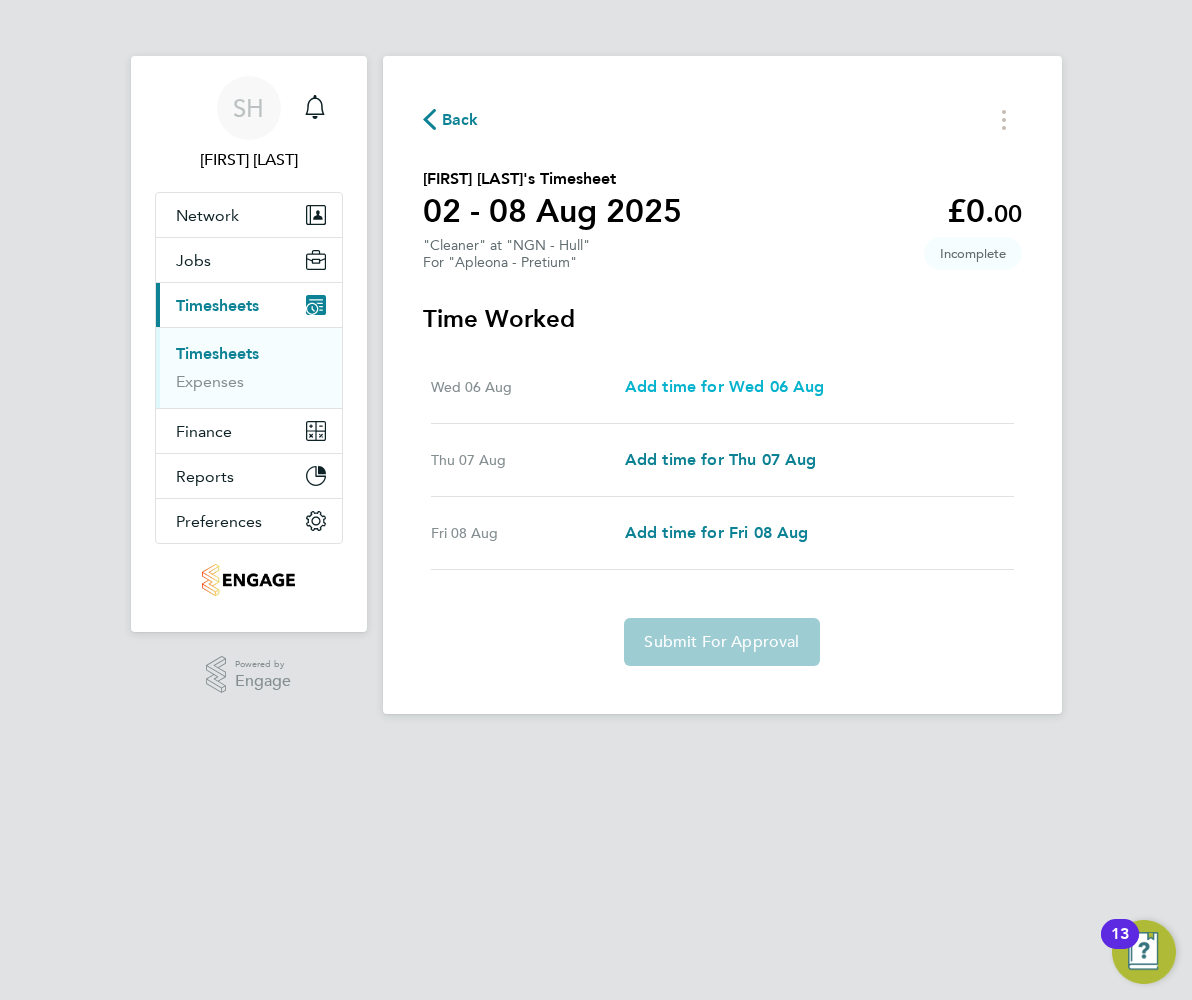 click on "Add time for Wed 06 Aug" at bounding box center [725, 386] 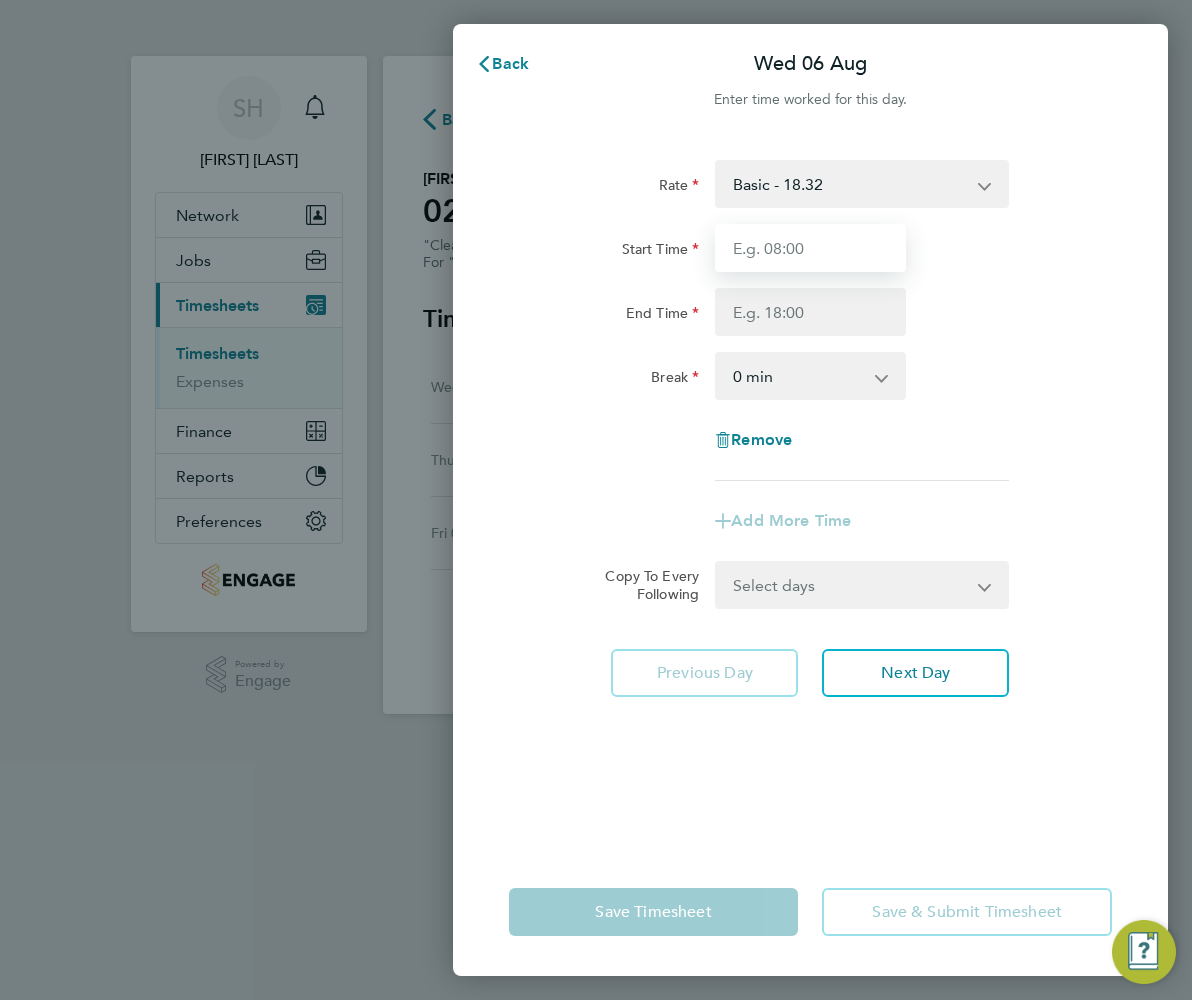 click on "Start Time" at bounding box center (810, 248) 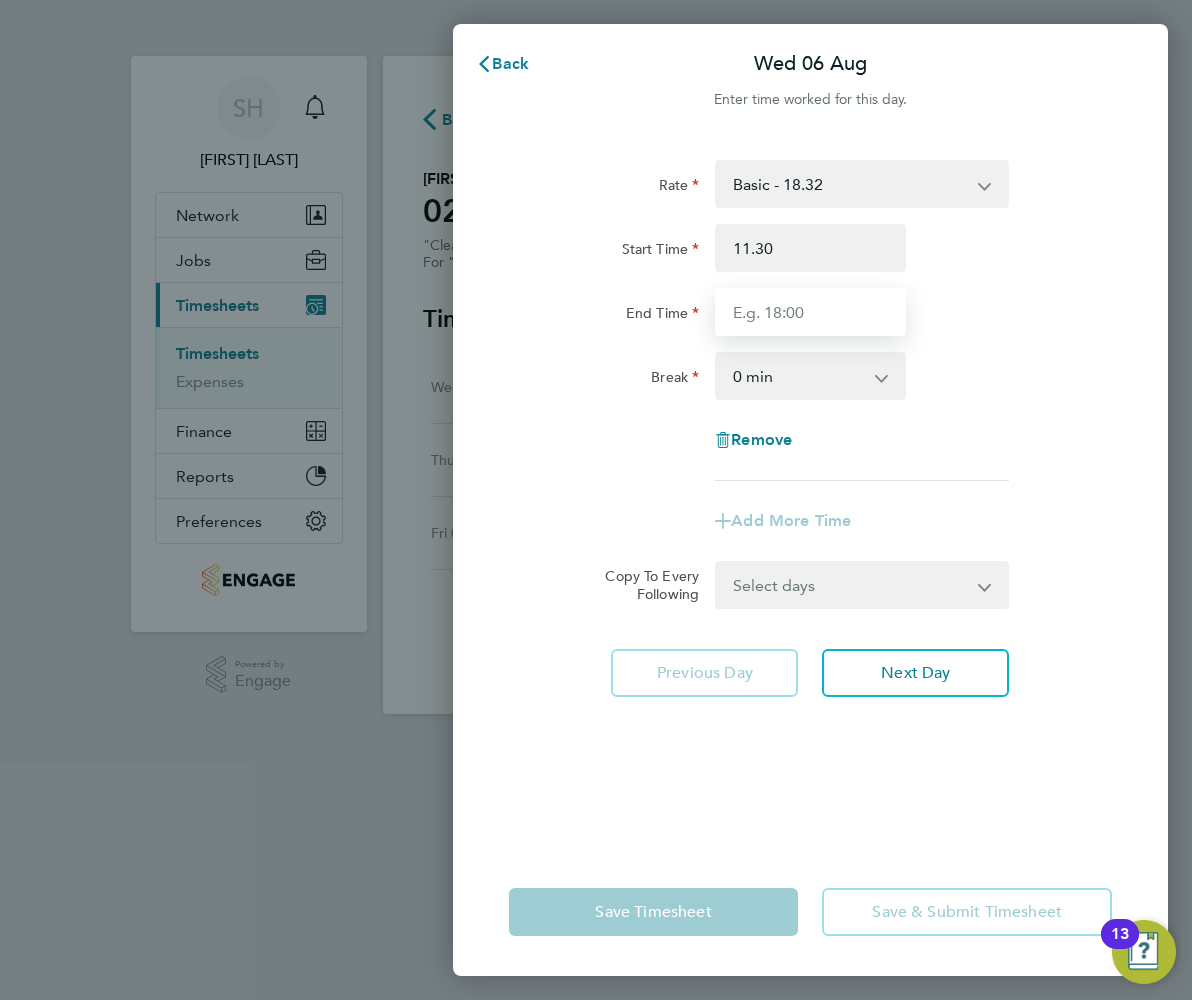 type on "11:30" 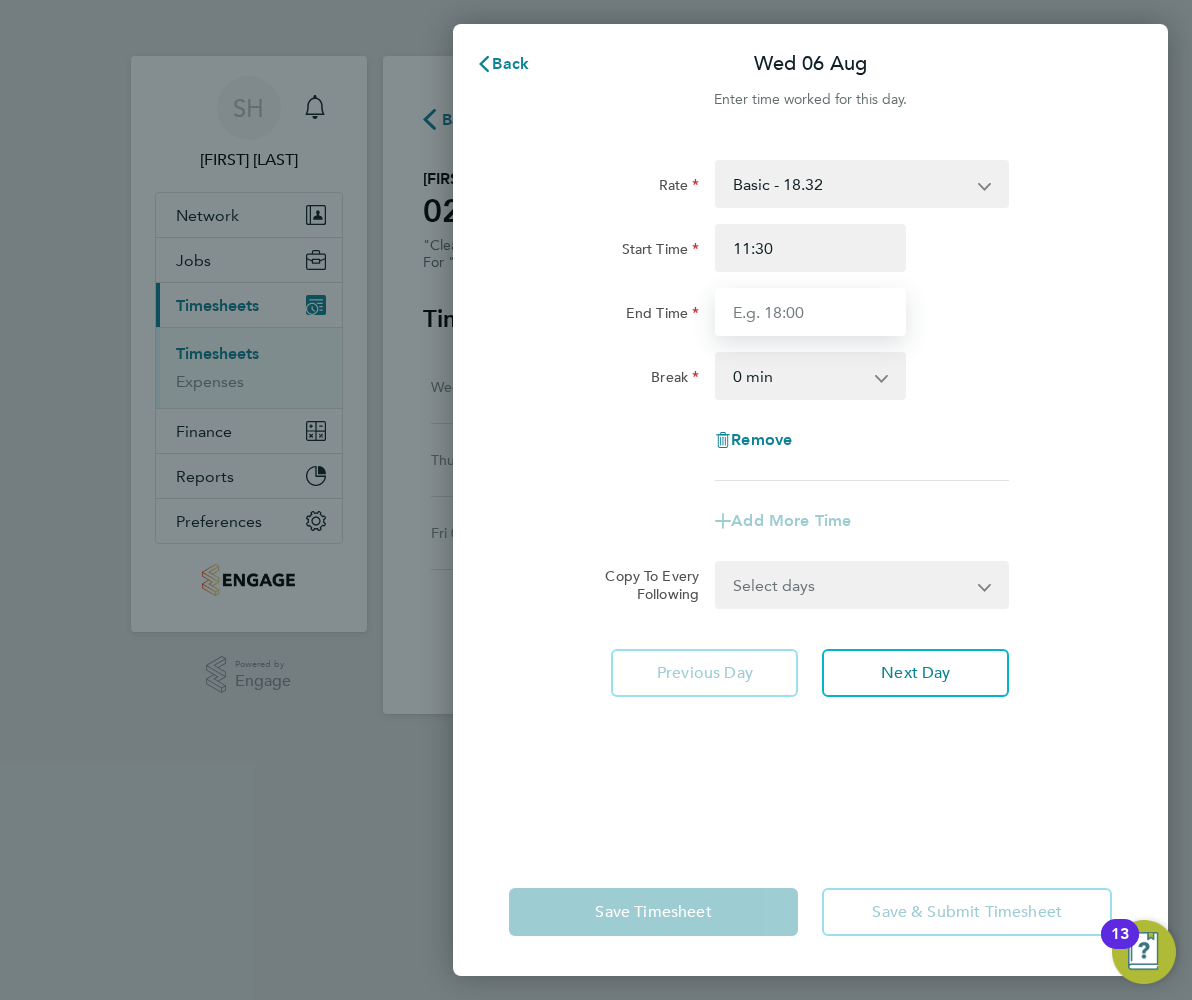 click on "End Time" at bounding box center [810, 312] 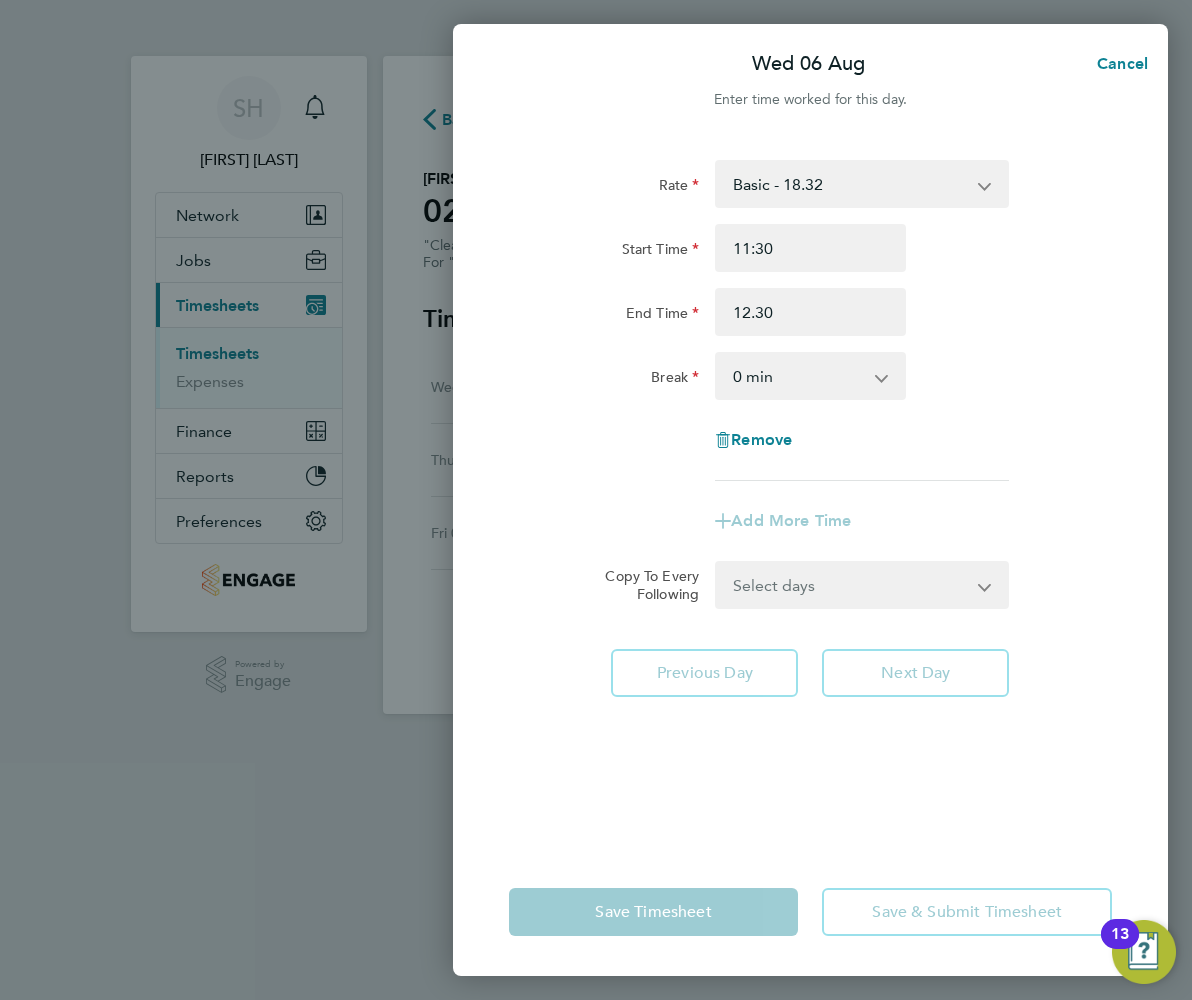 type on "12:30" 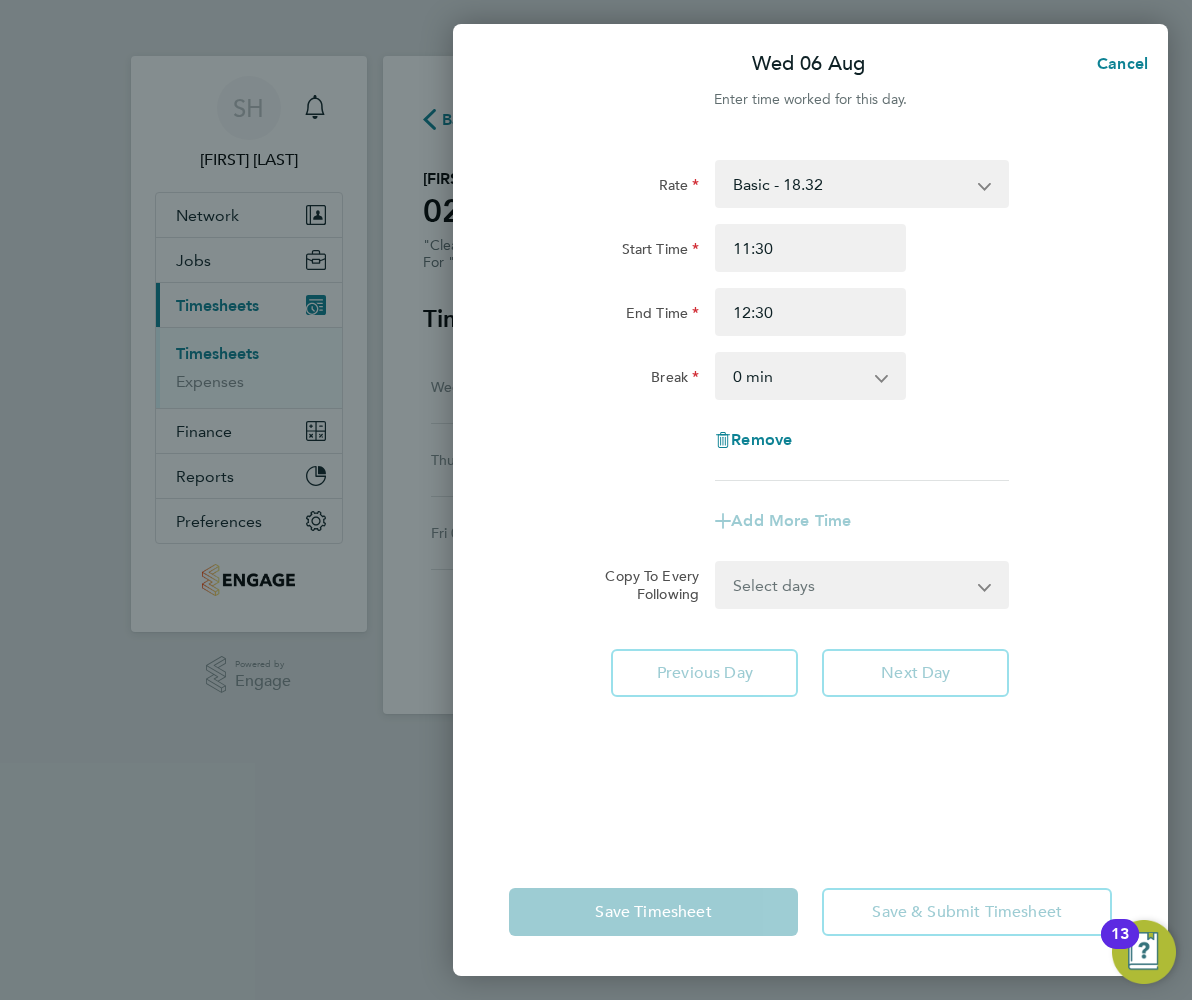 click on "End Time 12:30" 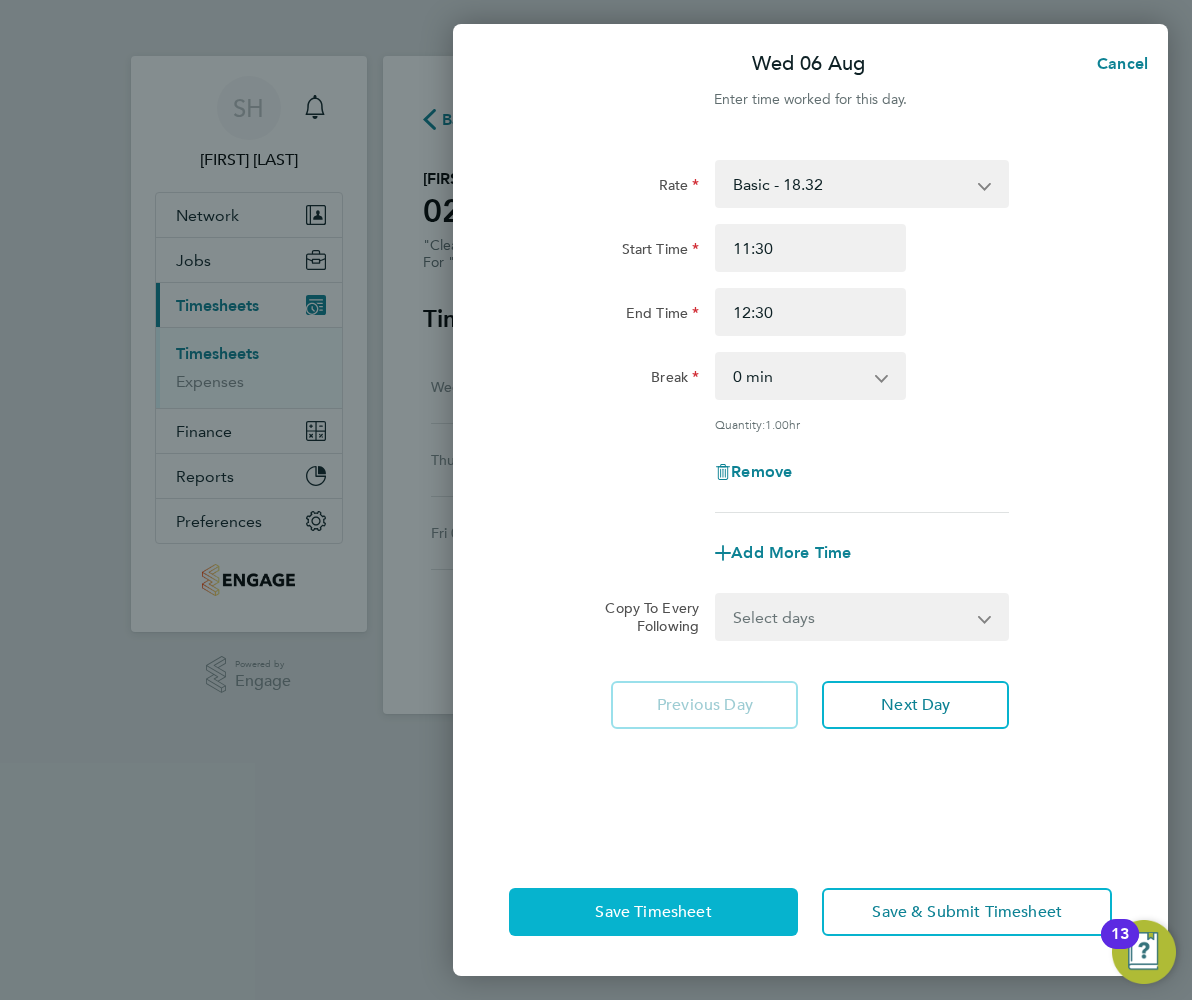 click on "Save Timesheet" 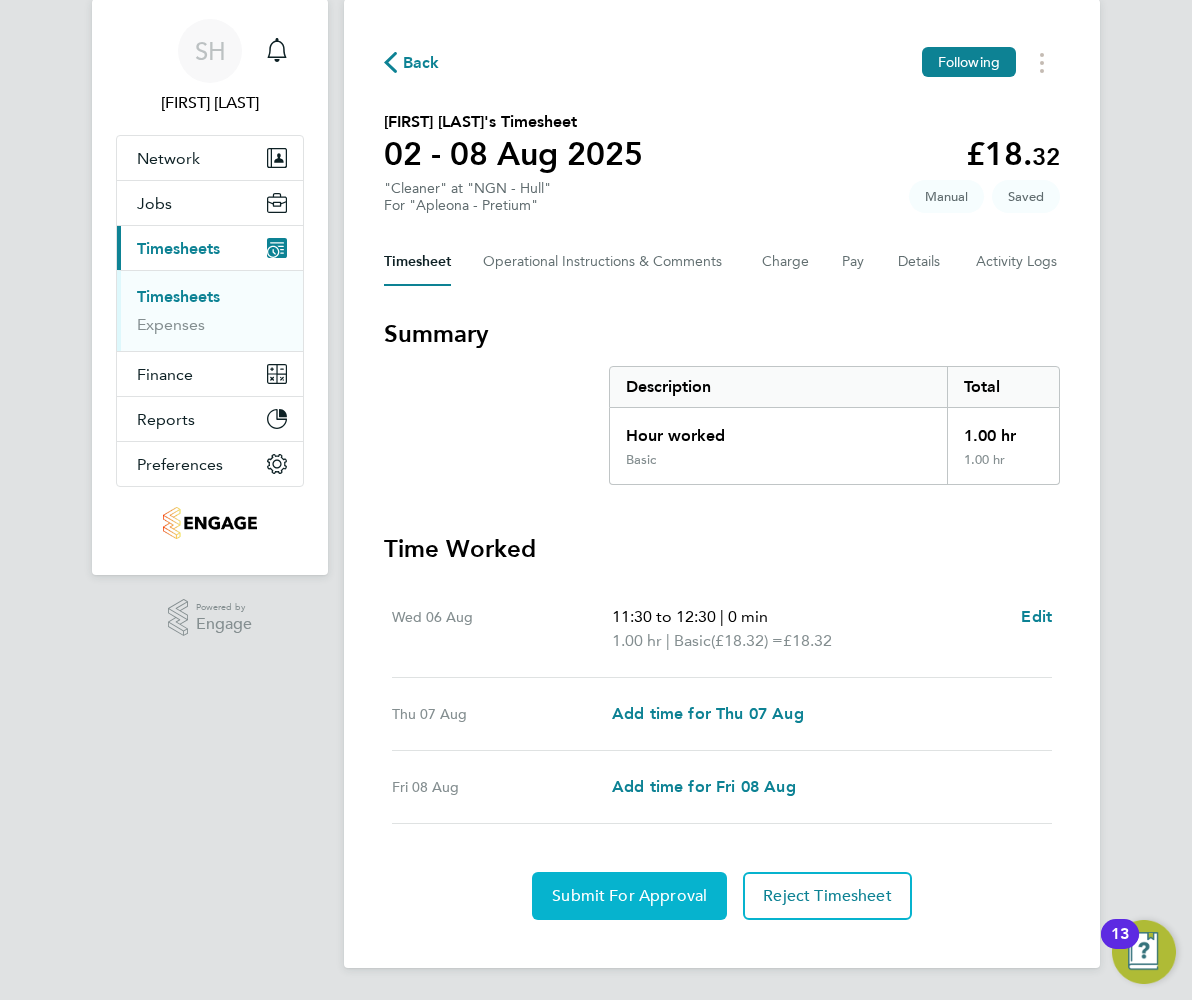 click on "Submit For Approval" 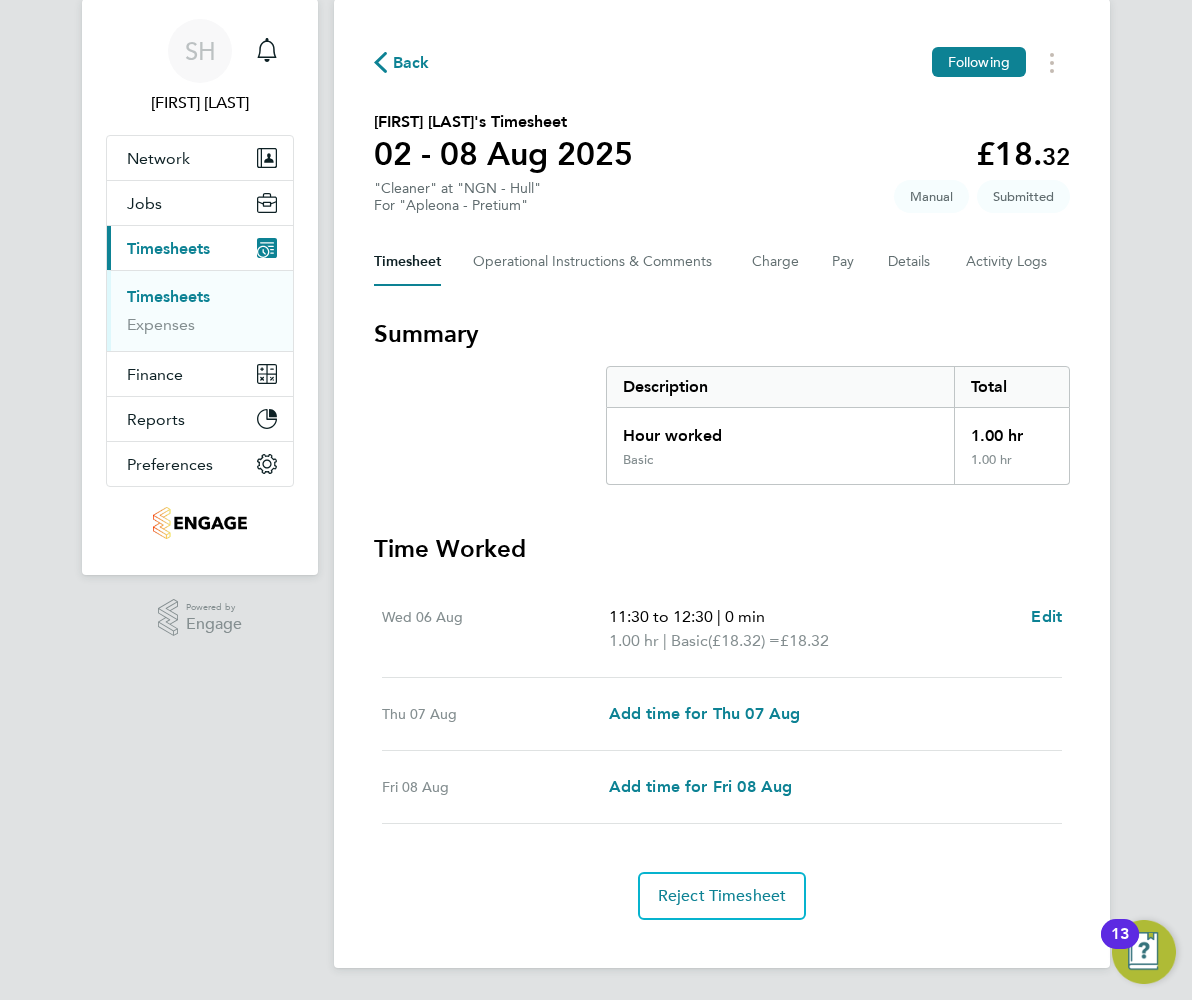 click on "Timesheets" at bounding box center [168, 296] 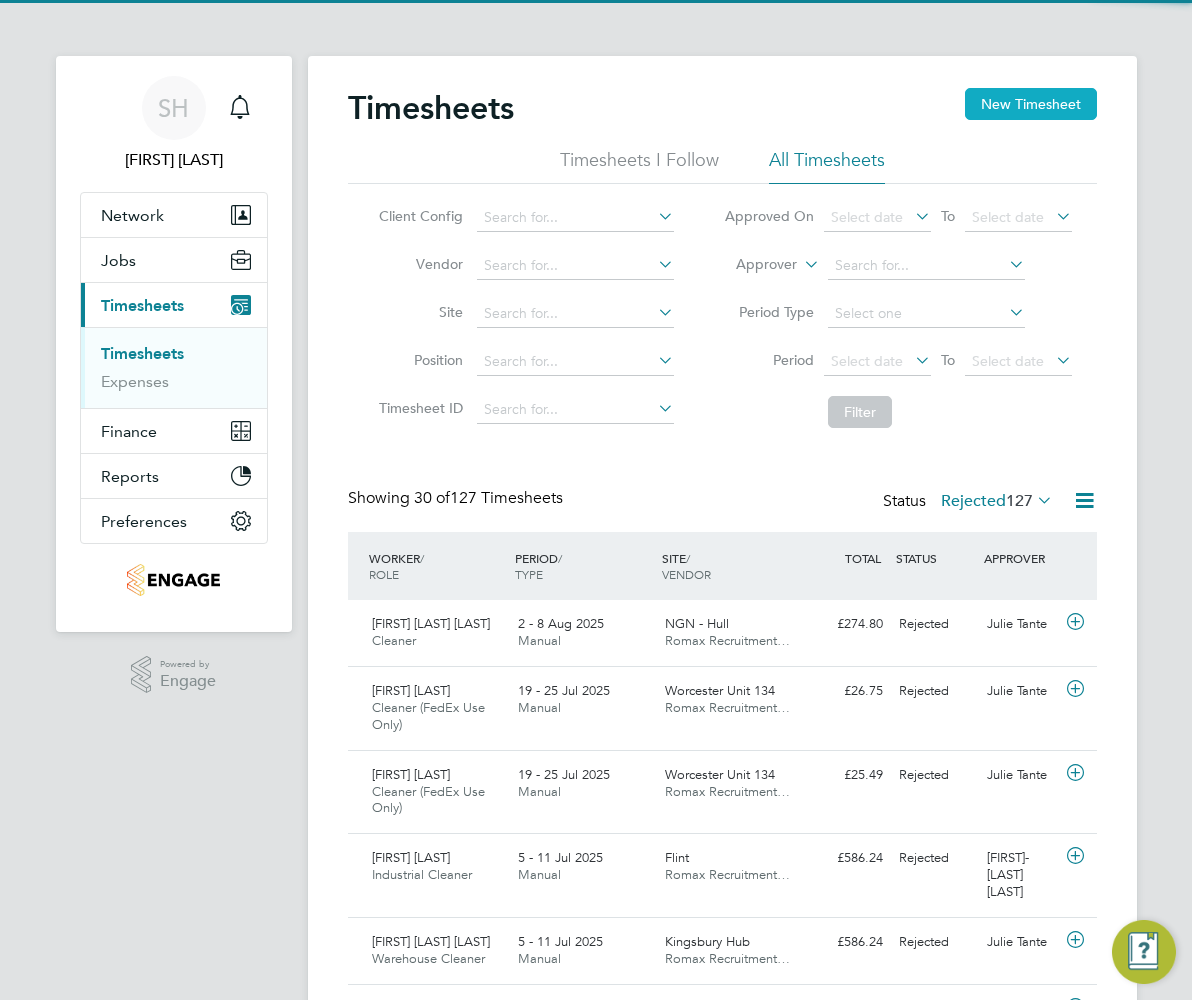 click on "New Timesheet" 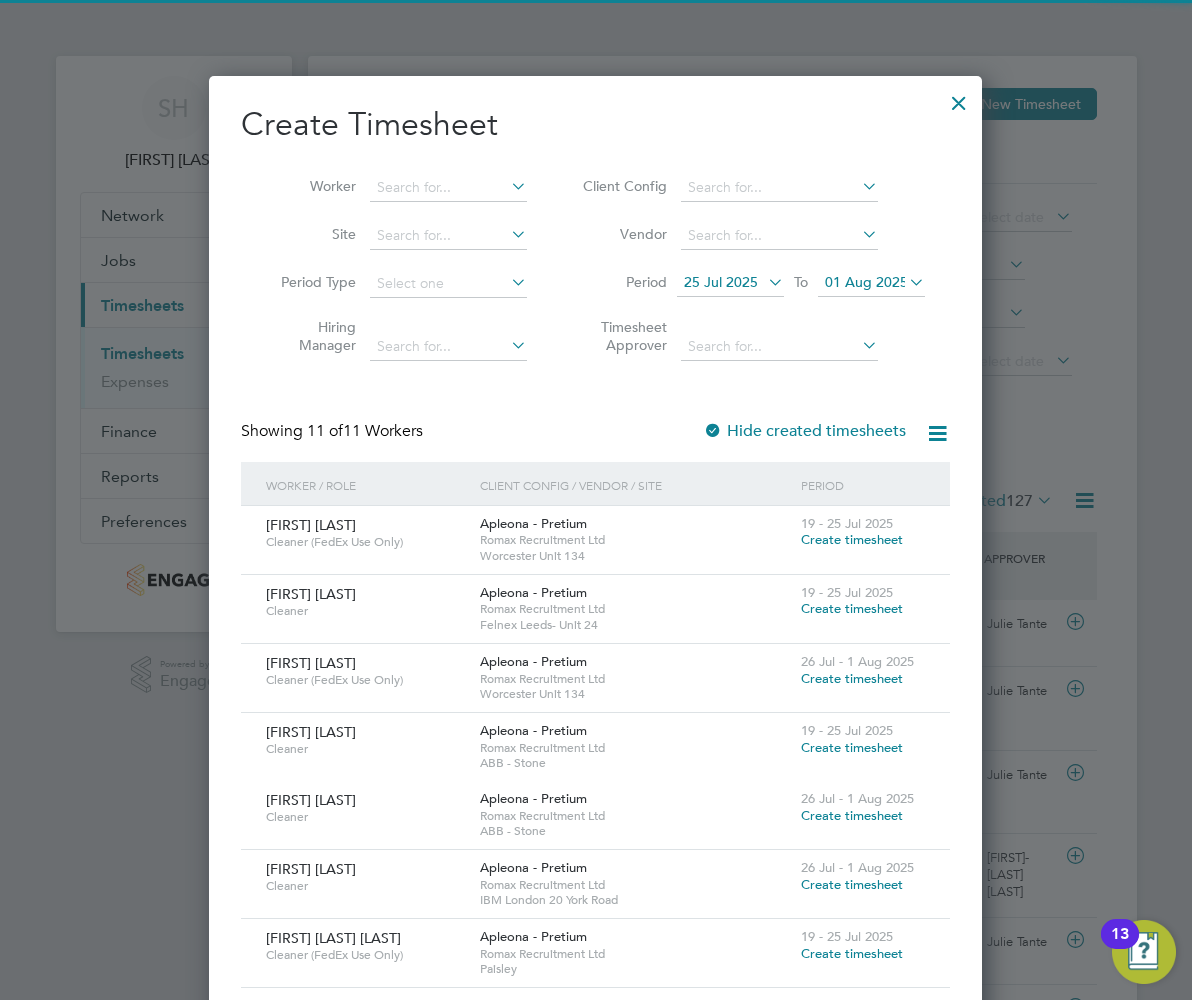 click on "25 Jul 2025" at bounding box center (721, 282) 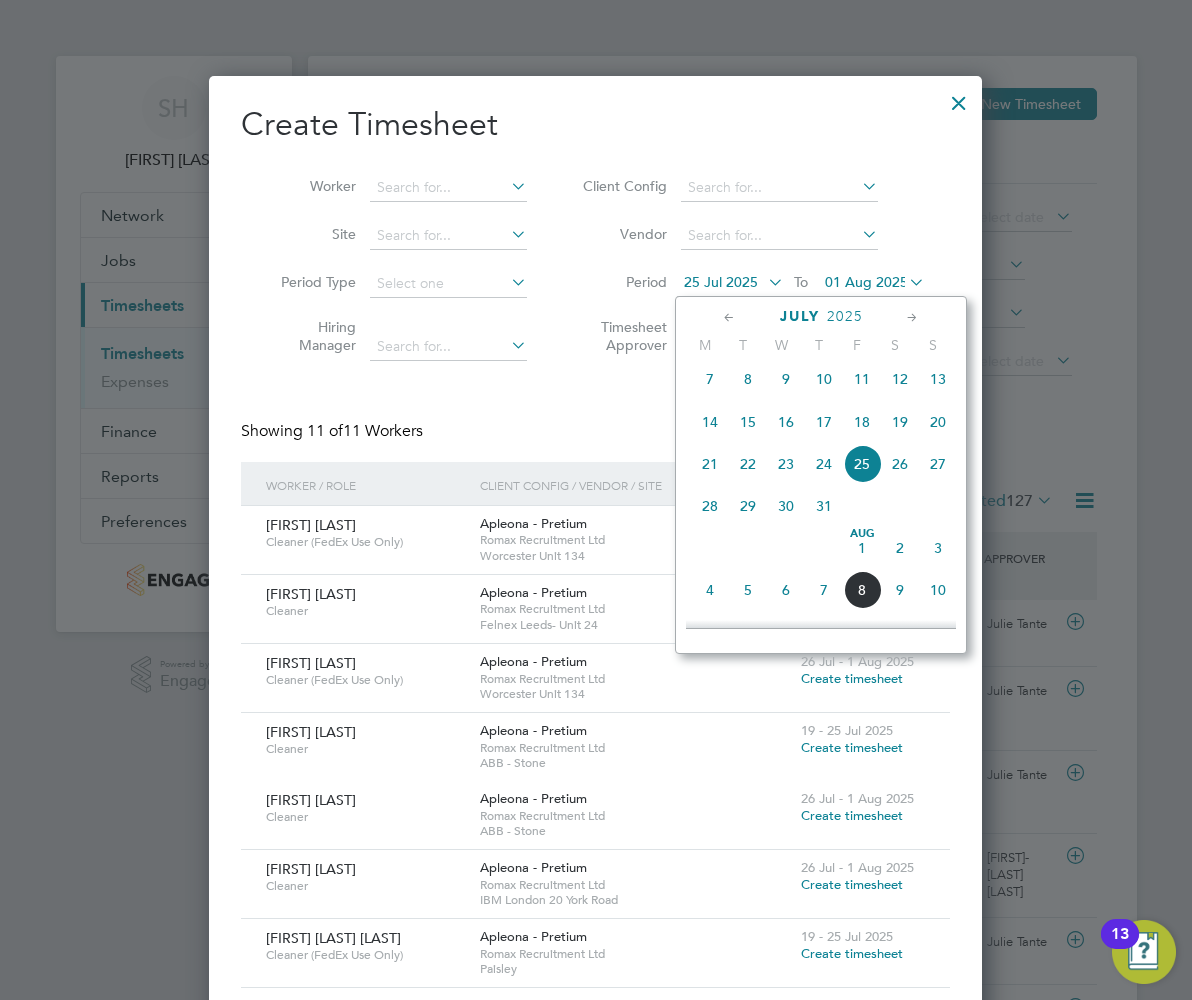 click on "2" 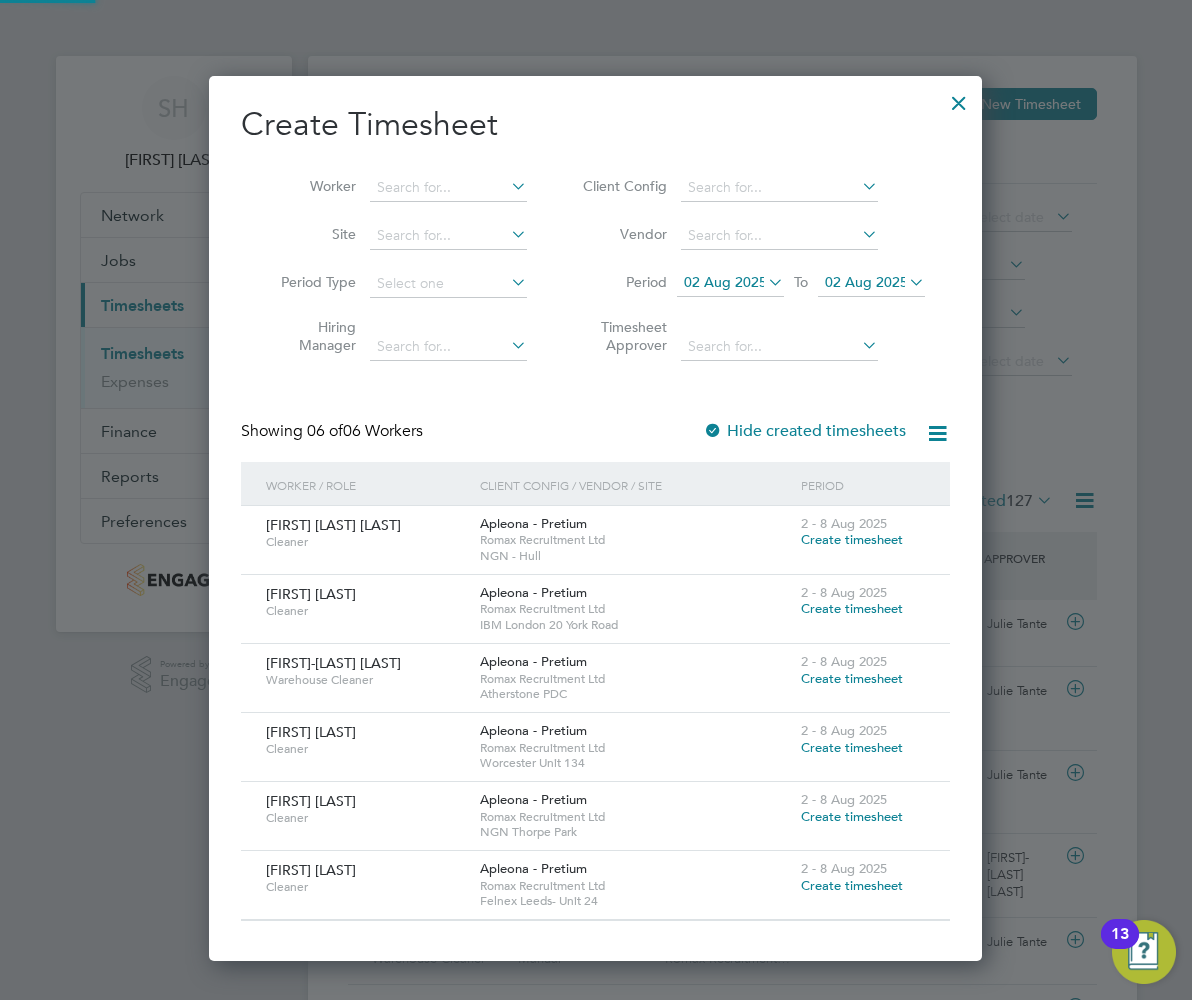 click on "02 Aug 2025" at bounding box center [866, 282] 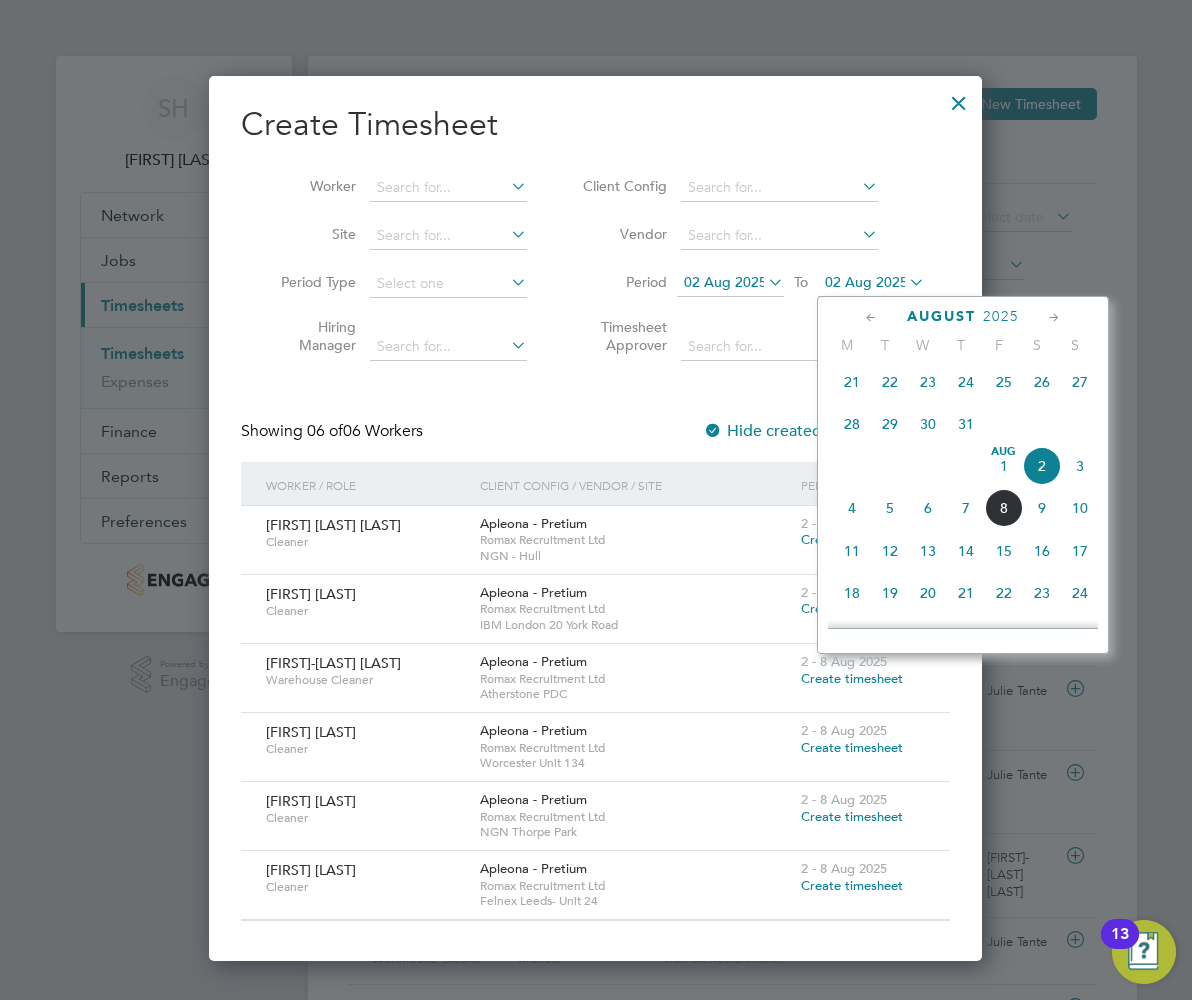 click on "8" 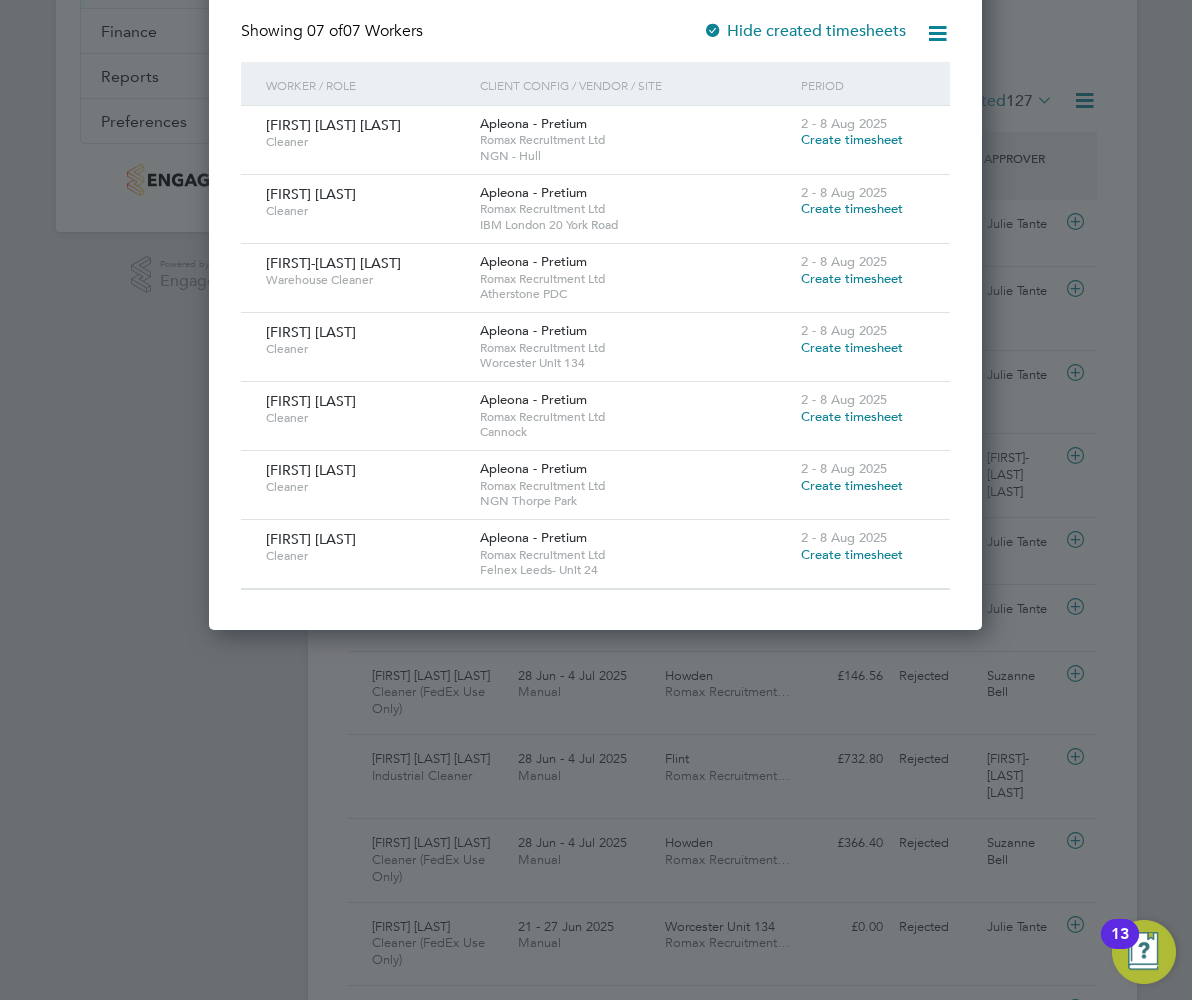 click on "Create timesheet" at bounding box center [852, 416] 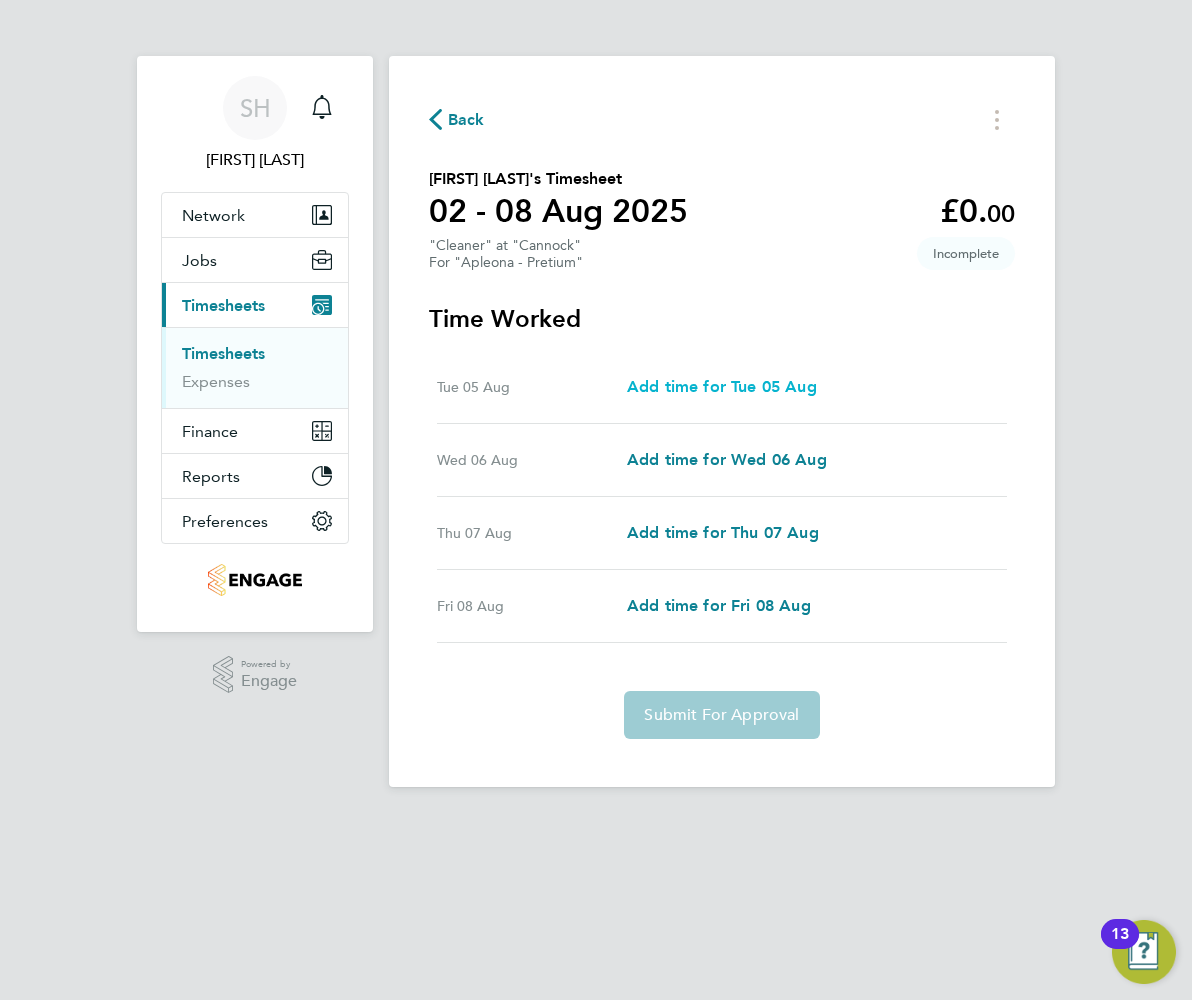 click on "Add time for Tue 05 Aug" at bounding box center [722, 387] 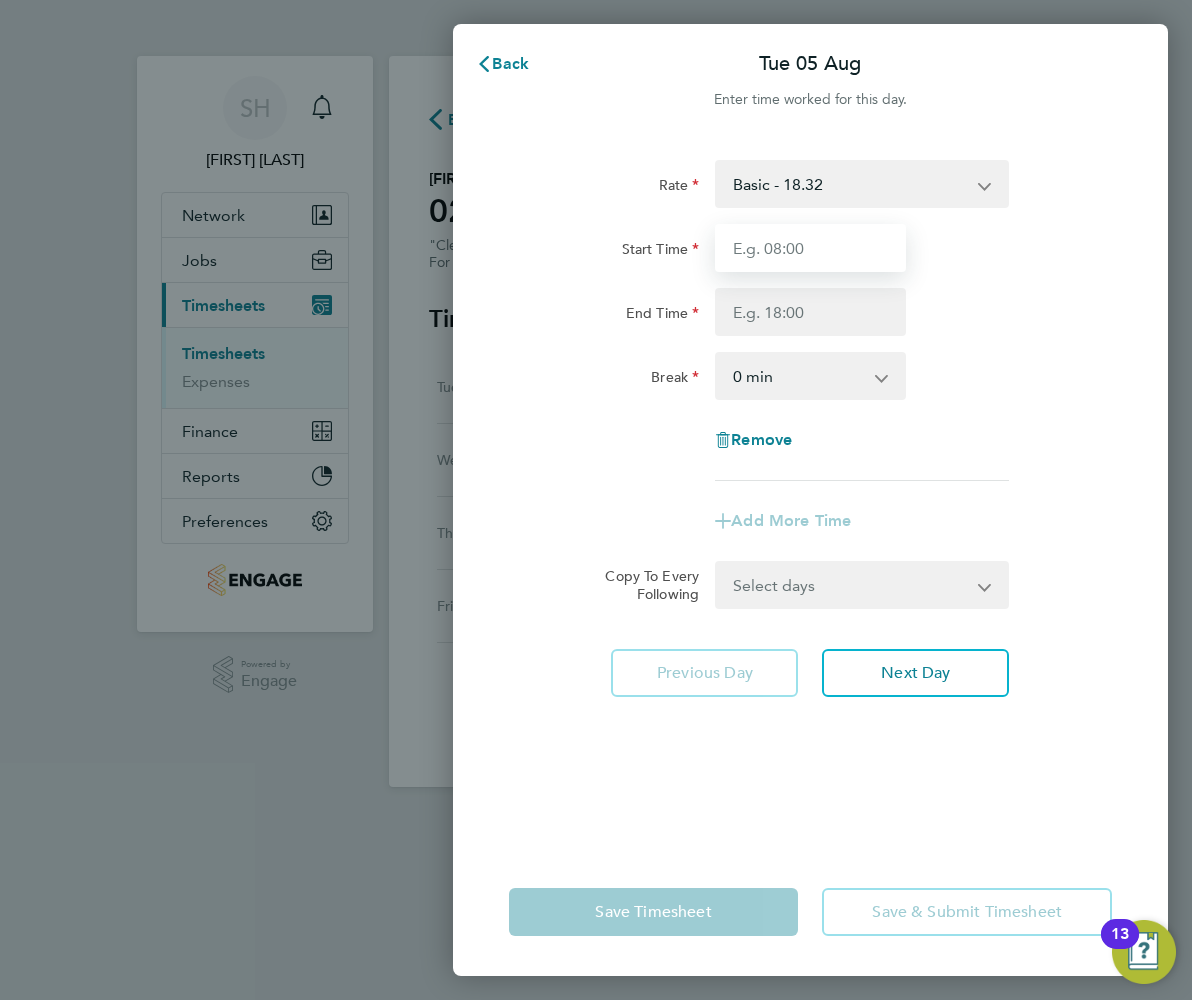 click on "Start Time" at bounding box center [810, 248] 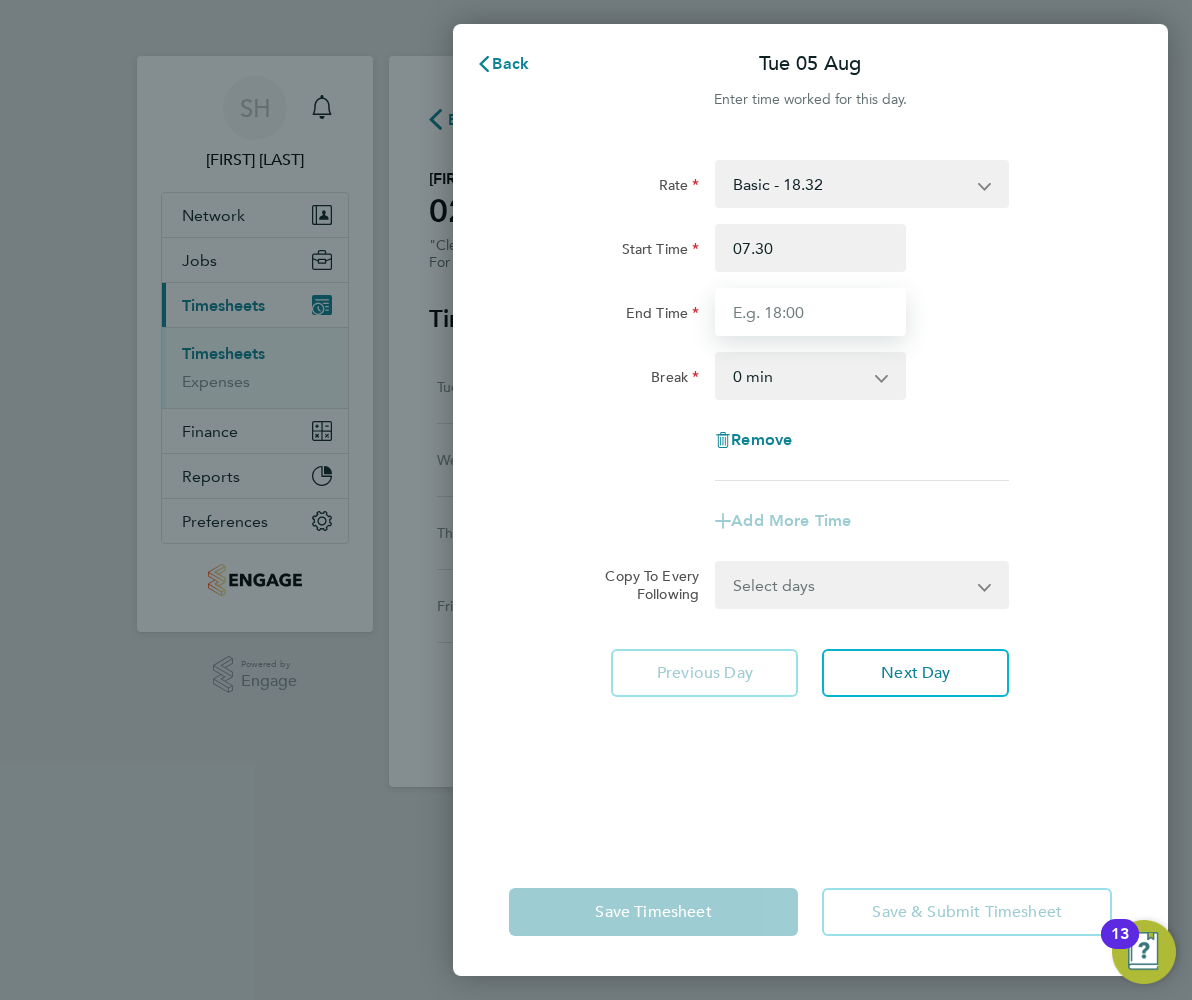 type on "07:30" 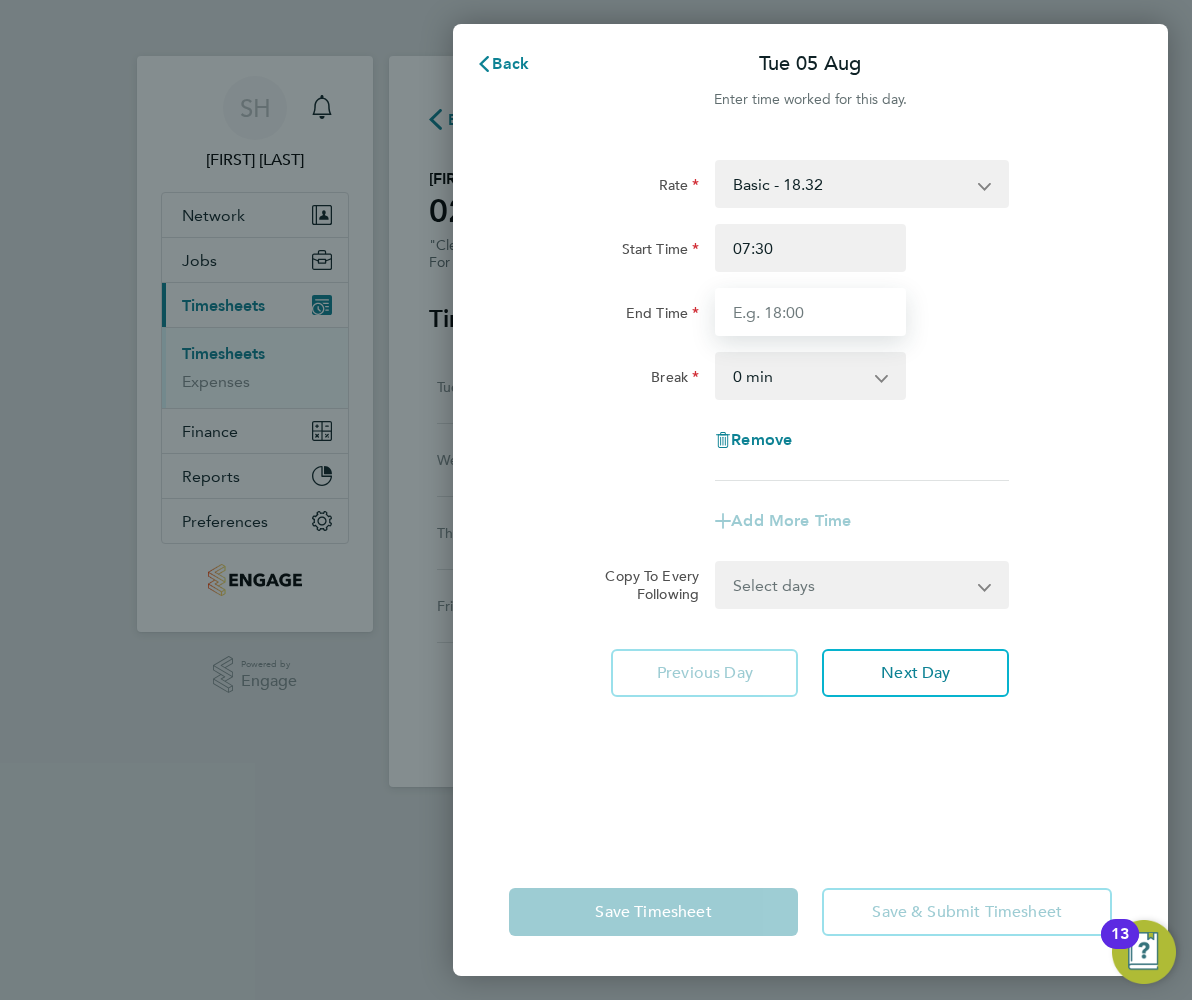 click on "End Time" at bounding box center [810, 312] 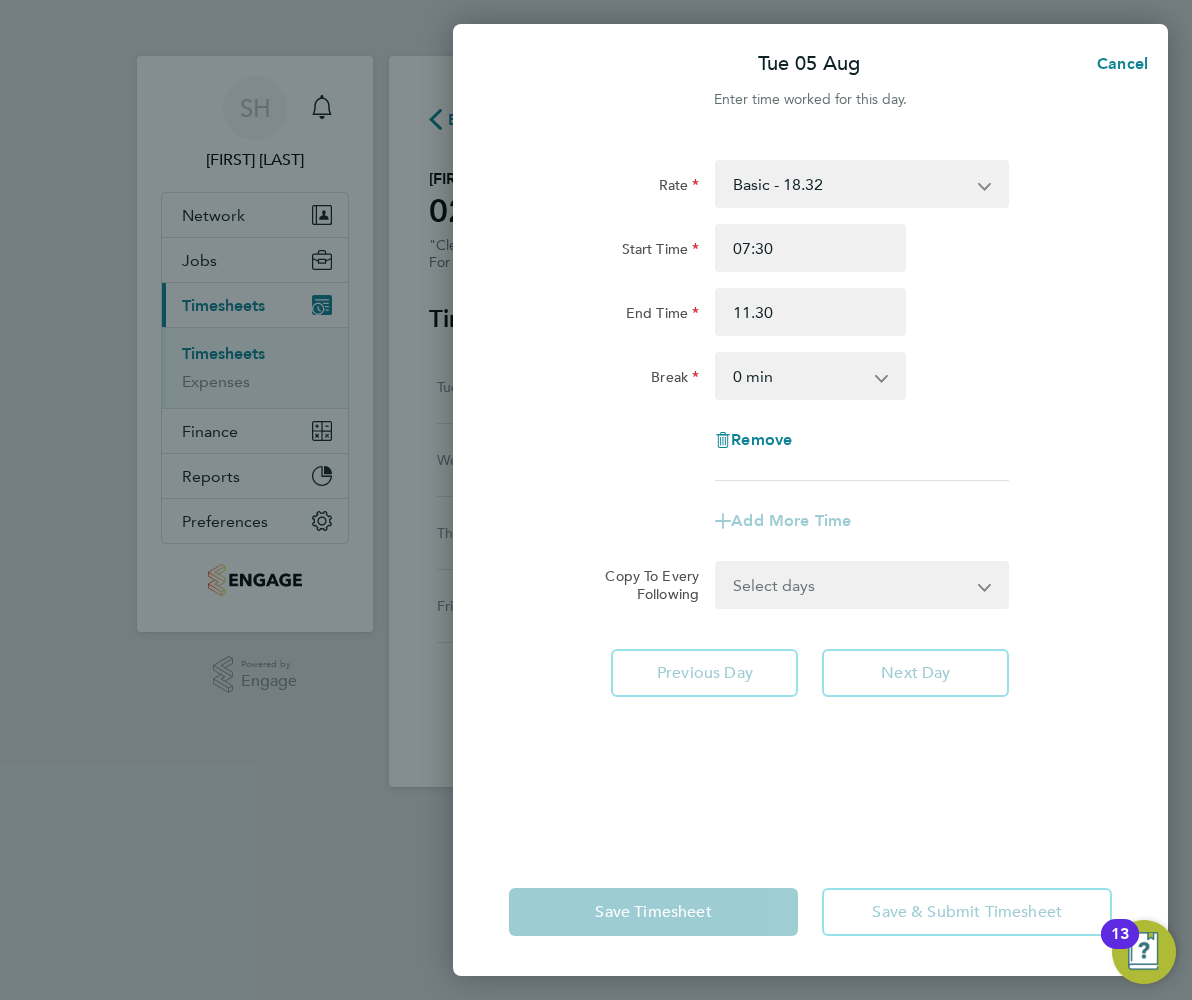 type on "11:30" 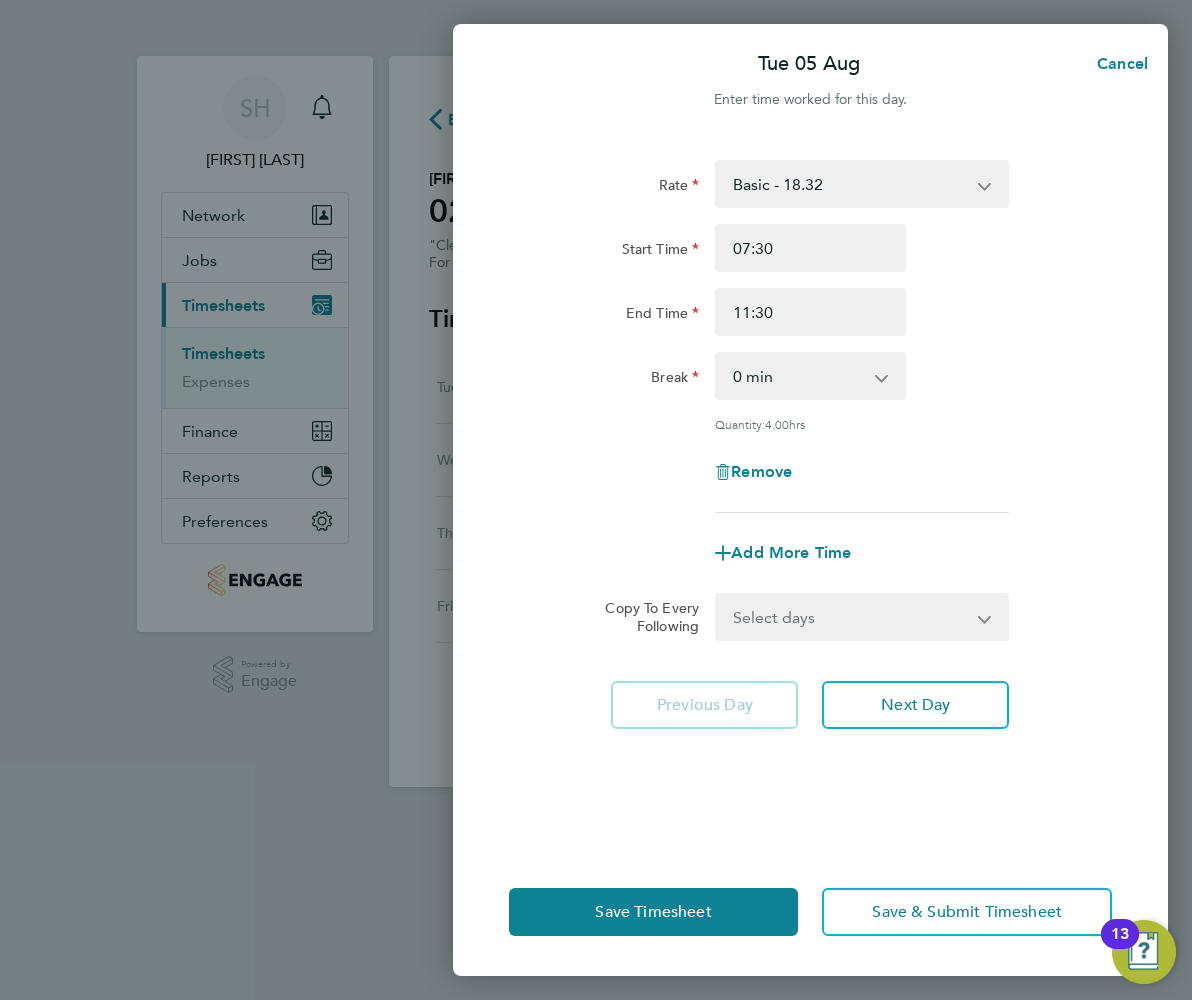 click on "Start Time 07:30" 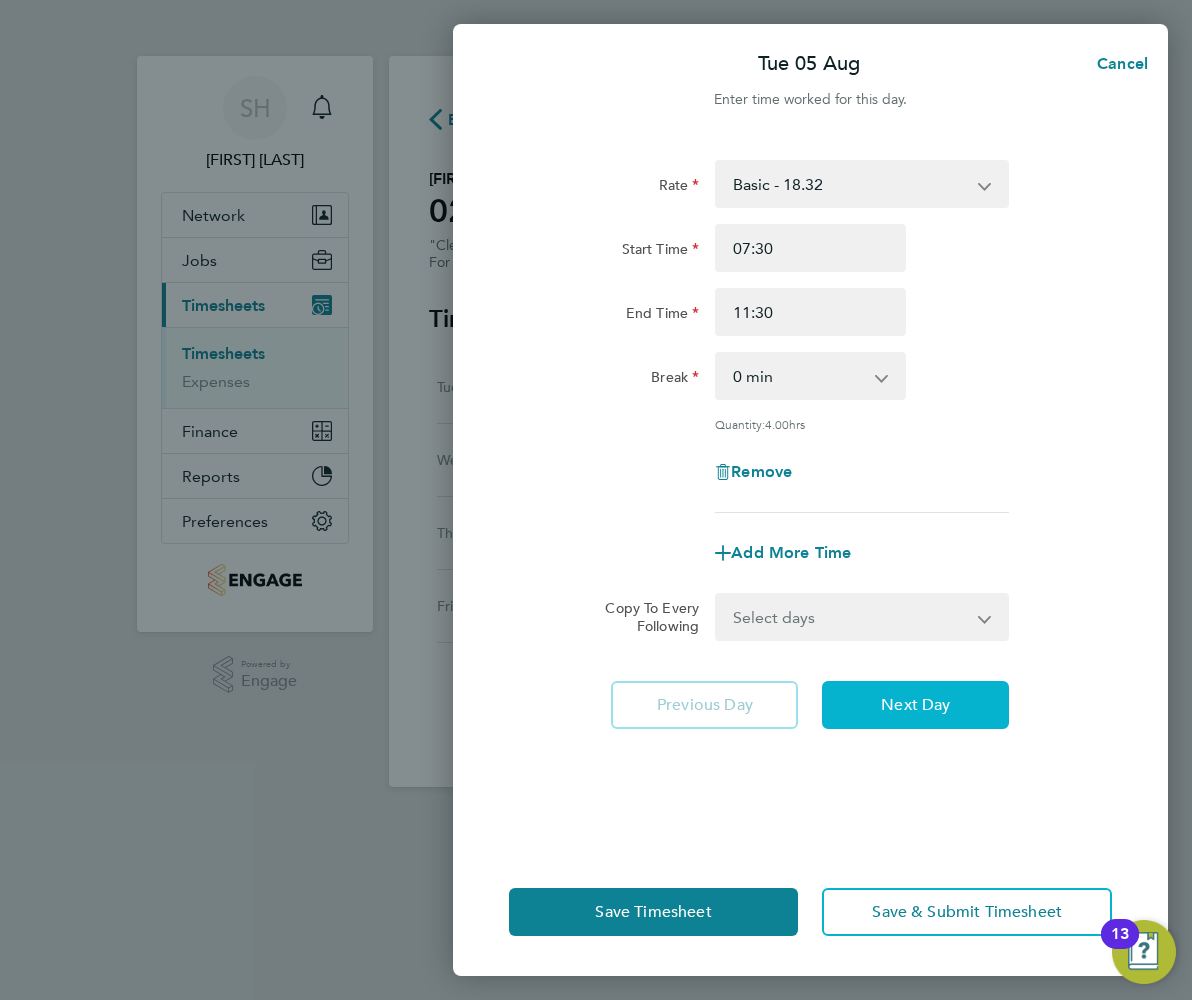 click on "Next Day" 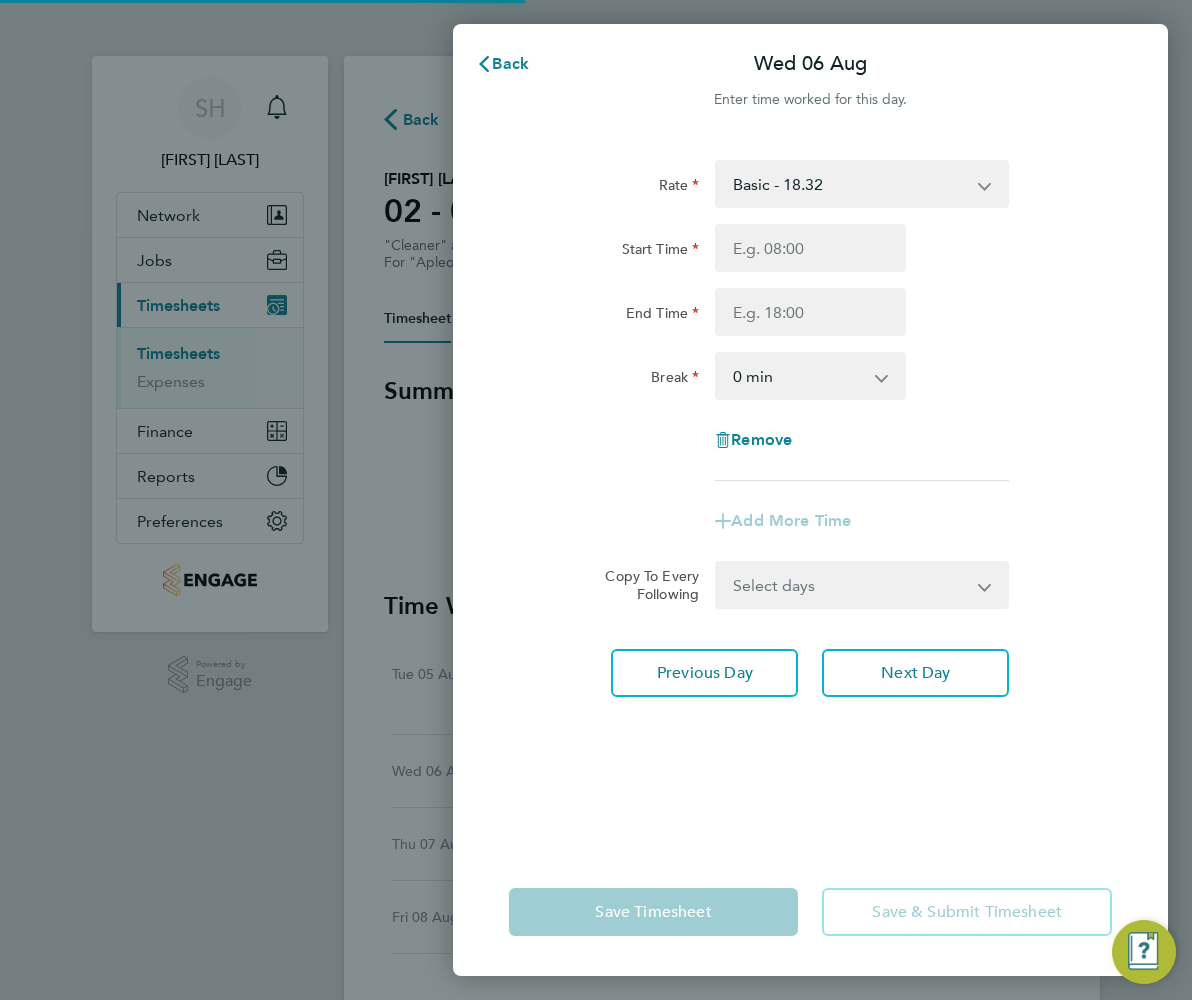click on "Rate  Basic - 18.32
Start Time End Time Break  0 min   15 min   30 min   45 min   60 min   75 min   90 min
Remove
Add More Time  Copy To Every Following  Select days   Day   Thursday   Friday
Previous Day   Next Day" 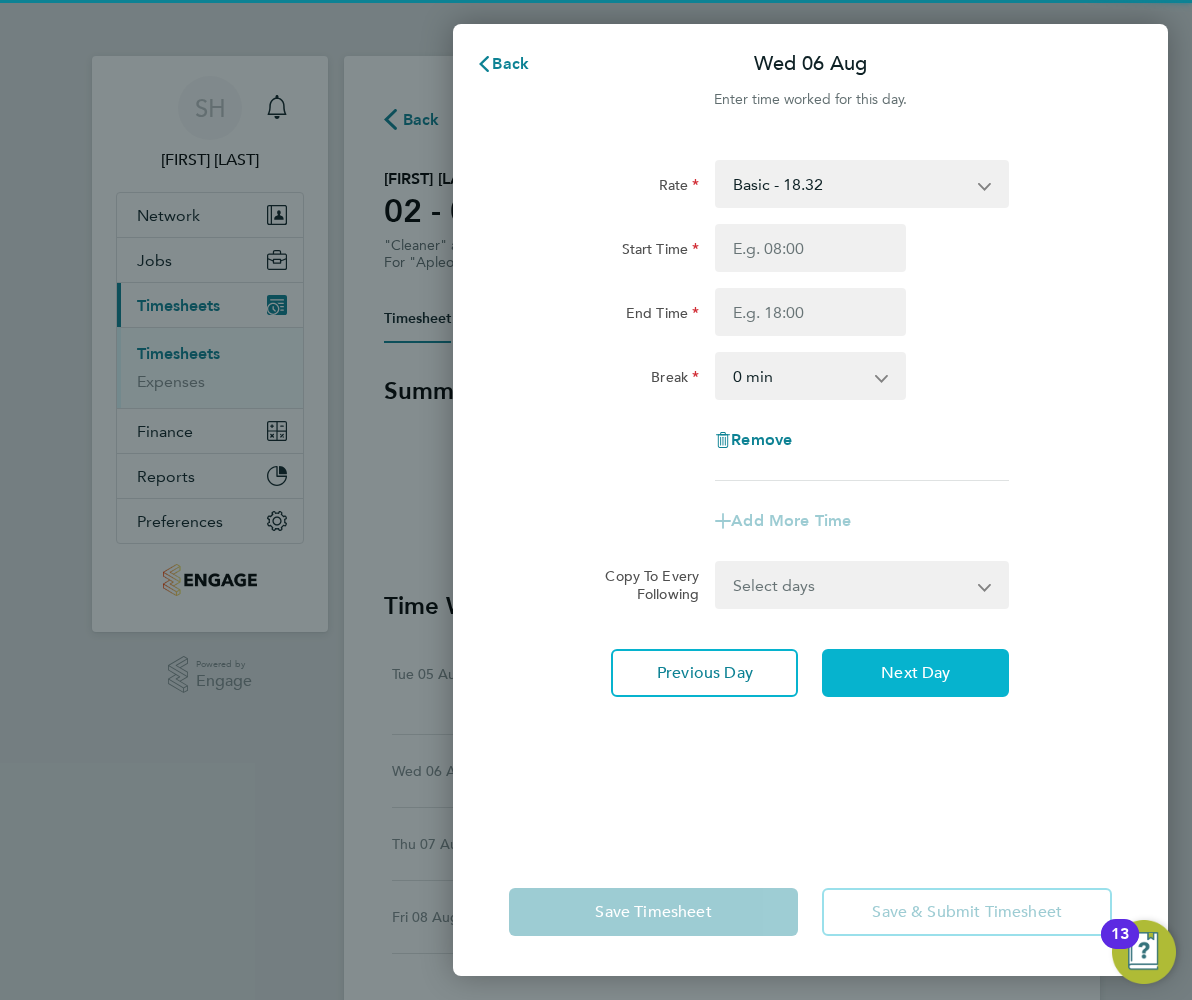 click on "Next Day" 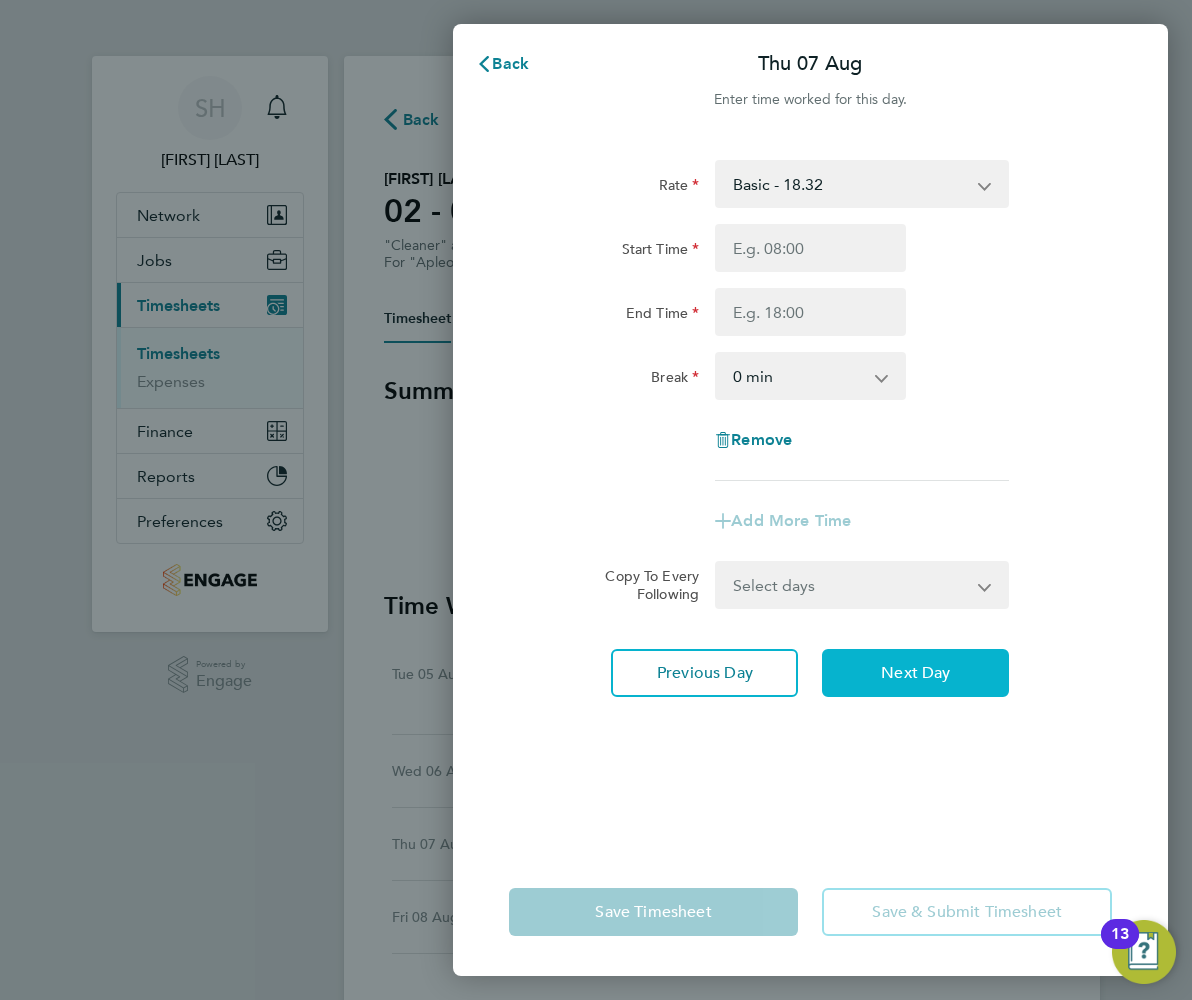 click on "Next Day" 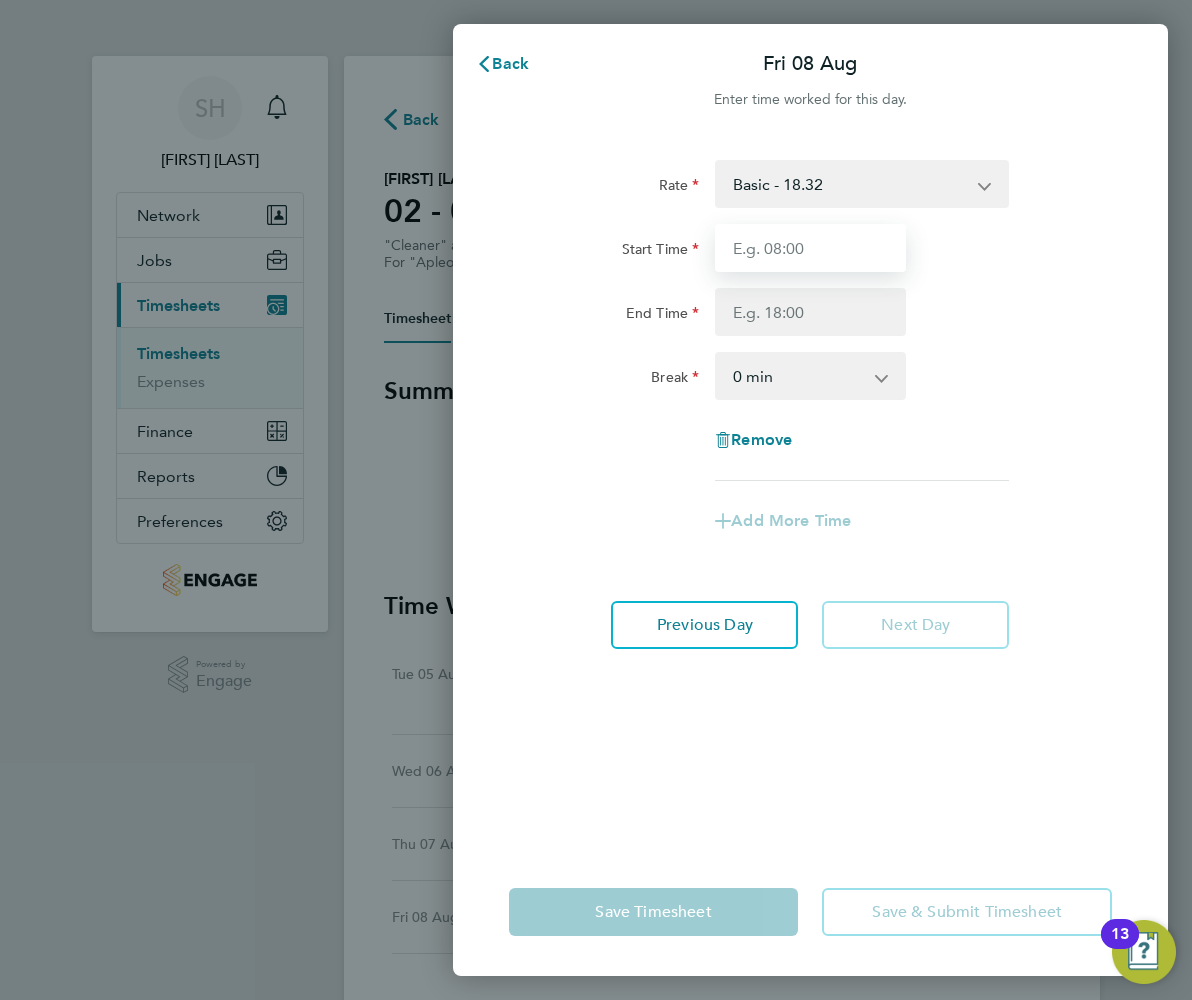 click on "Start Time" at bounding box center [810, 248] 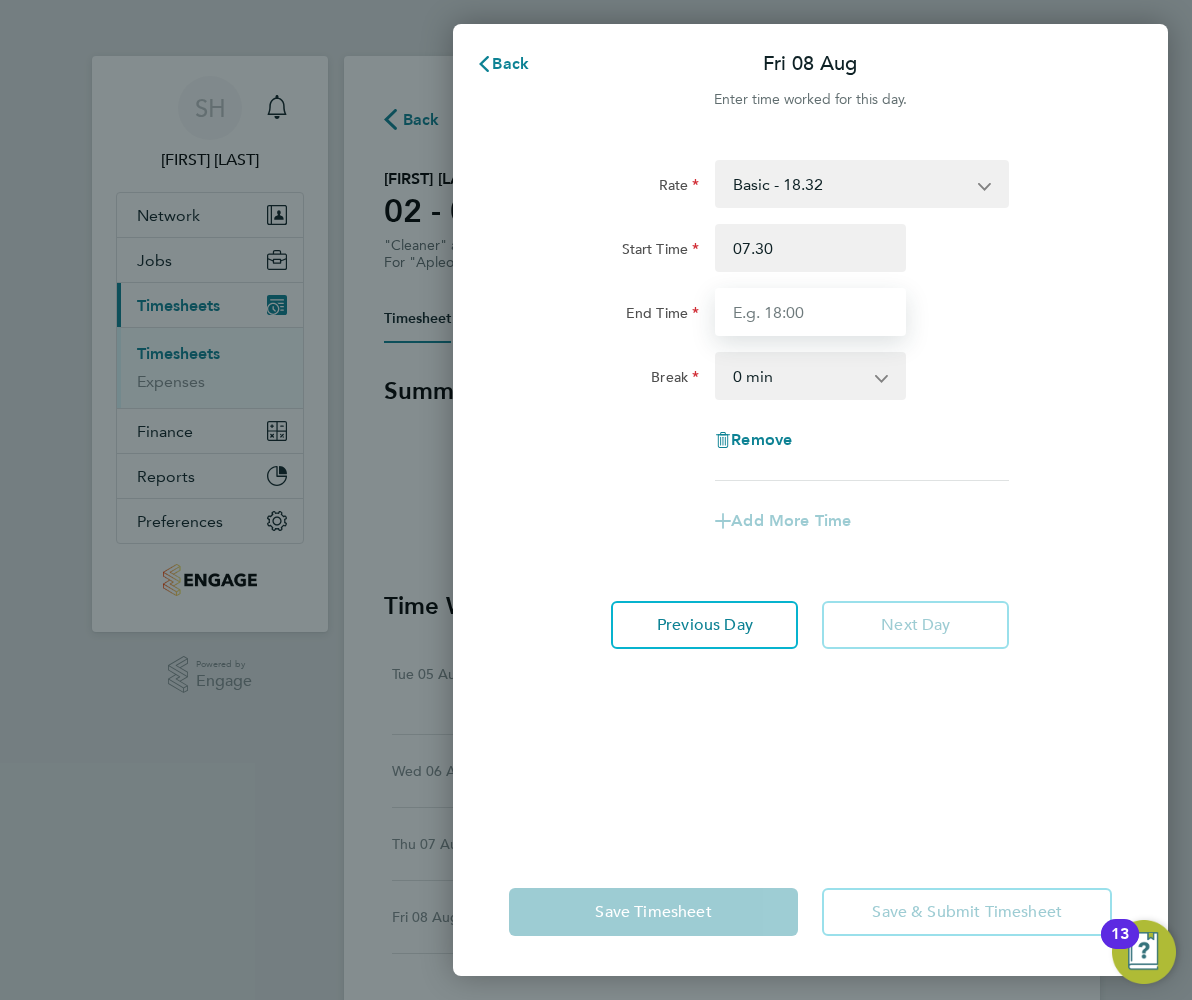 type on "07:30" 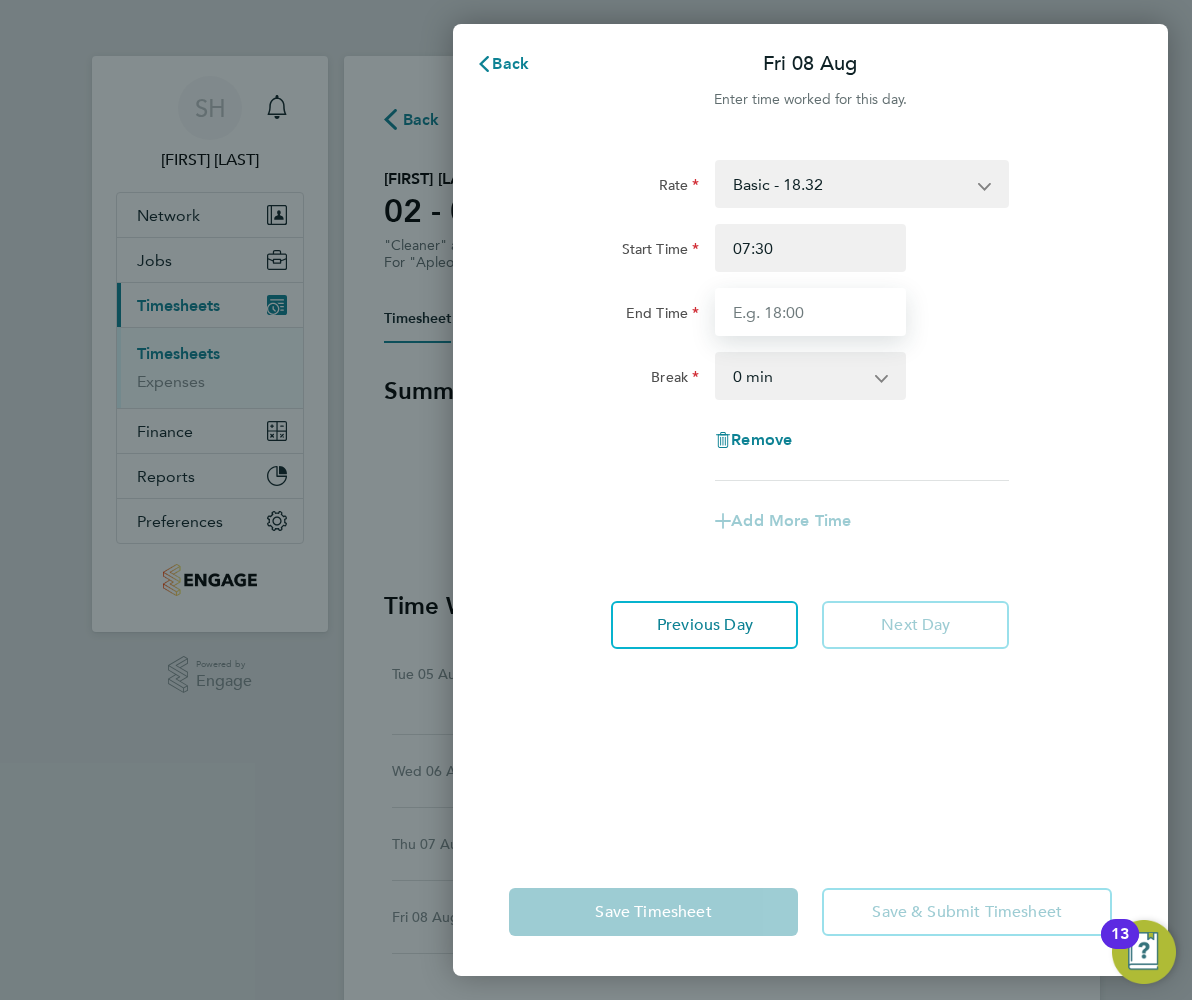 click on "End Time" at bounding box center (810, 312) 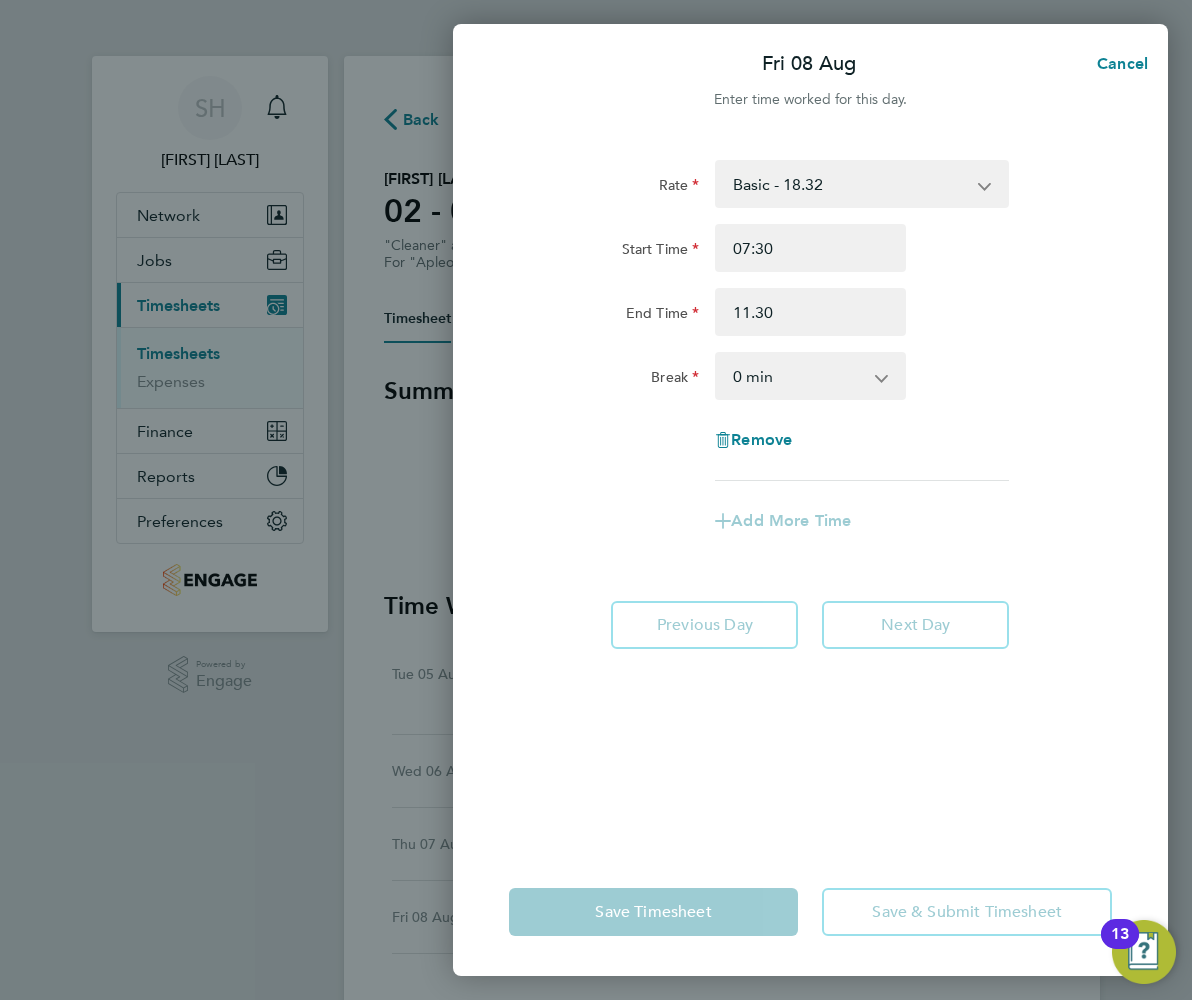 type on "11:30" 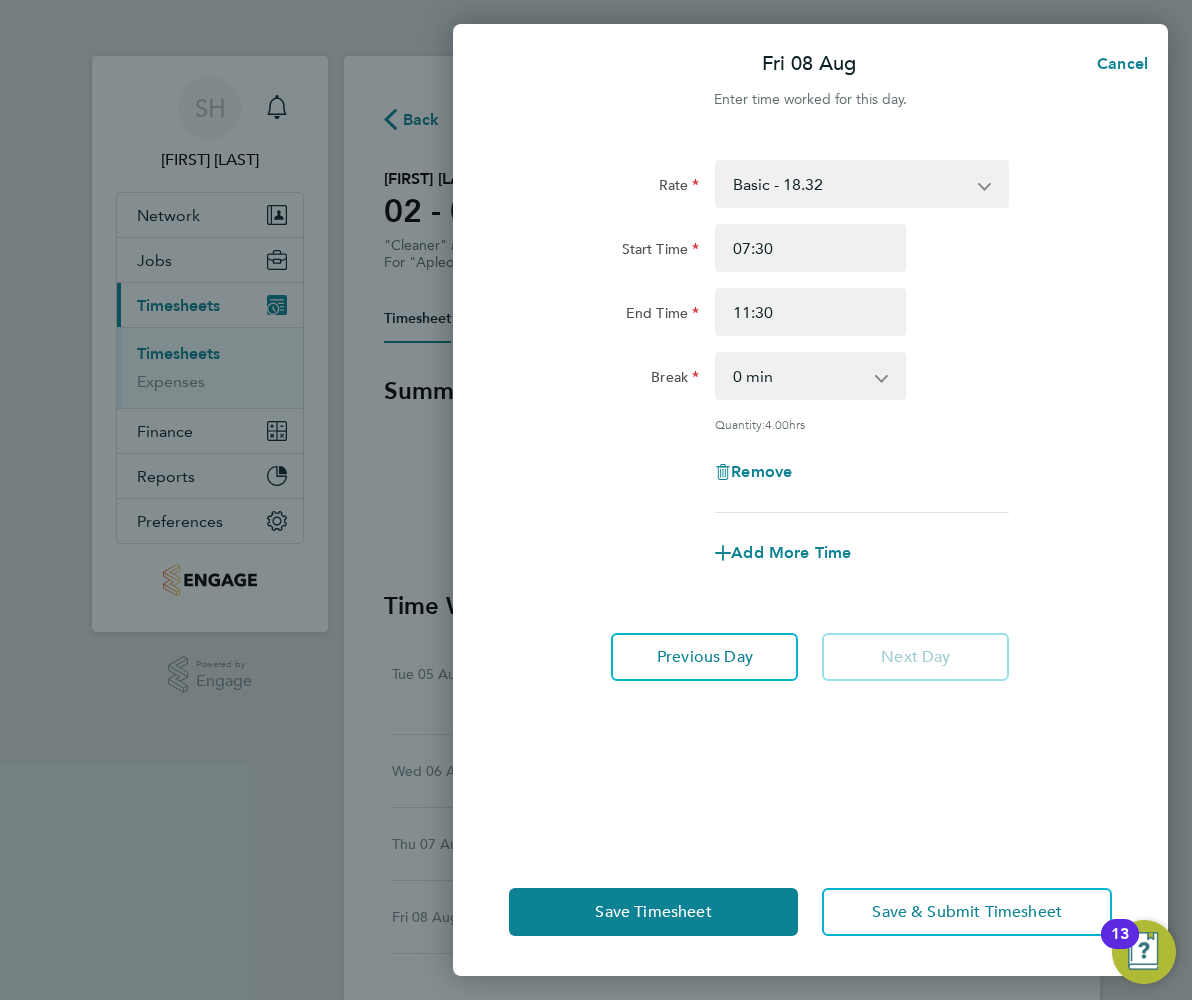 click on "Start Time 07:30" 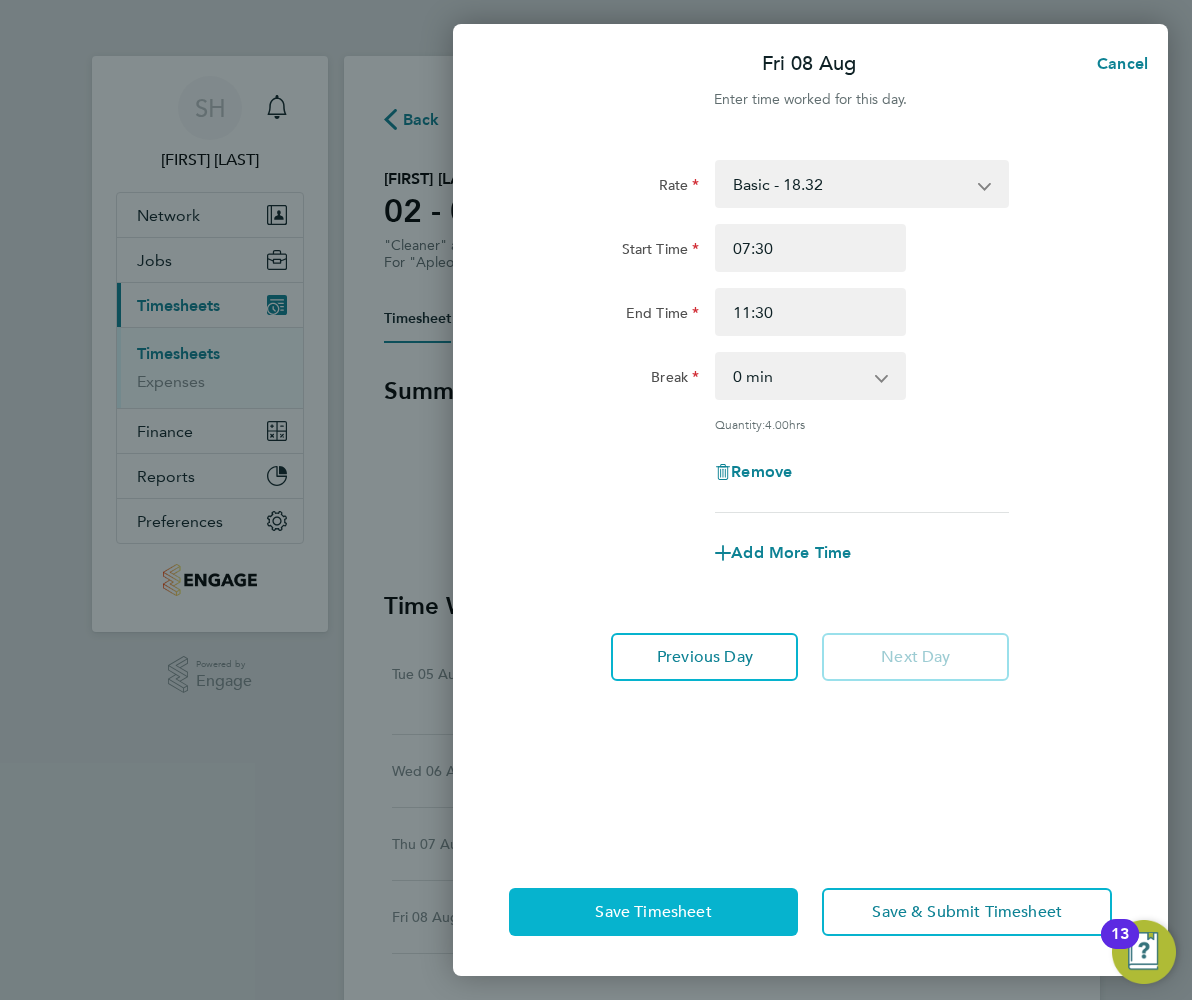 click on "Save Timesheet" 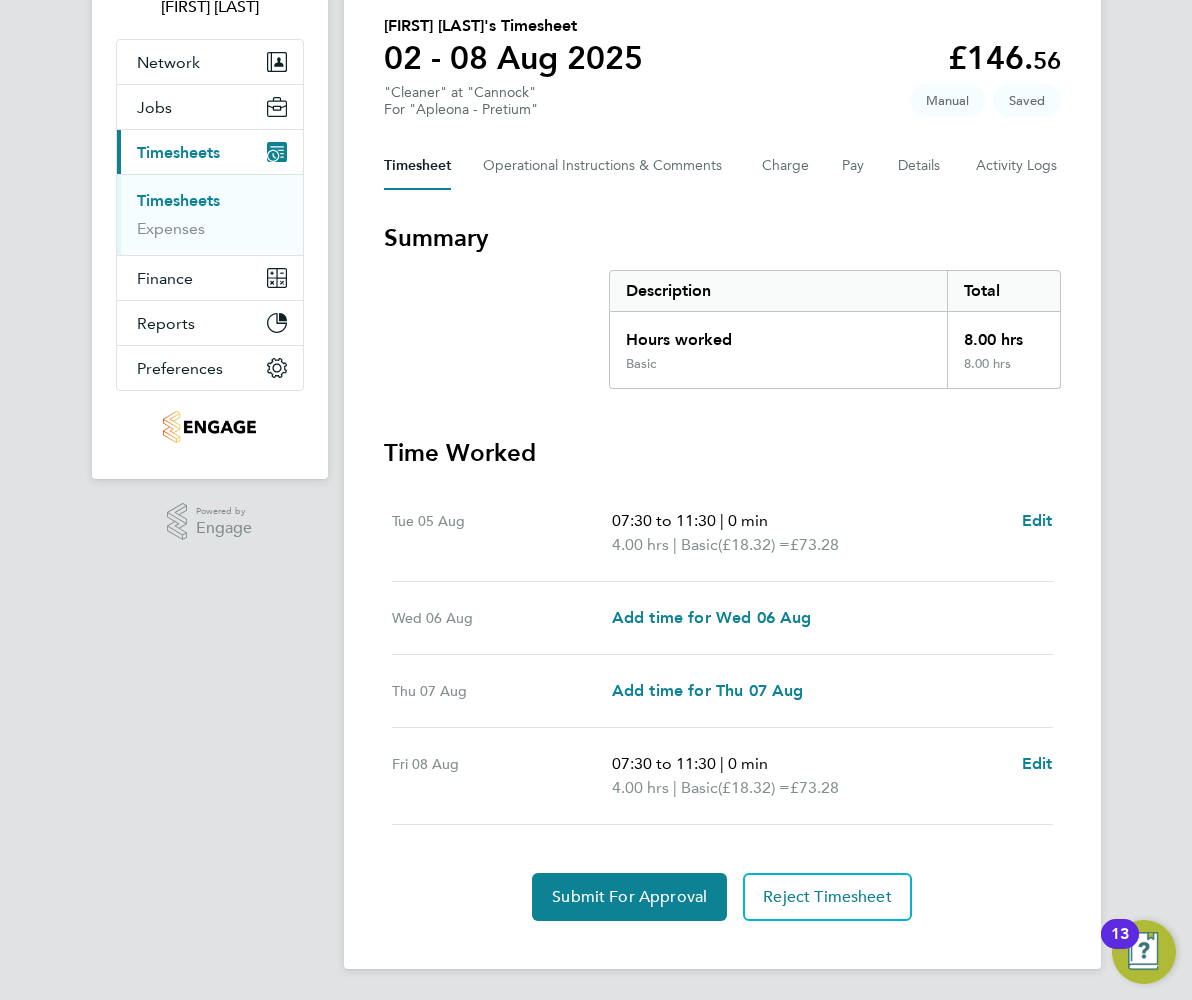 scroll, scrollTop: 156, scrollLeft: 0, axis: vertical 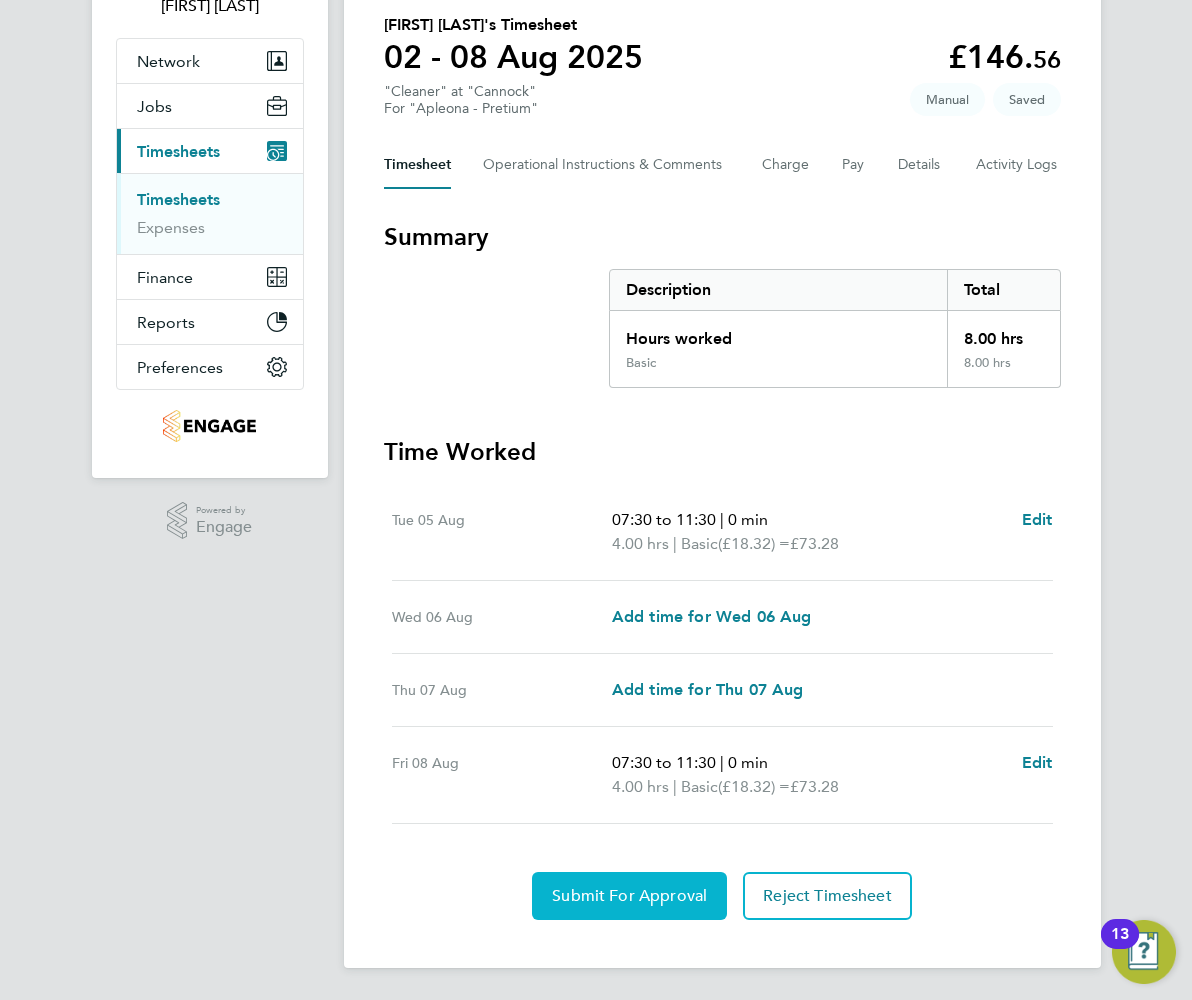 click on "Submit For Approval" 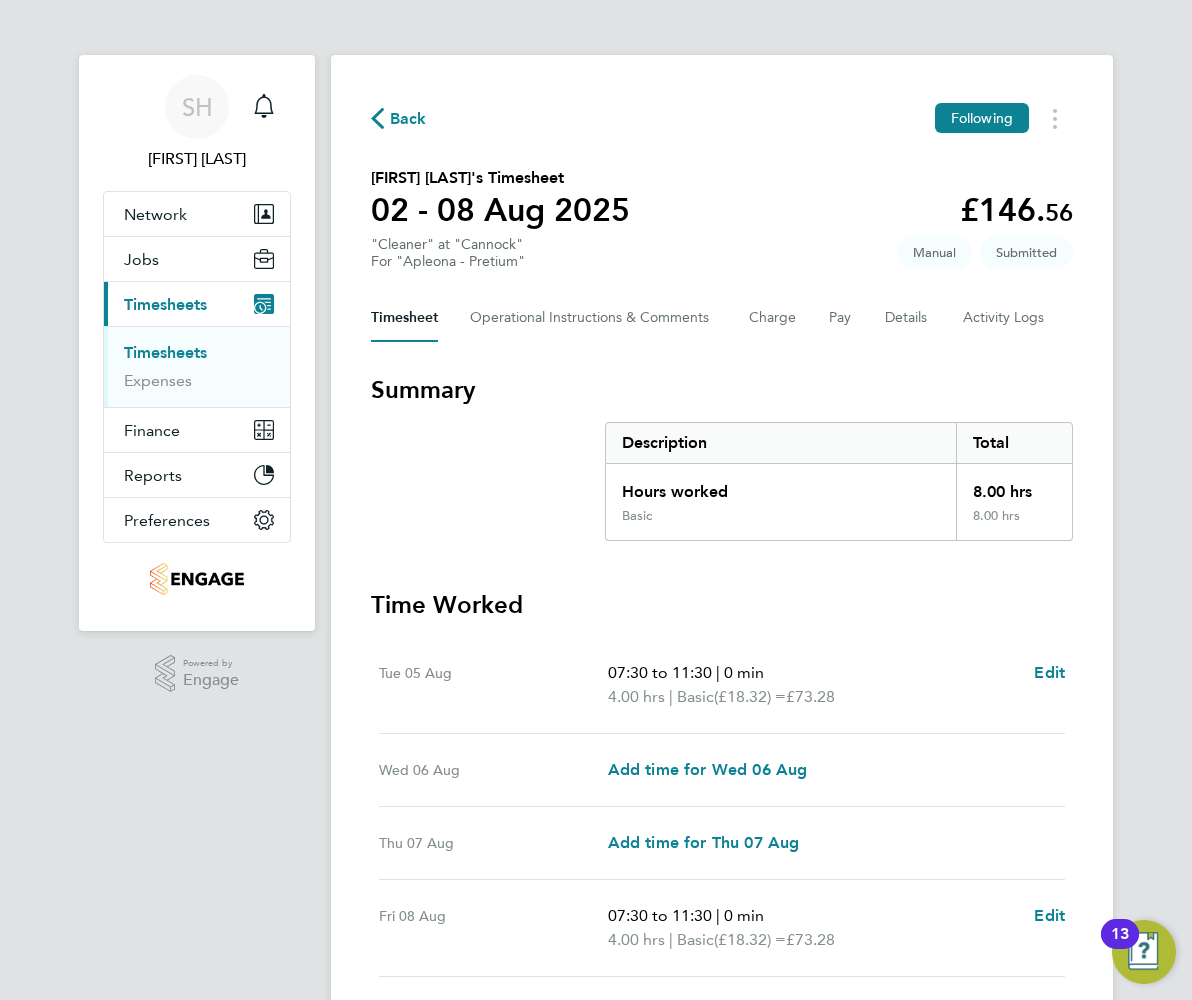 scroll, scrollTop: 0, scrollLeft: 0, axis: both 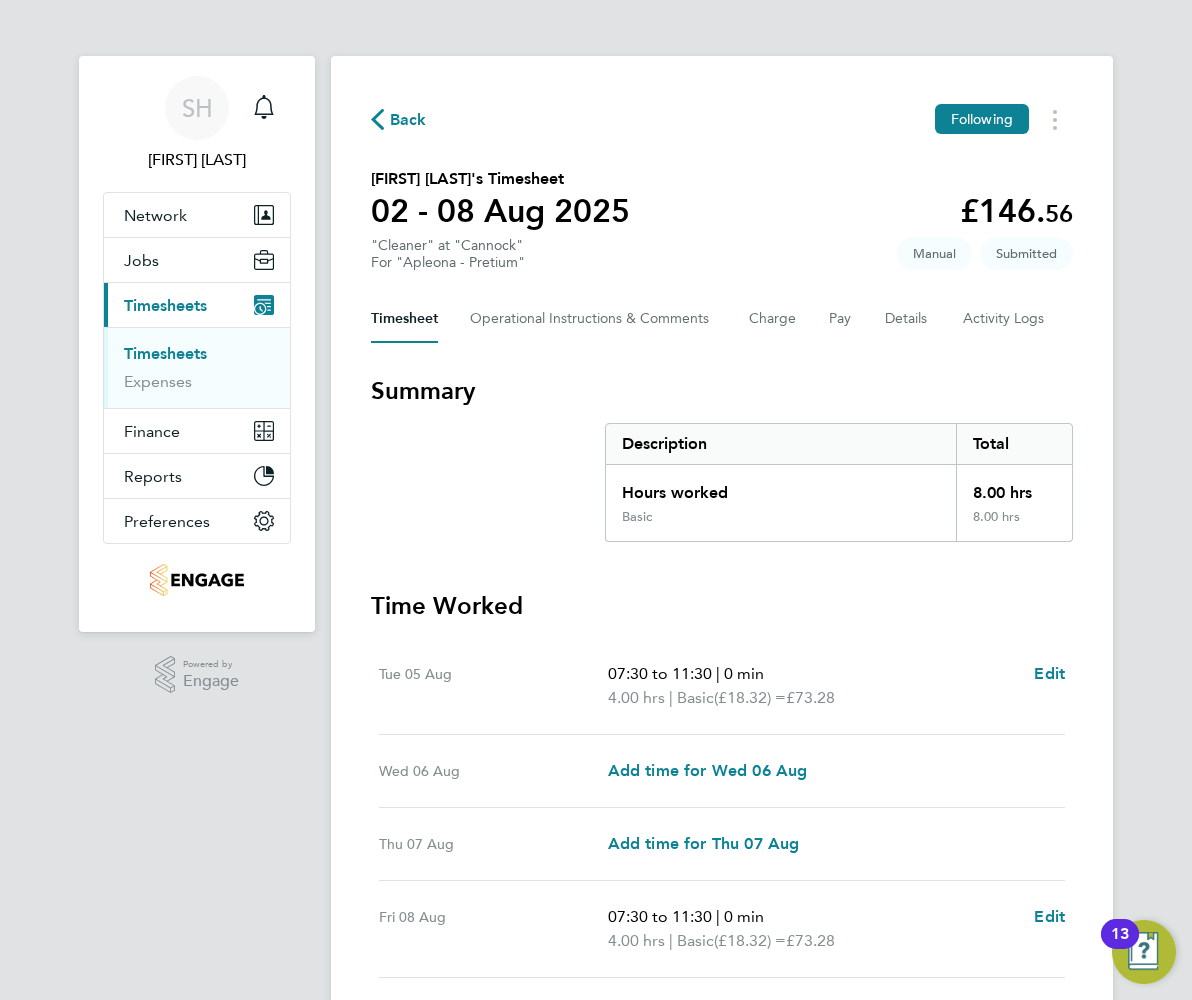 click on "Back  Following
[FIRST] [LAST]'s Timesheet   02 - 08 Aug 2025   £146. 56  "Cleaner" at "Cannock"  For "Apleona - Pretium"  Submitted   Manual   Timesheet   Operational Instructions & Comments   Charge   Pay   Details   Activity Logs   Summary   Description   Total   Hours worked   8.00 hrs   Basic   8.00 hrs   Time Worked   Tue 05 Aug   07:30 to 11:30   |   0 min   4.00 hrs   |   Basic   (£18.32) =   £73.28   Edit   Wed 06 Aug   Add time for Wed 06 Aug   Add time for Wed 06 Aug   Thu 07 Aug   Add time for Thu 07 Aug   Add time for Thu 07 Aug   Fri 08 Aug   07:30 to 11:30   |   0 min   4.00 hrs   |   Basic   (£18.32) =   £73.28   Edit   Reject Timesheet" 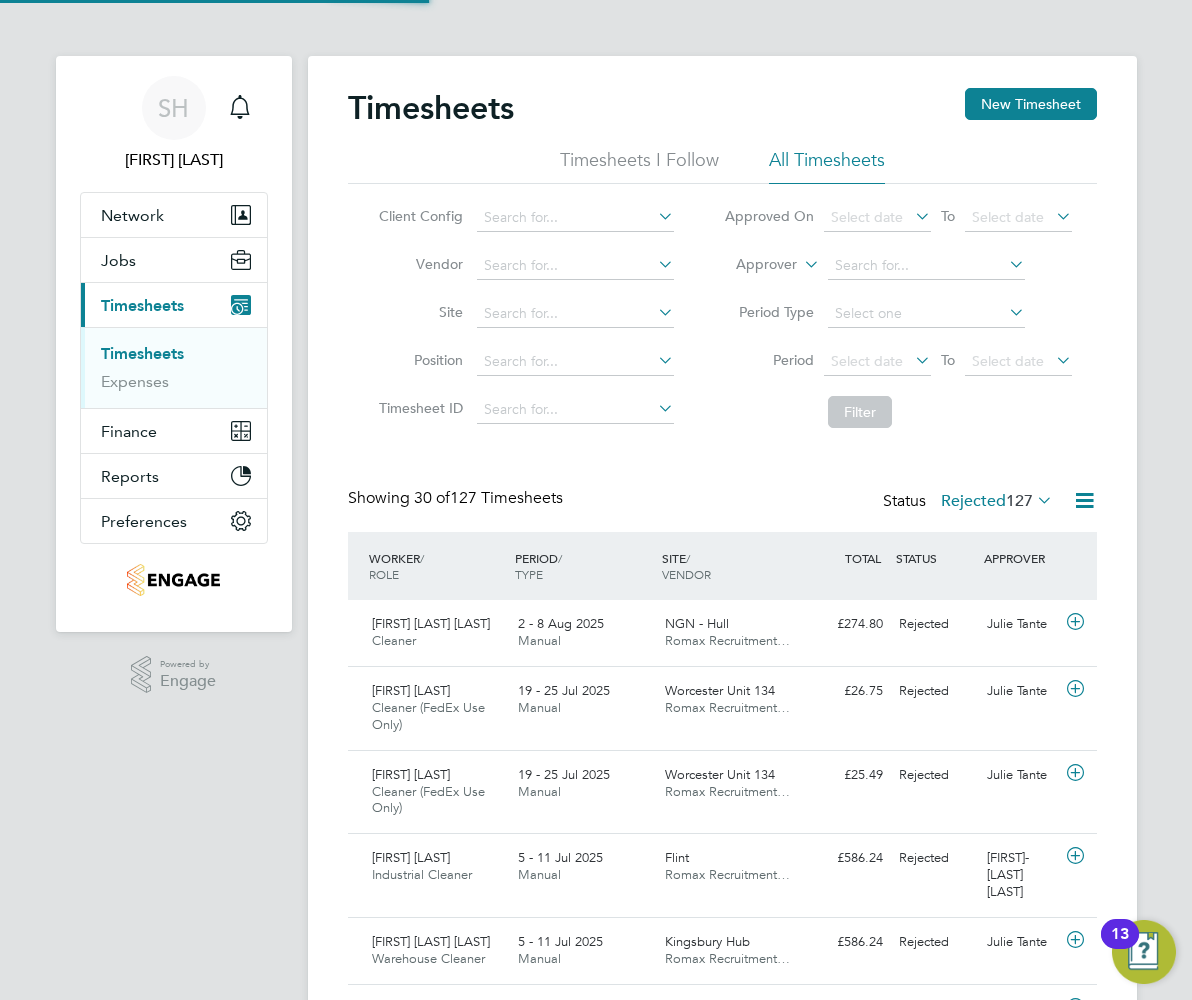 scroll, scrollTop: 10, scrollLeft: 10, axis: both 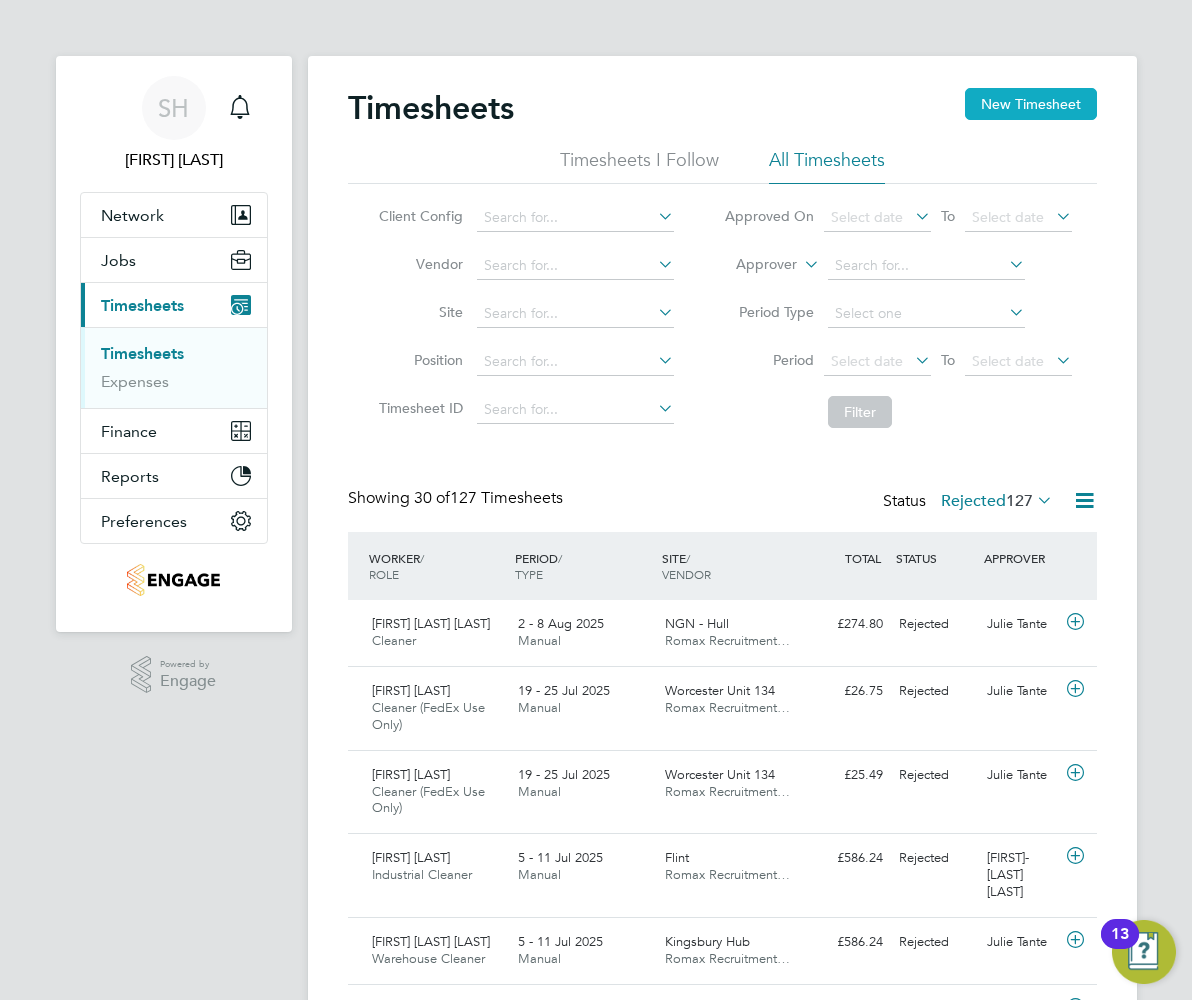 click on "Timesheets New Timesheet Timesheets I Follow All Timesheets Client Config   Vendor   Site   Position   Timesheet ID   Approved On
Select date
To
Select date
Approver     Period Type   Period
Select date
To
Select date
Filter Showing   30 of  127 Timesheets Status  Rejected  127  WORKER  / ROLE WORKER  / PERIOD PERIOD  / TYPE SITE  / VENDOR TOTAL   TOTAL  / STATUS STATUS APPROVER [FIRST] [LAST] Cleaner   2 - 8 Aug 2025 2 - 8 Aug 2025 Manual NGN - Hull Romax Recruitment… £274.80 Rejected Rejected Julie Tante [FIRST] [LAST] Cleaner (FedEx Use Only)   19 - 25 Jul 2025 19 - 25 Jul 2025 Manual Worcester Unit 134 Romax Recruitment… £26.75 Rejected Rejected Julie Tante [FIRST] [LAST] Cleaner (FedEx Use Only)   19 - 25 Jul 2025 19 - 25 Jul 2025 Manual Worcester Unit 134 Romax Recruitment… £25.49 Rejected Rejected Julie Tante [FIRST] [LAST] Industrial Cleaner   5 - 11 Jul 2025 5 - 11 Jul 2025 Manual Flint Romax Recruitment… £586.24 Rejected Rejected   Manual" 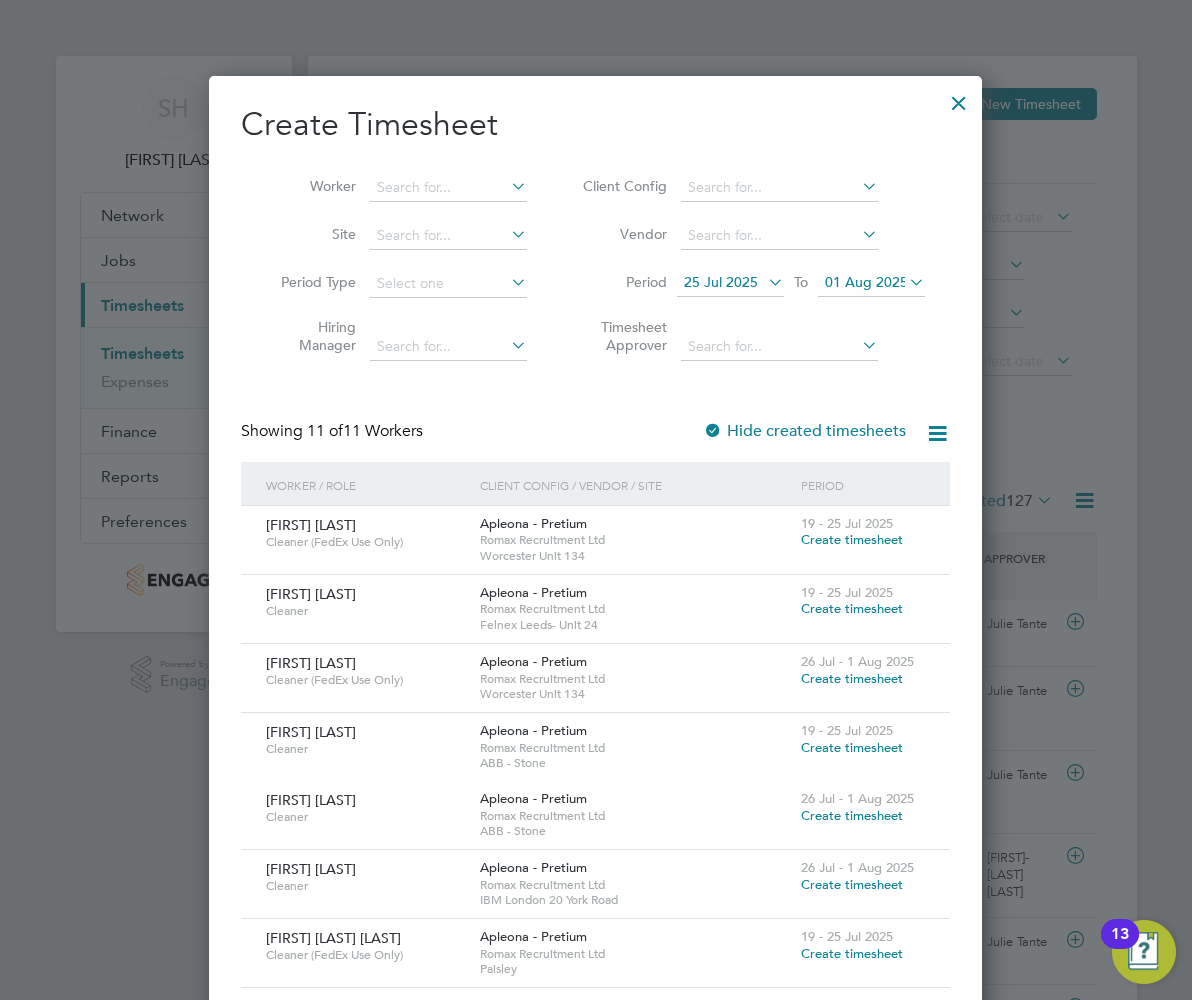 click on "Period
25 Jul 2025
To
01 Aug 2025" at bounding box center [751, 284] 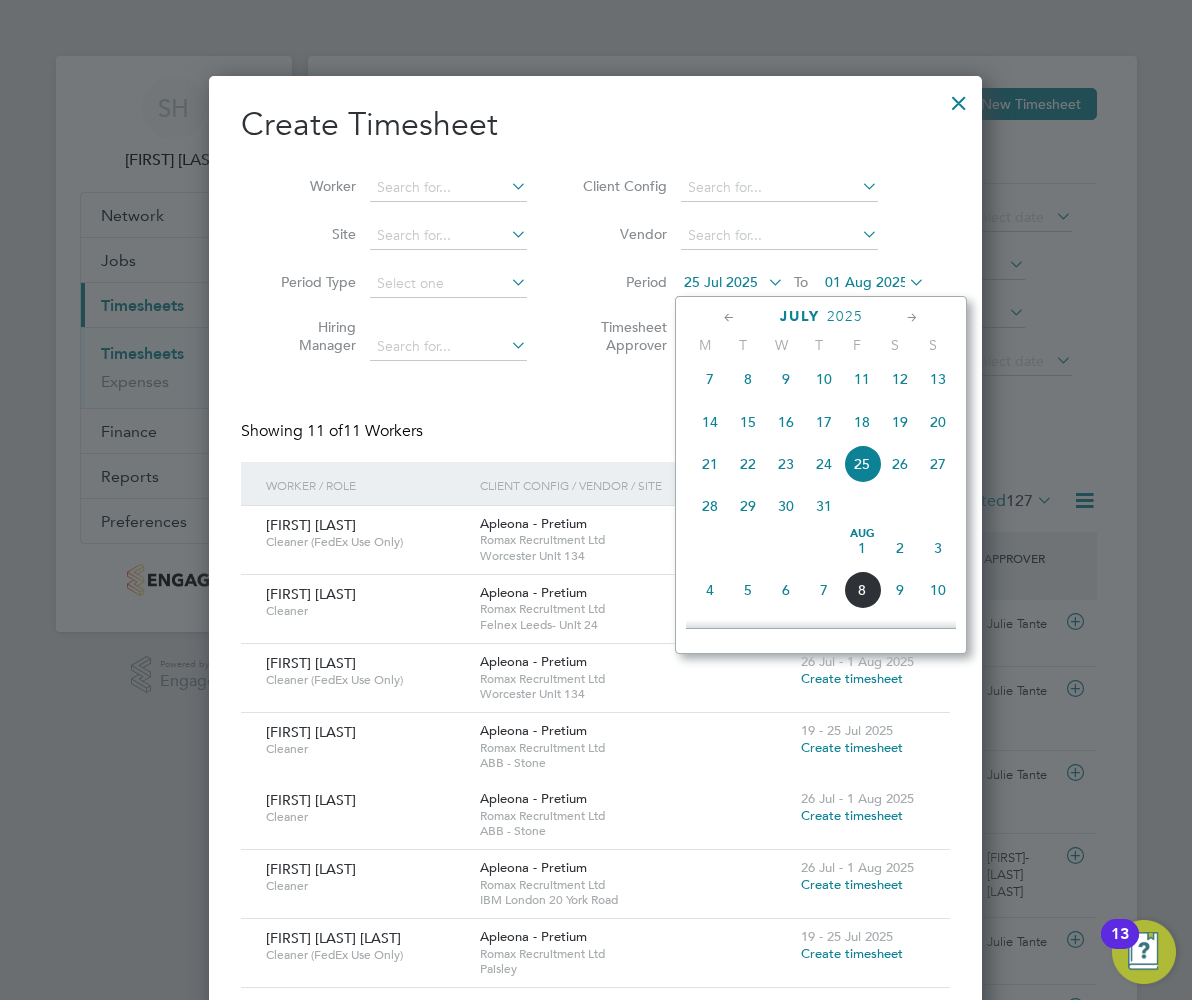 drag, startPoint x: 908, startPoint y: 565, endPoint x: 878, endPoint y: 374, distance: 193.34166 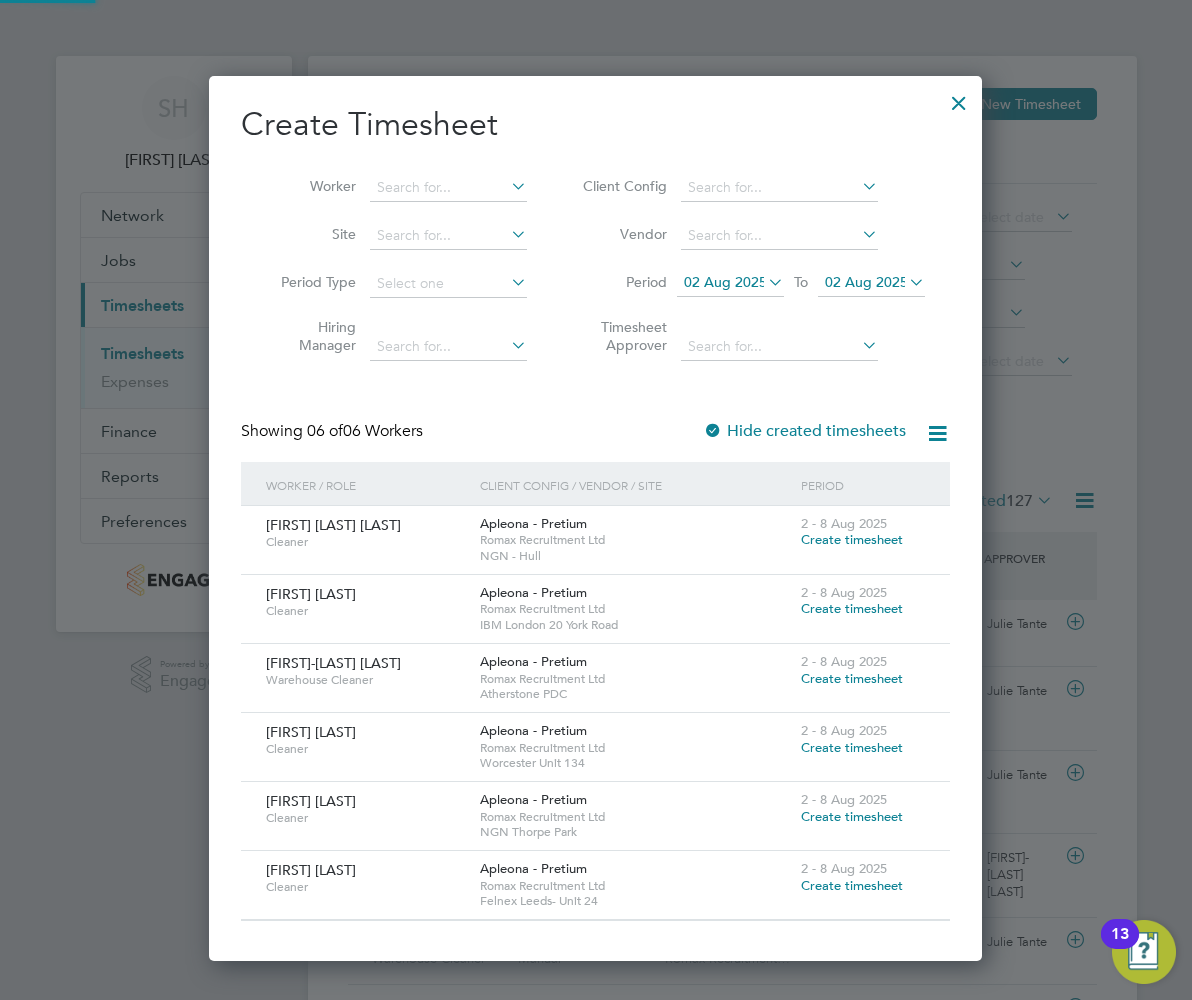 click on "02 Aug 2025" at bounding box center (871, 283) 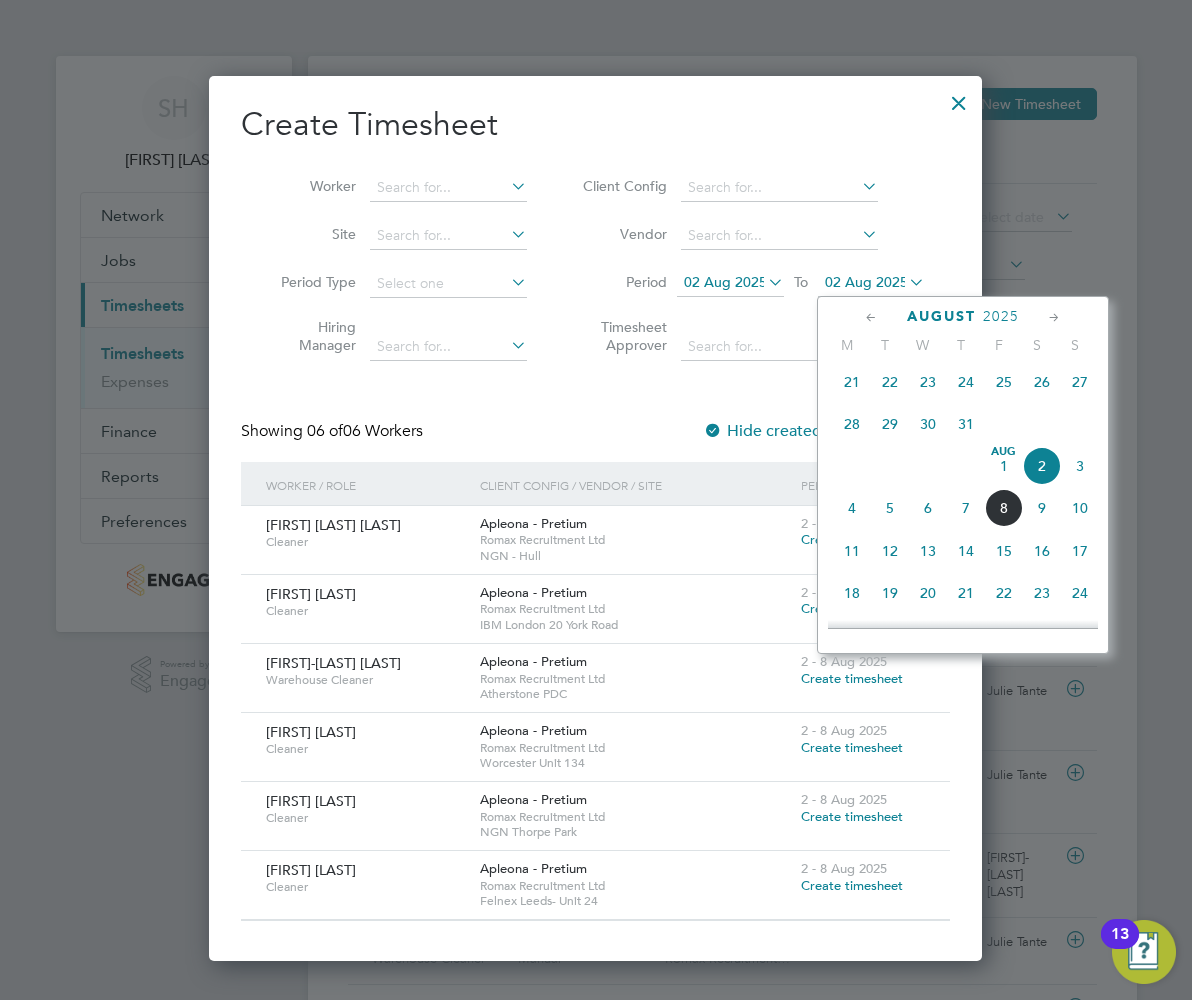 click on "8" 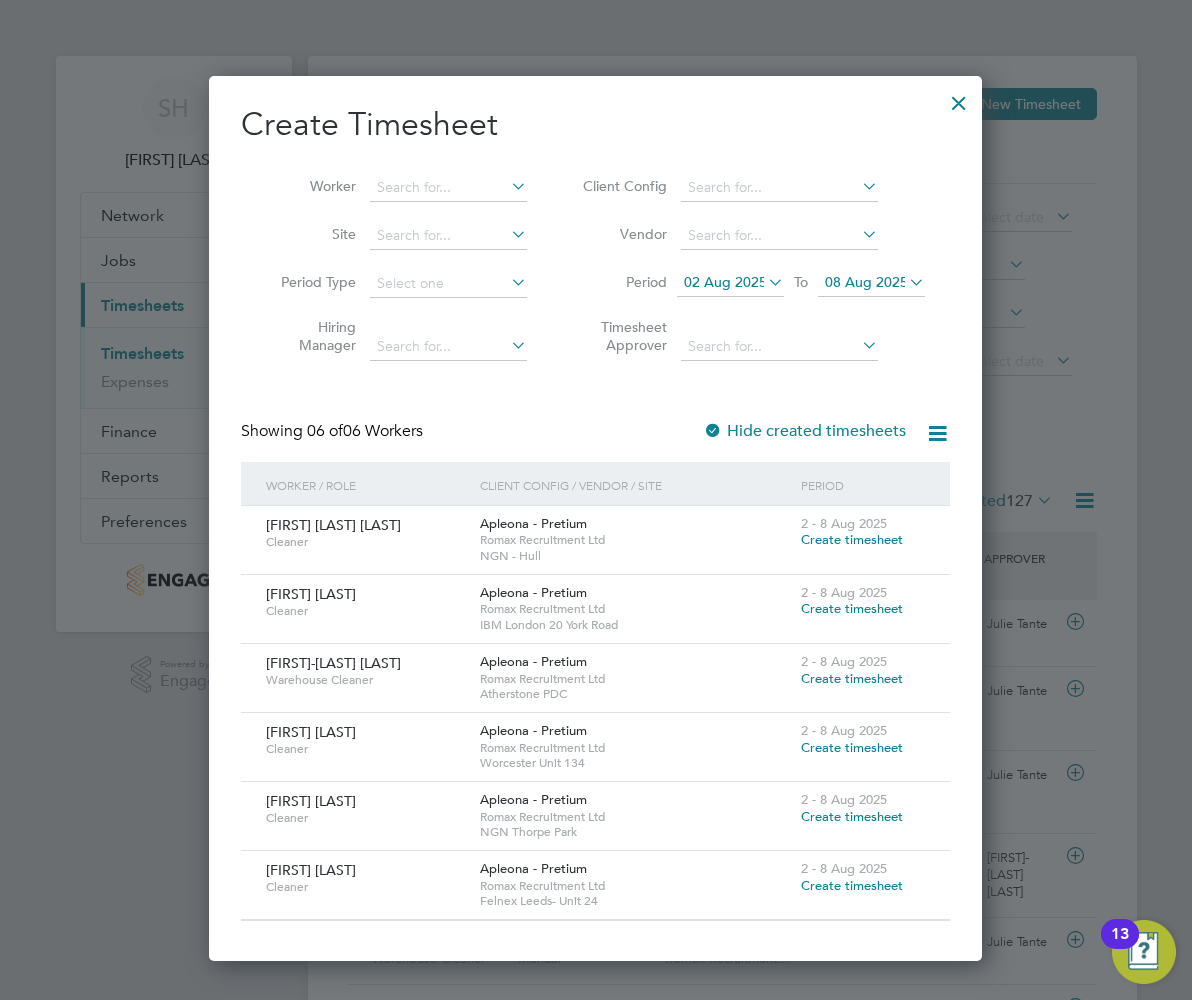 click on "Create timesheet" at bounding box center [852, 747] 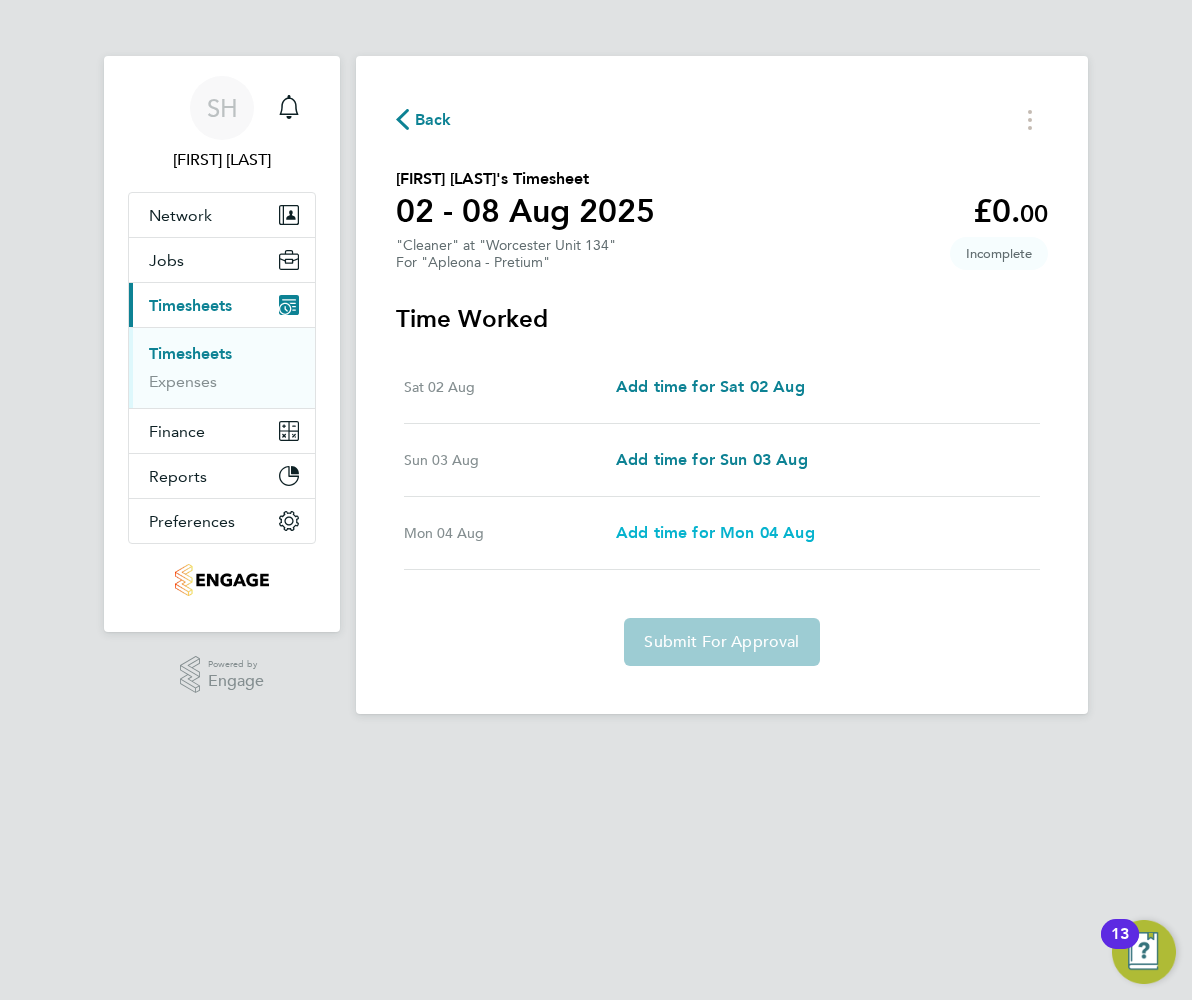 click on "Add time for Mon 04 Aug" at bounding box center [715, 532] 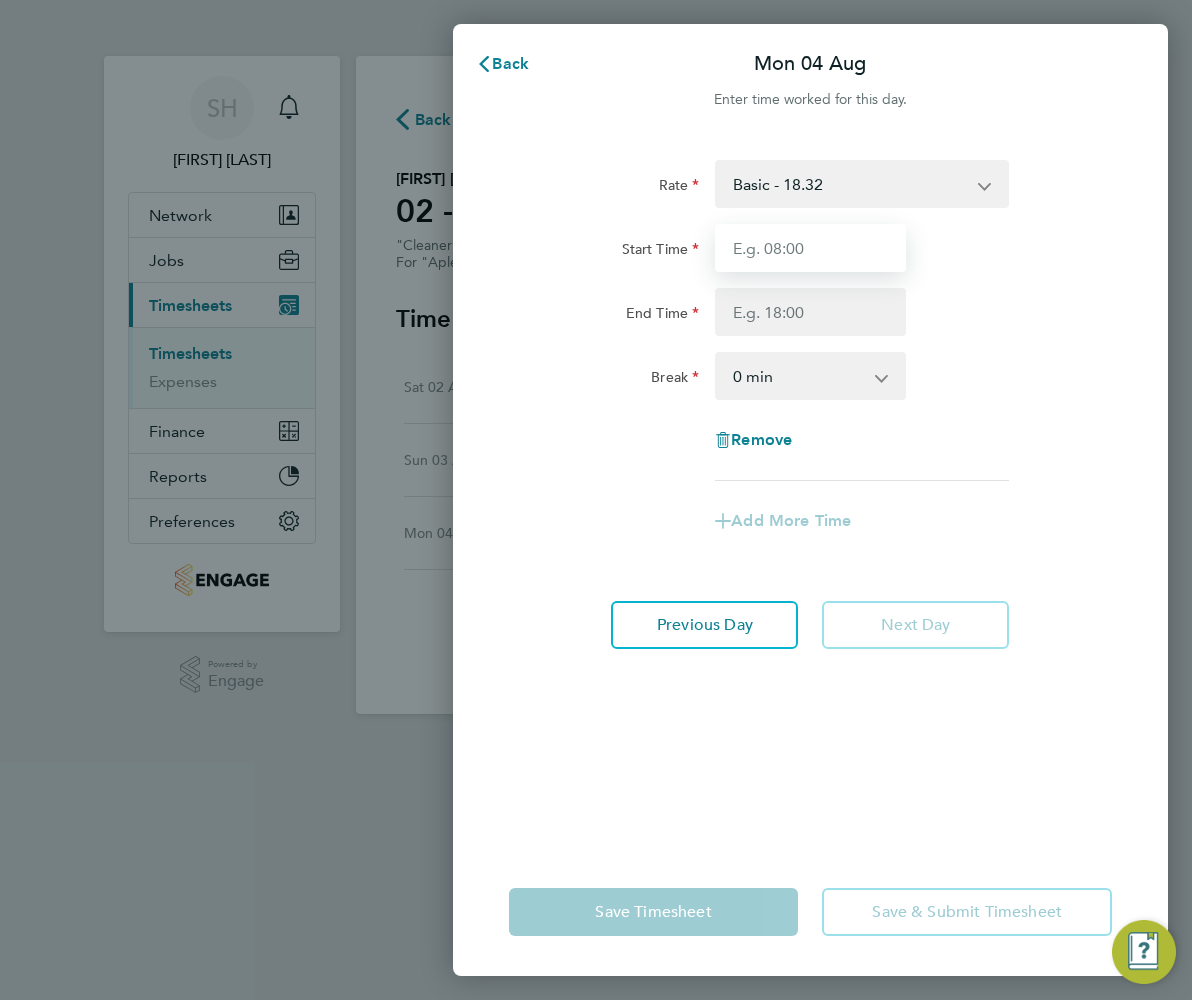 click on "Start Time" at bounding box center (810, 248) 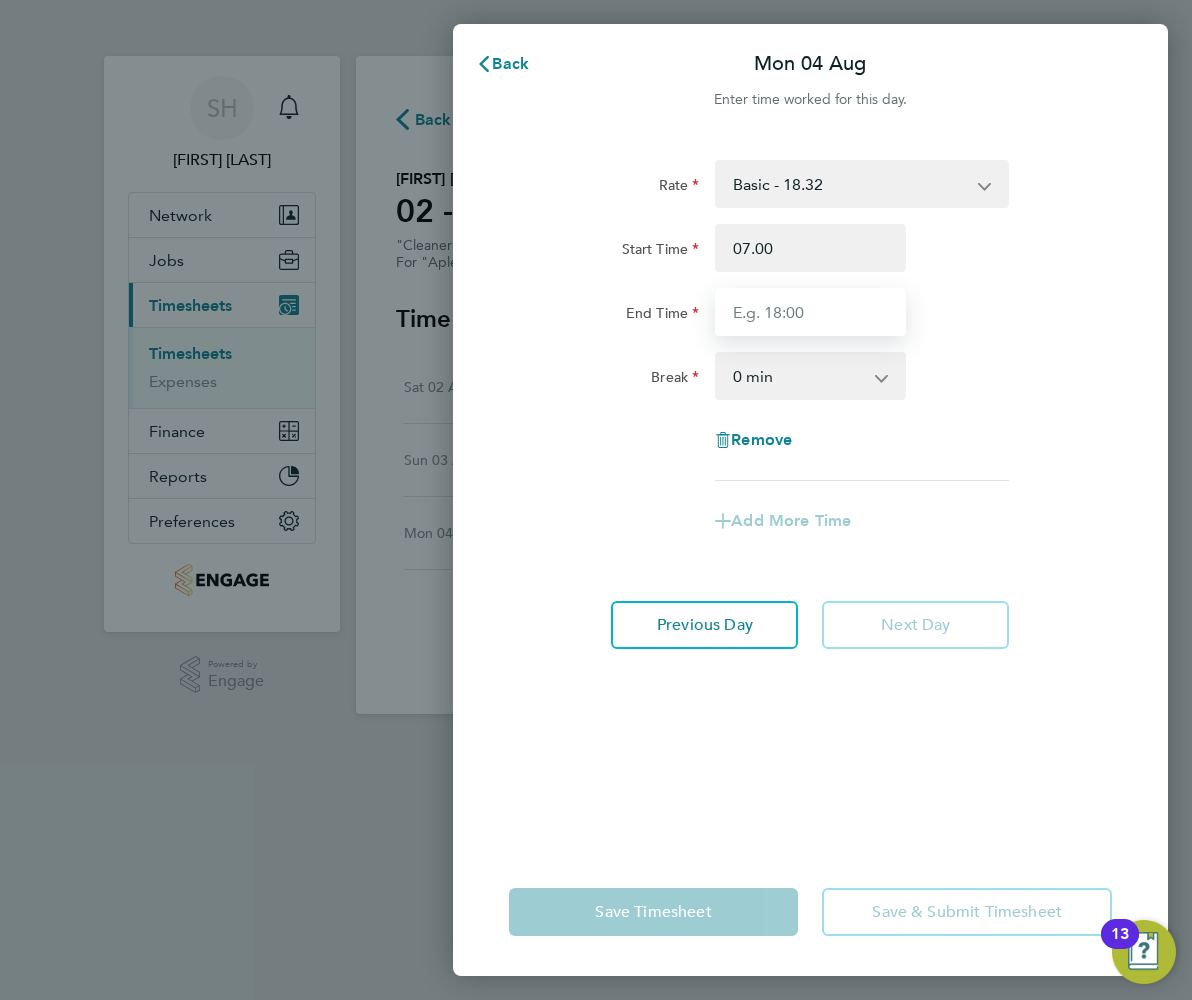 type on "07:00" 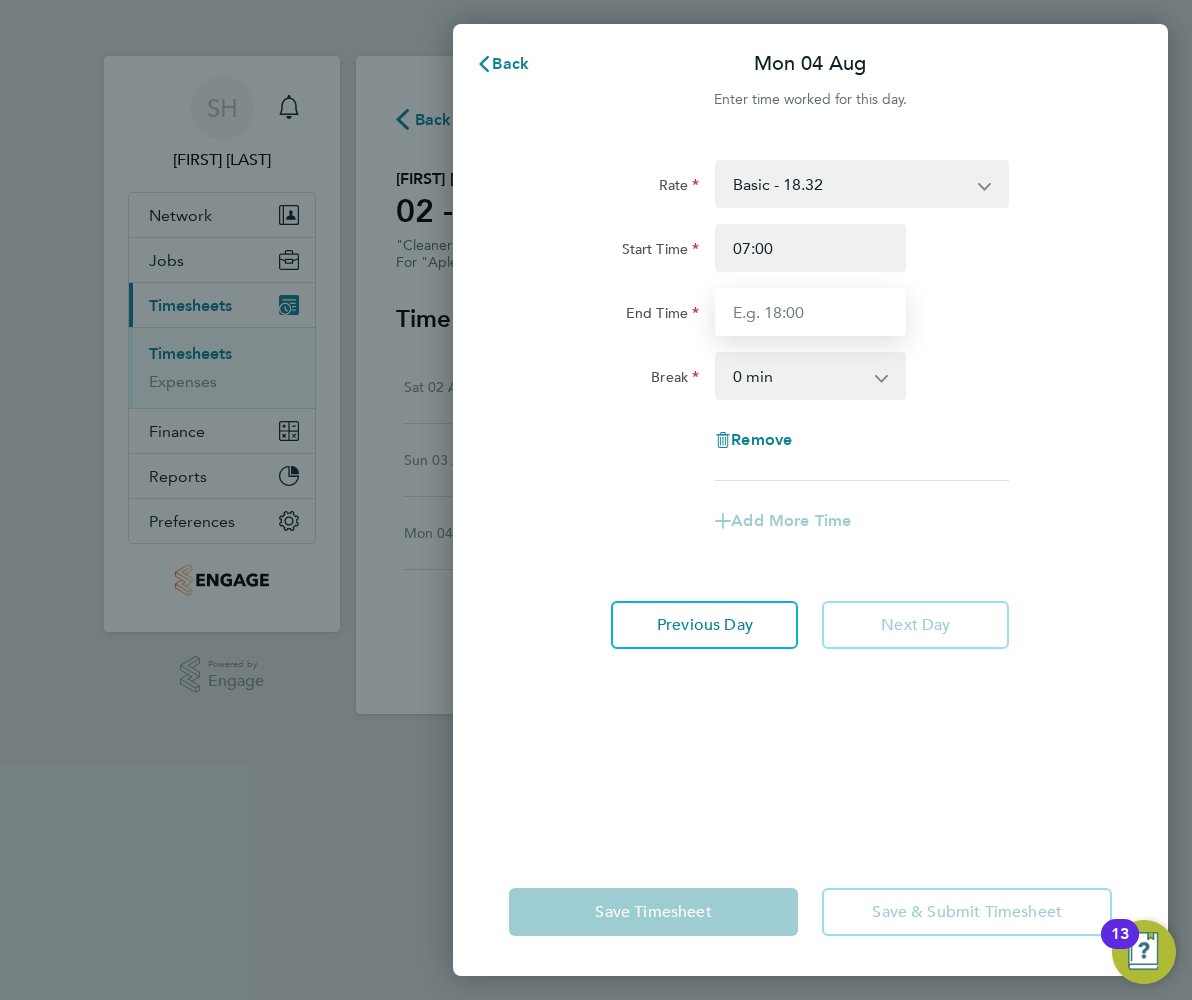 click on "End Time" at bounding box center (810, 312) 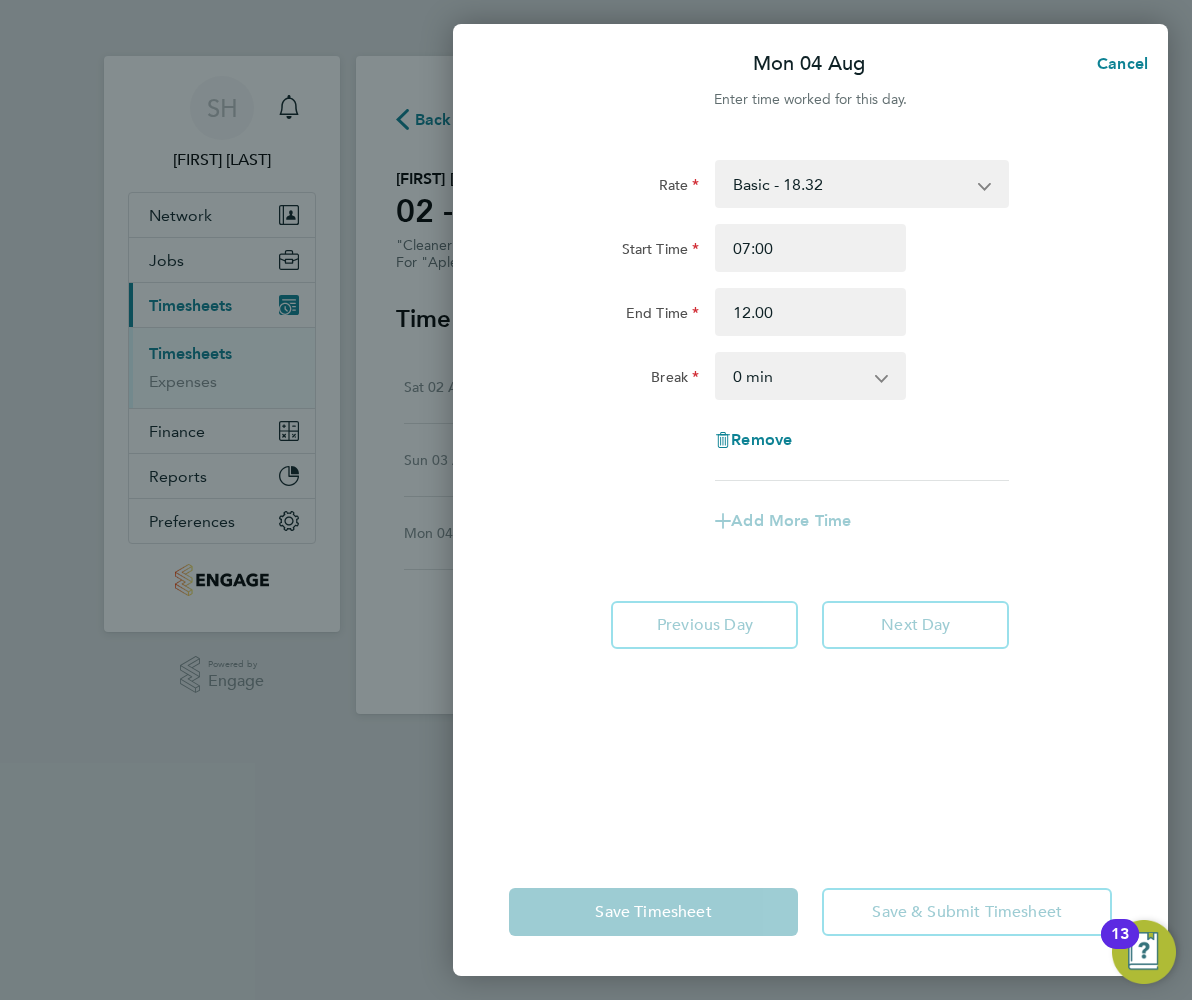 type on "12:00" 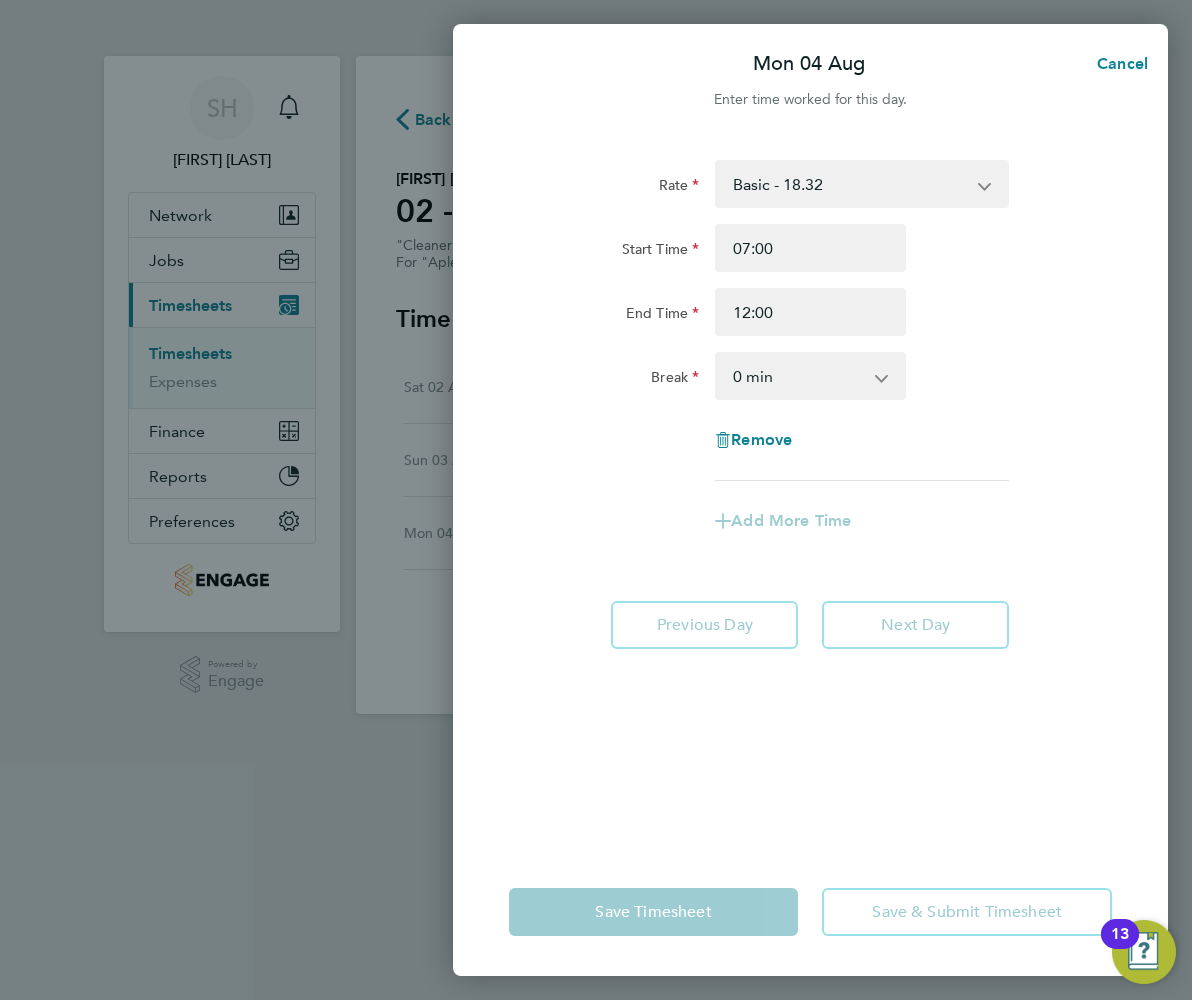 click on "Start Time 07:00 End Time 12:00" 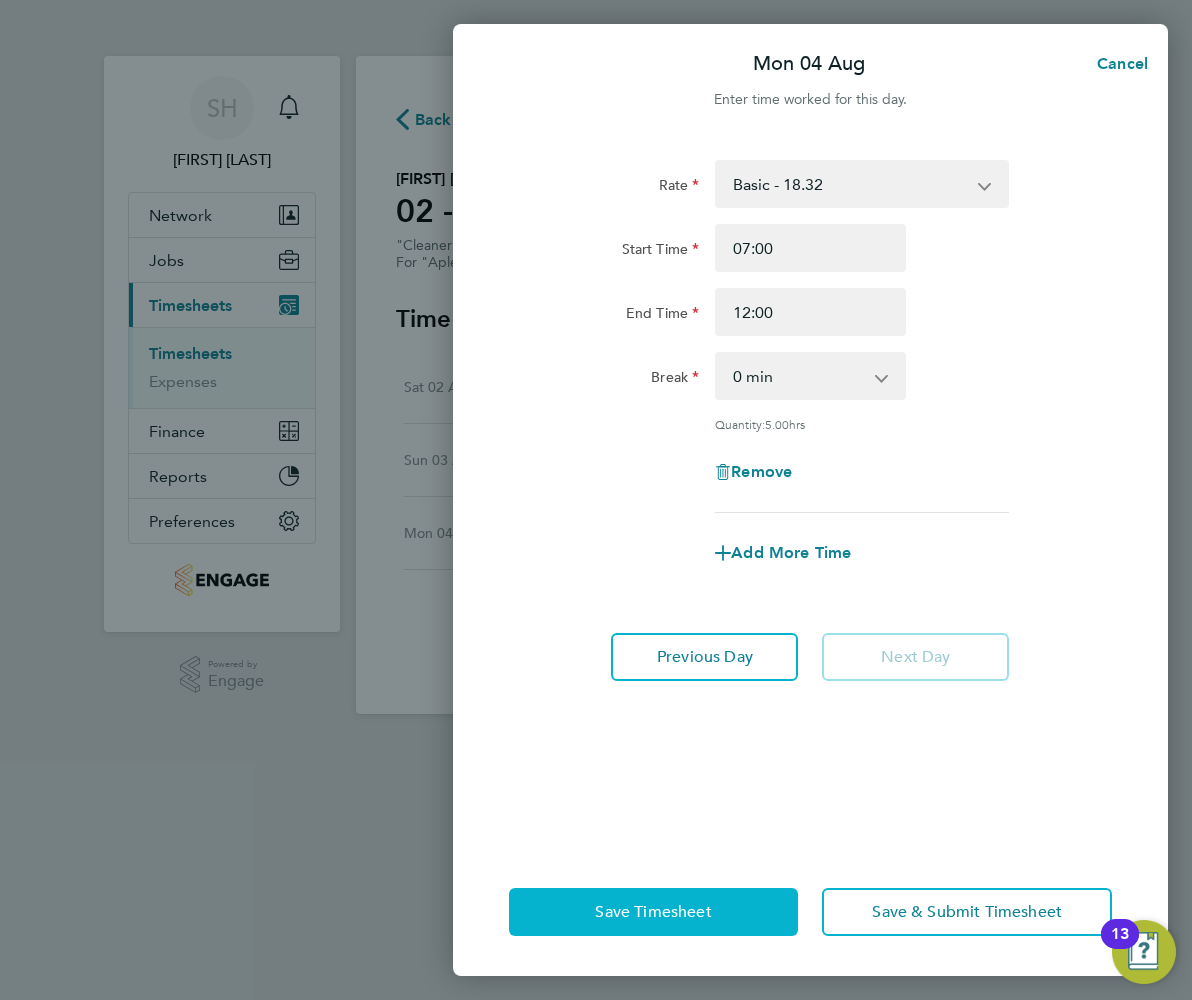 click on "Save Timesheet" 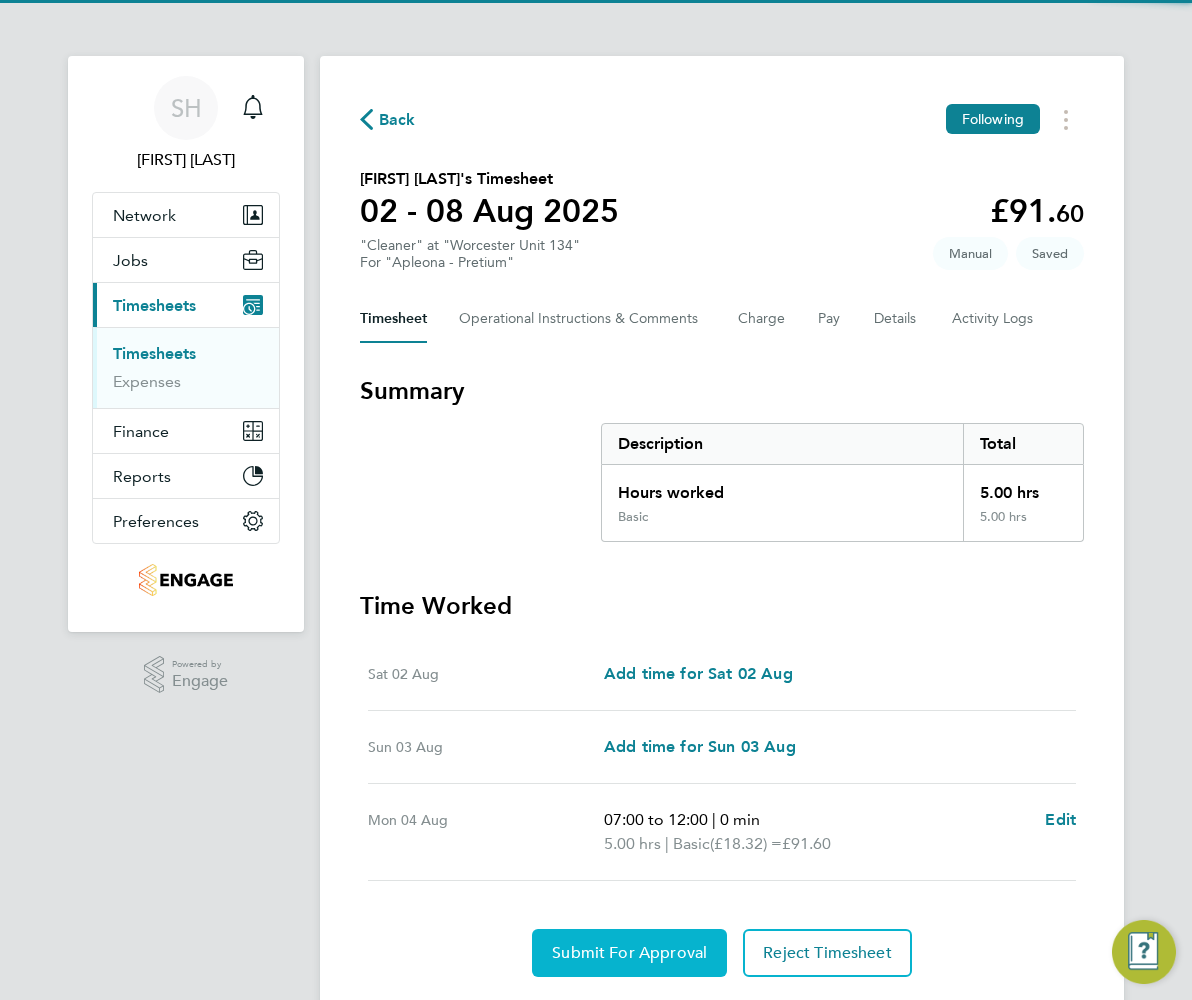 click on "Submit For Approval" 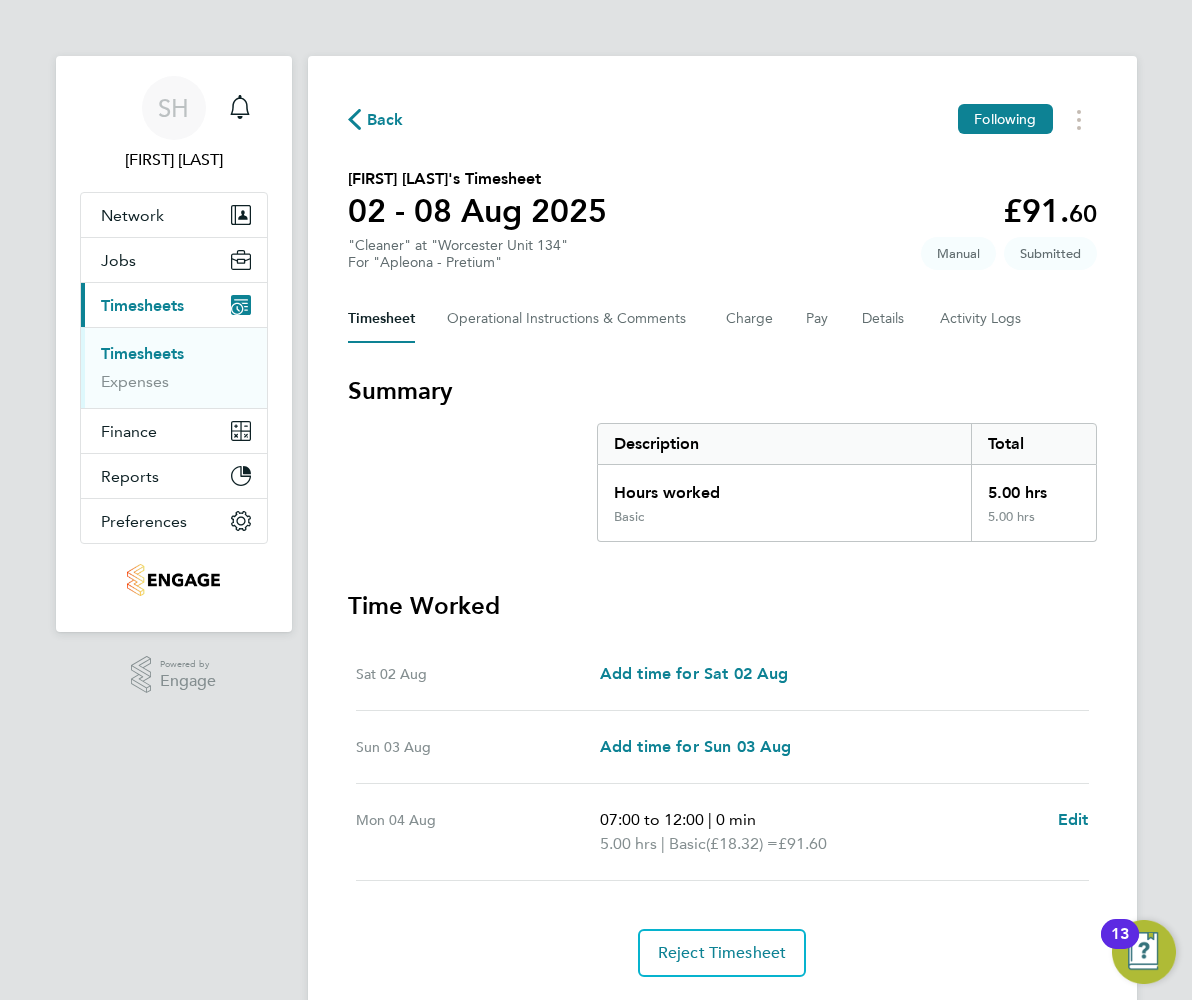 click on "Back" 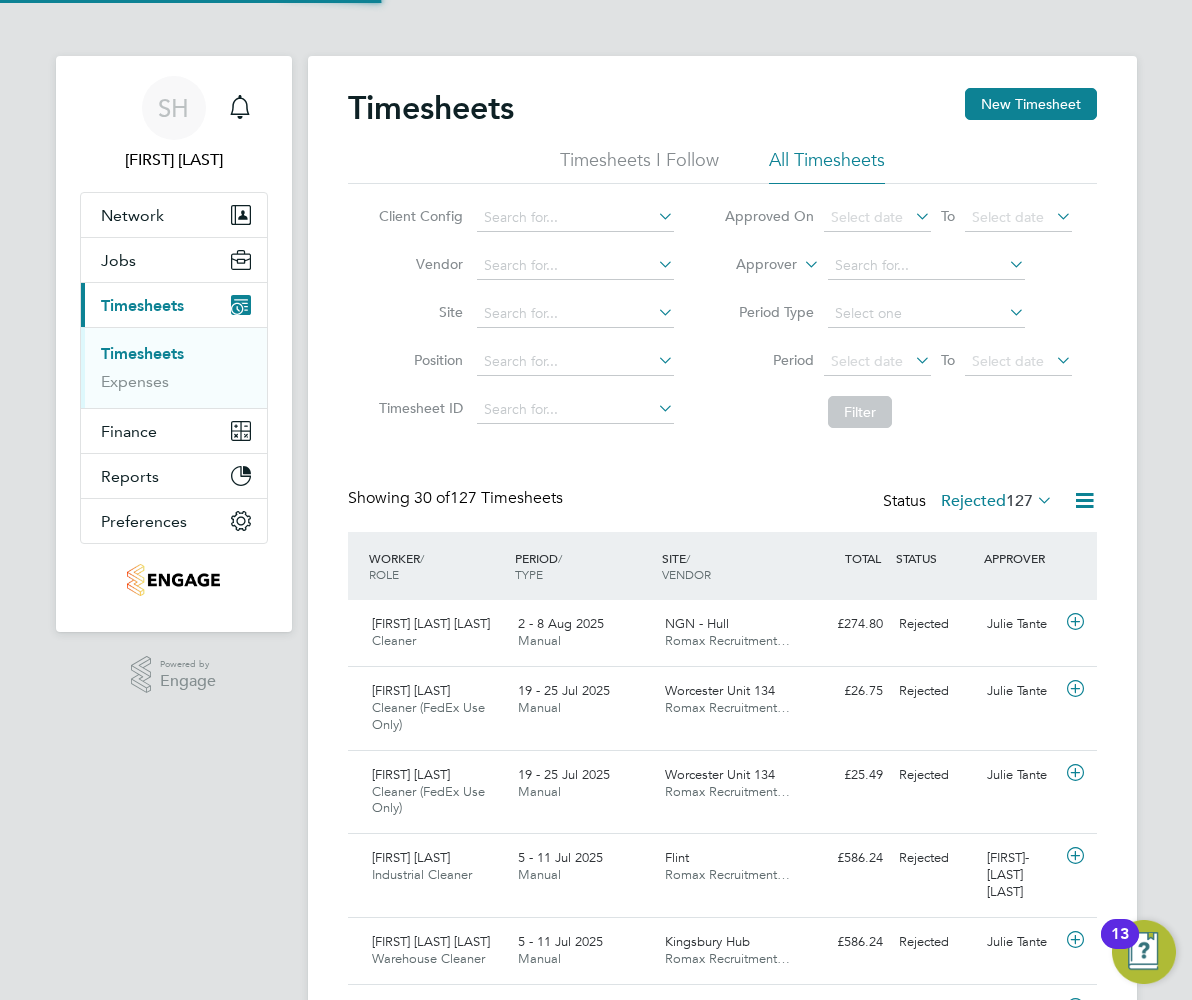 scroll, scrollTop: 10, scrollLeft: 10, axis: both 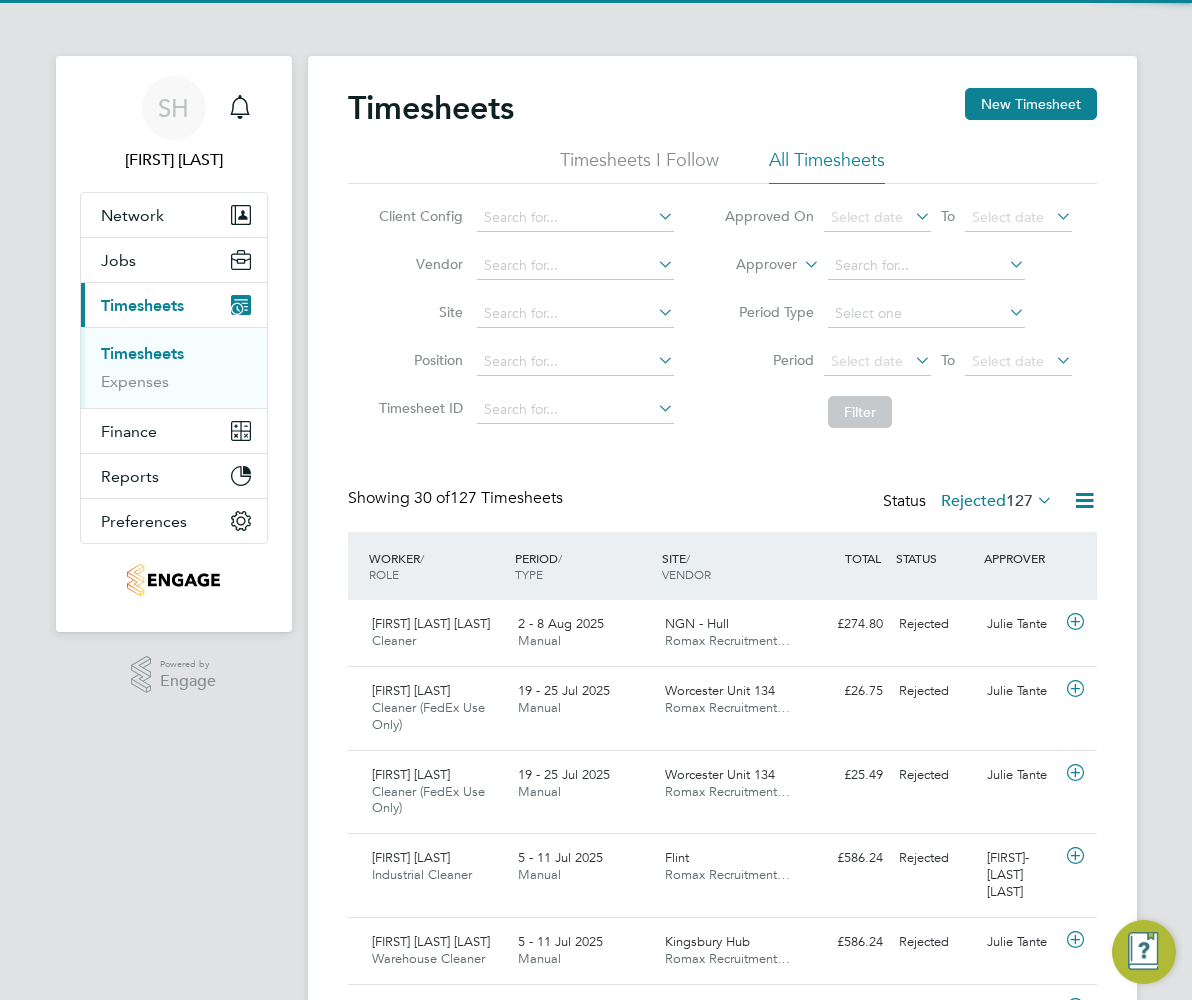 click on "Timesheets New Timesheet Timesheets I Follow All Timesheets Client Config   Vendor   Site   Position   Timesheet ID   Approved On
Select date
To
Select date
Approver     Period Type   Period
Select date
To
Select date
Filter Showing   30 of  127 Timesheets Status  Rejected  127  WORKER  / ROLE WORKER  / PERIOD PERIOD  / TYPE SITE  / VENDOR TOTAL   TOTAL  / STATUS STATUS APPROVER [FIRST] [LAST] Cleaner   2 - 8 Aug 2025 2 - 8 Aug 2025 Manual NGN - Hull Romax Recruitment… £274.80 Rejected Rejected Julie Tante [FIRST] [LAST] Cleaner (FedEx Use Only)   19 - 25 Jul 2025 19 - 25 Jul 2025 Manual Worcester Unit 134 Romax Recruitment… £26.75 Rejected Rejected Julie Tante [FIRST] [LAST] Cleaner (FedEx Use Only)   19 - 25 Jul 2025 19 - 25 Jul 2025 Manual Worcester Unit 134 Romax Recruitment… £25.49 Rejected Rejected Julie Tante [FIRST] [LAST] Industrial Cleaner   5 - 11 Jul 2025 5 - 11 Jul 2025 Manual Flint Romax Recruitment… £586.24 Rejected Rejected   Manual" 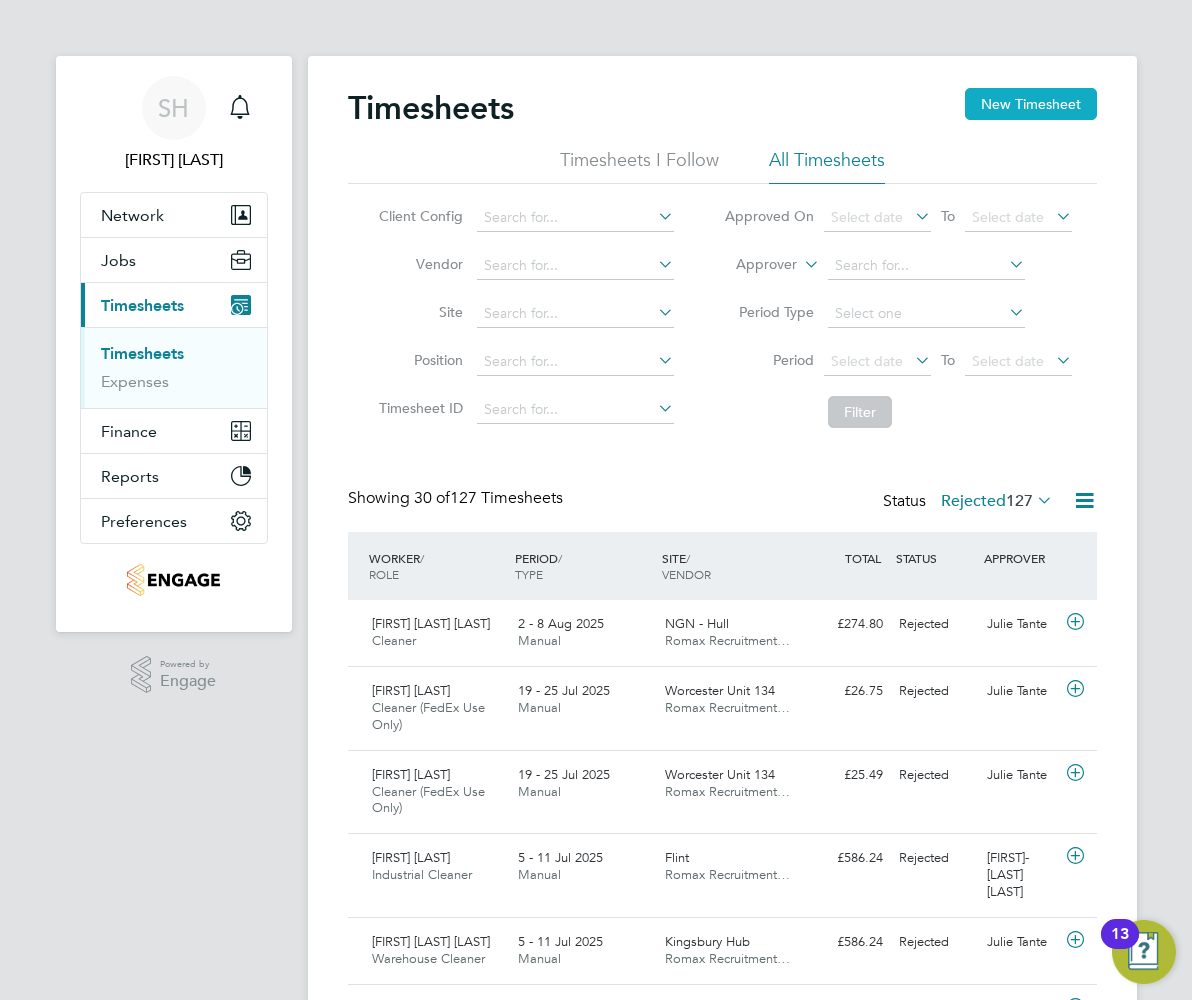 click on "New Timesheet" 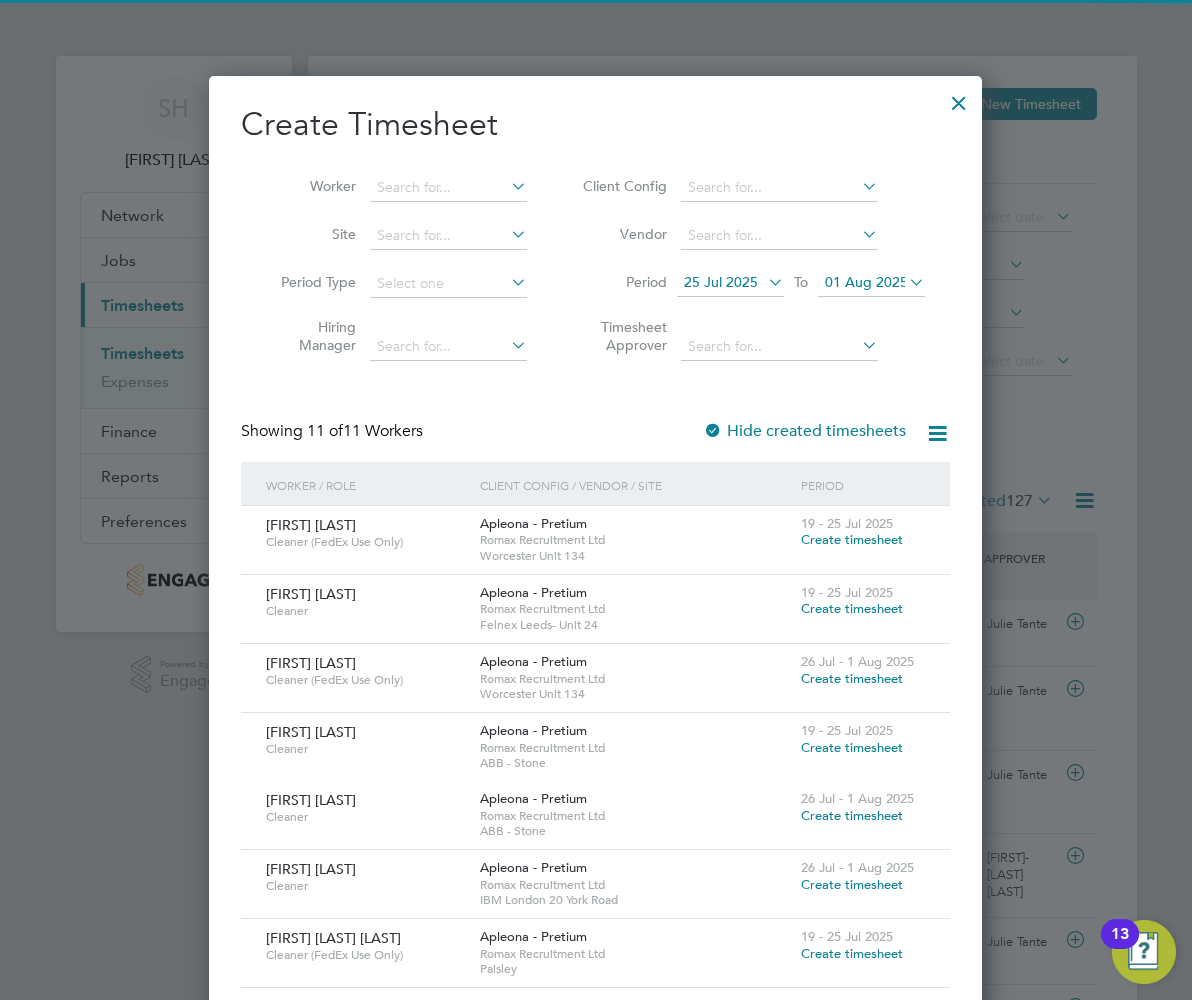 click on "25 Jul 2025" at bounding box center [721, 282] 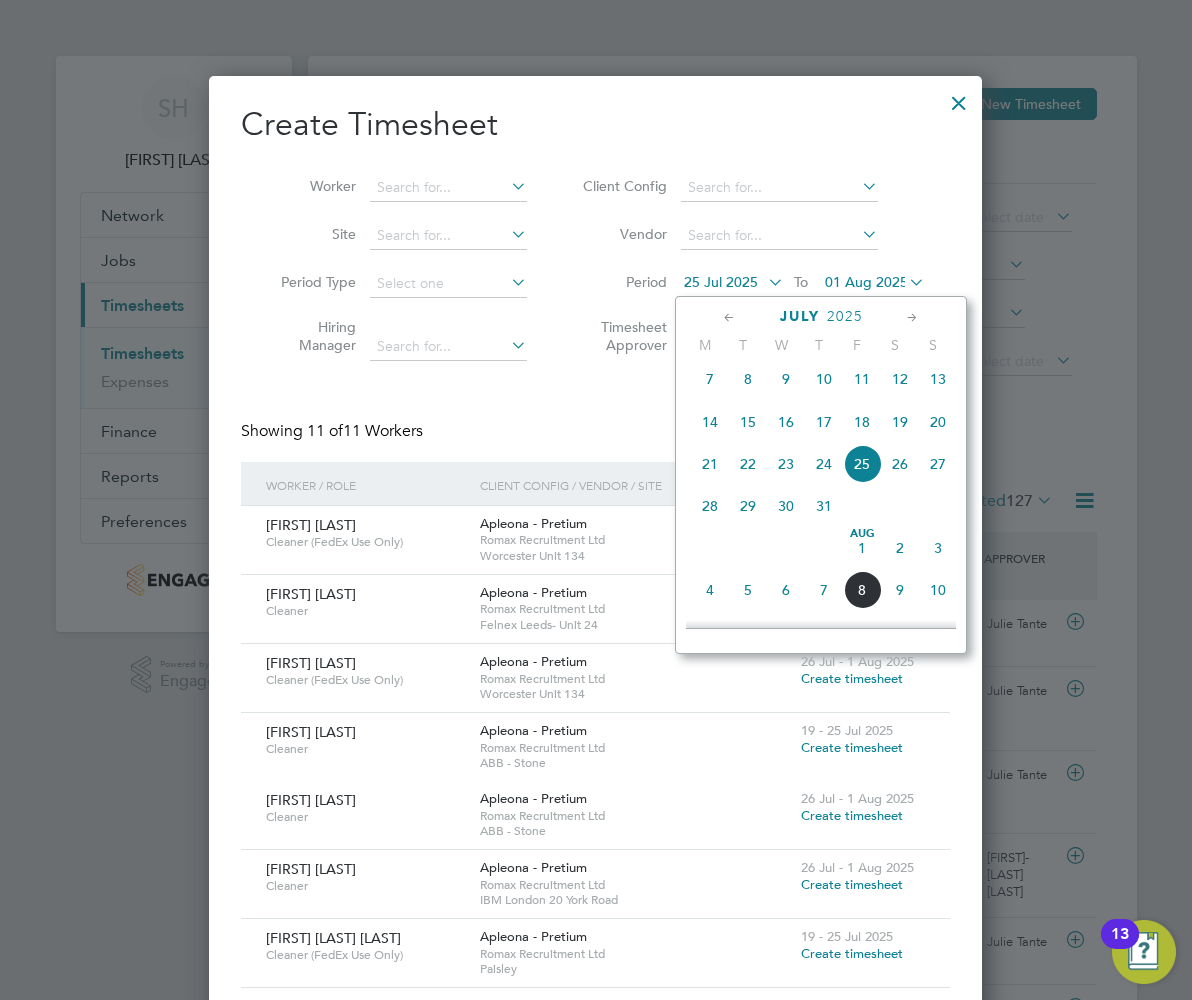 click on "2" 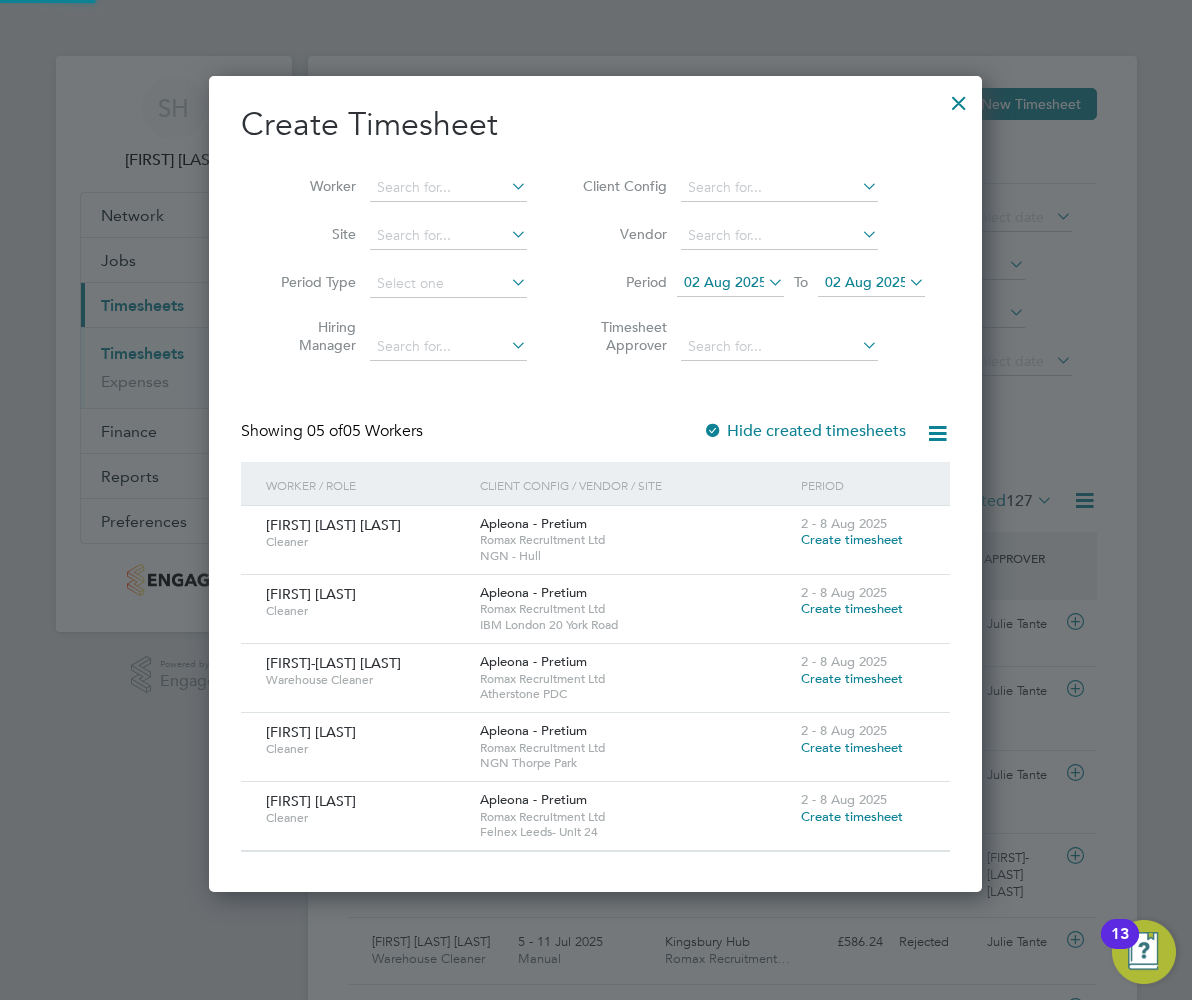 click on "02 Aug 2025" at bounding box center [866, 282] 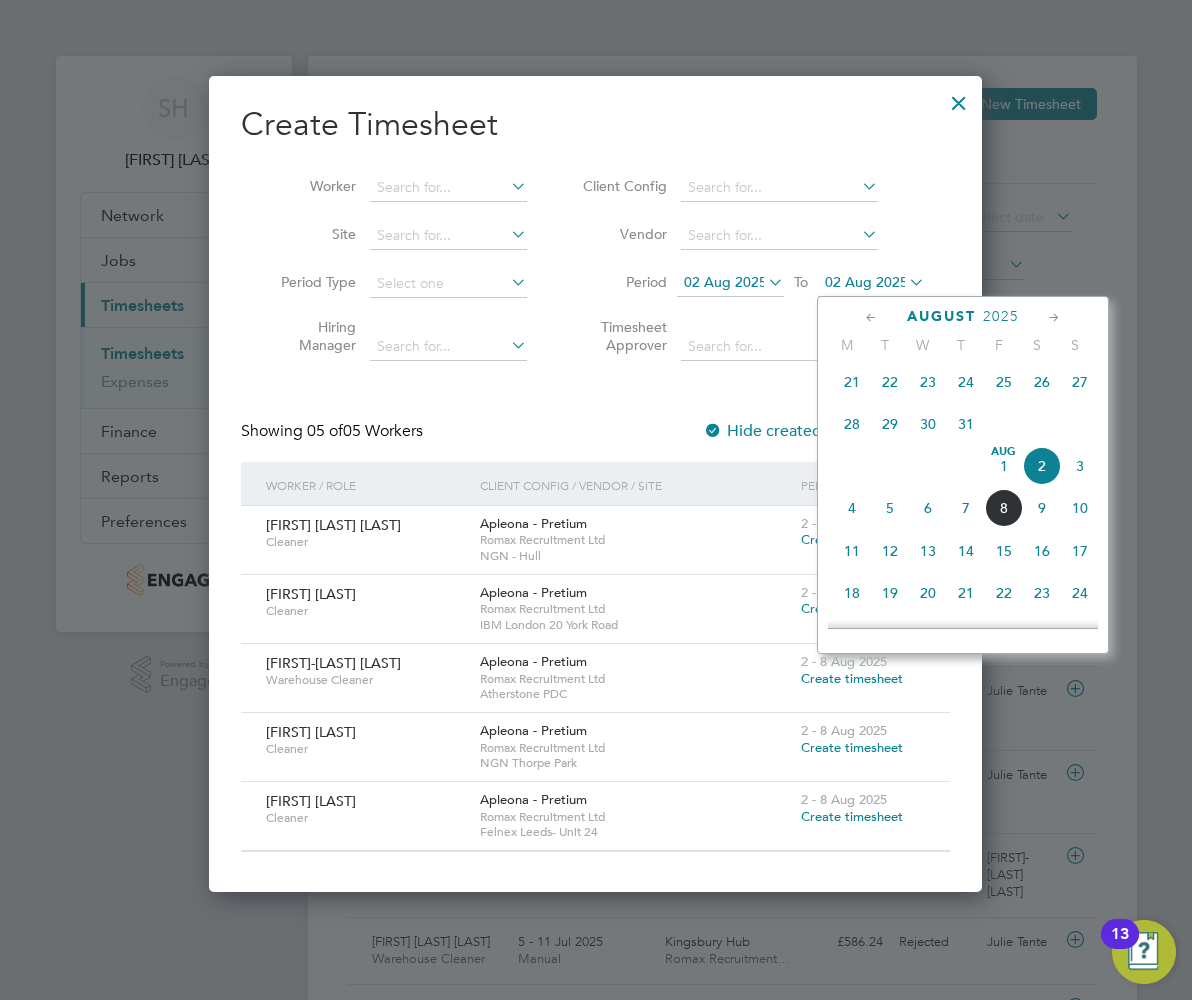 click on "8" 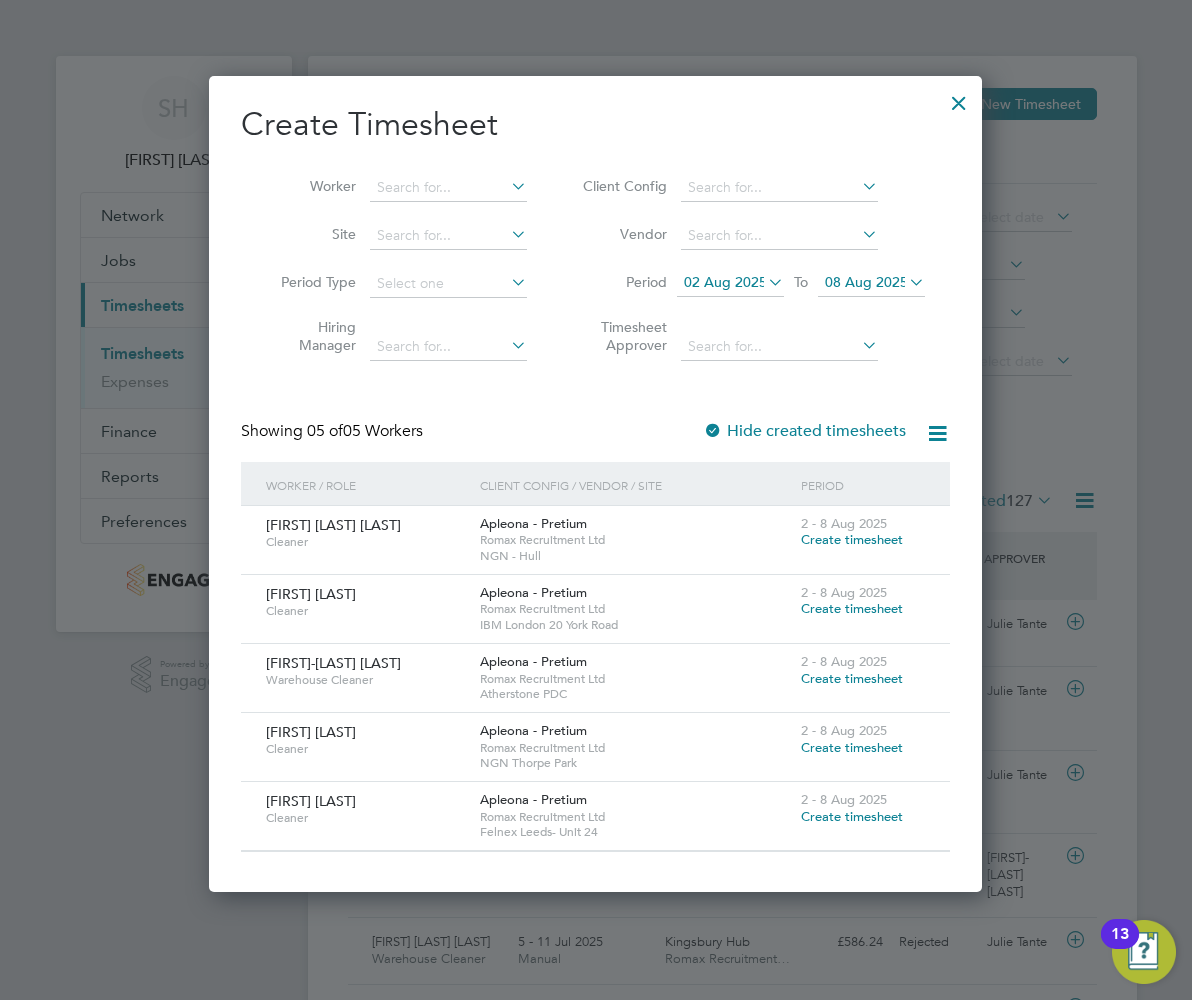click at bounding box center (959, 98) 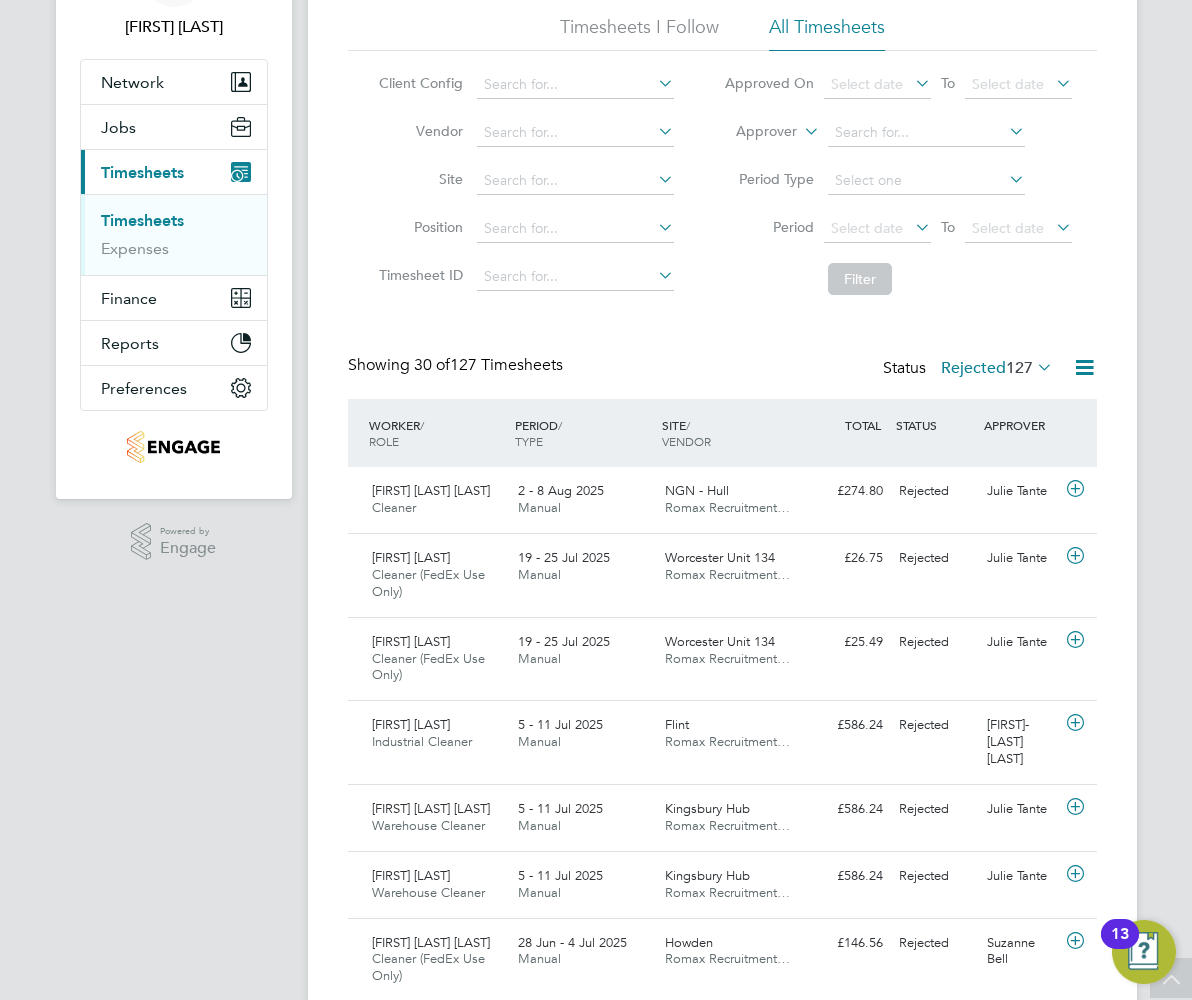 click on "Rejected  127" 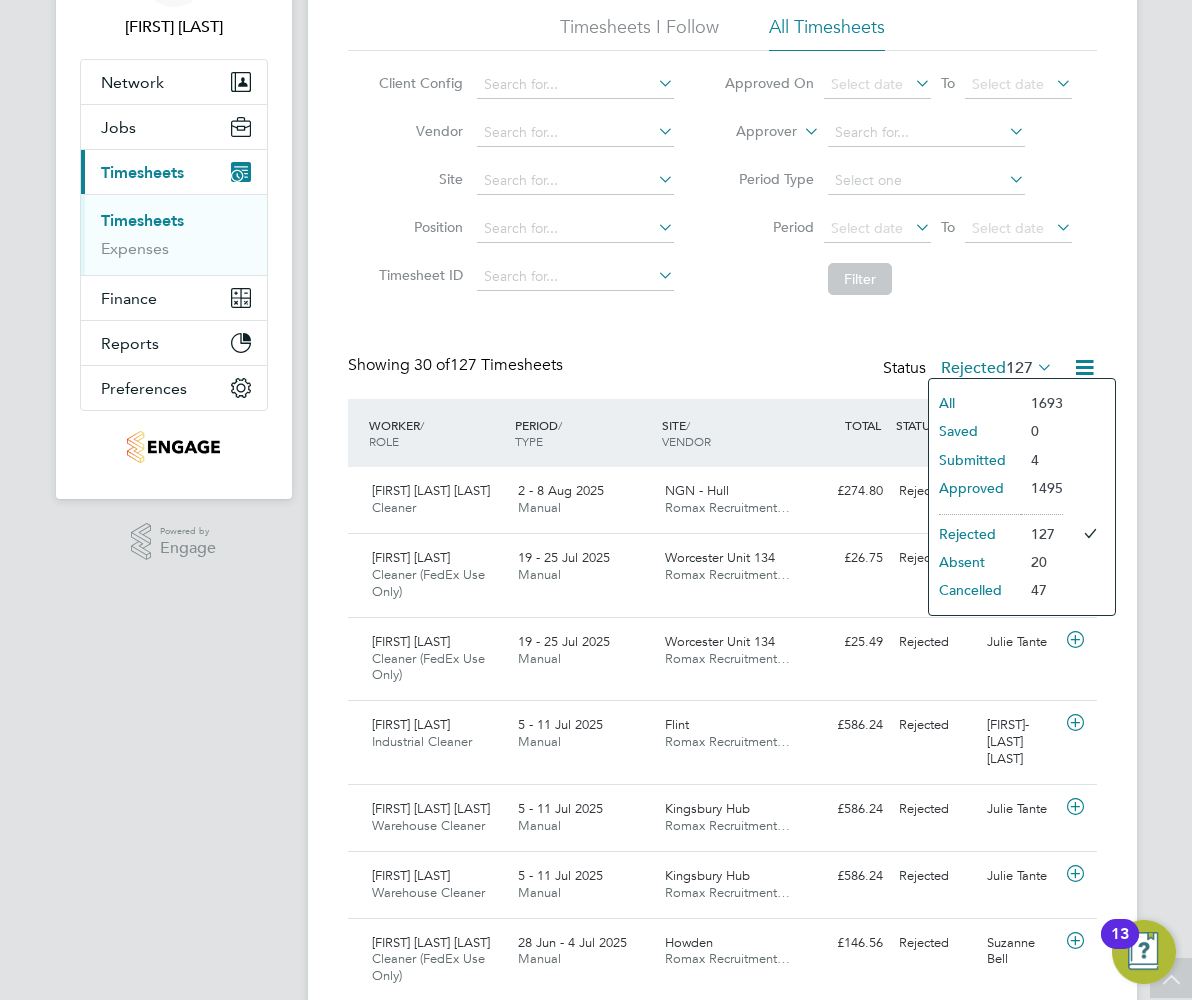 click on "Submitted" 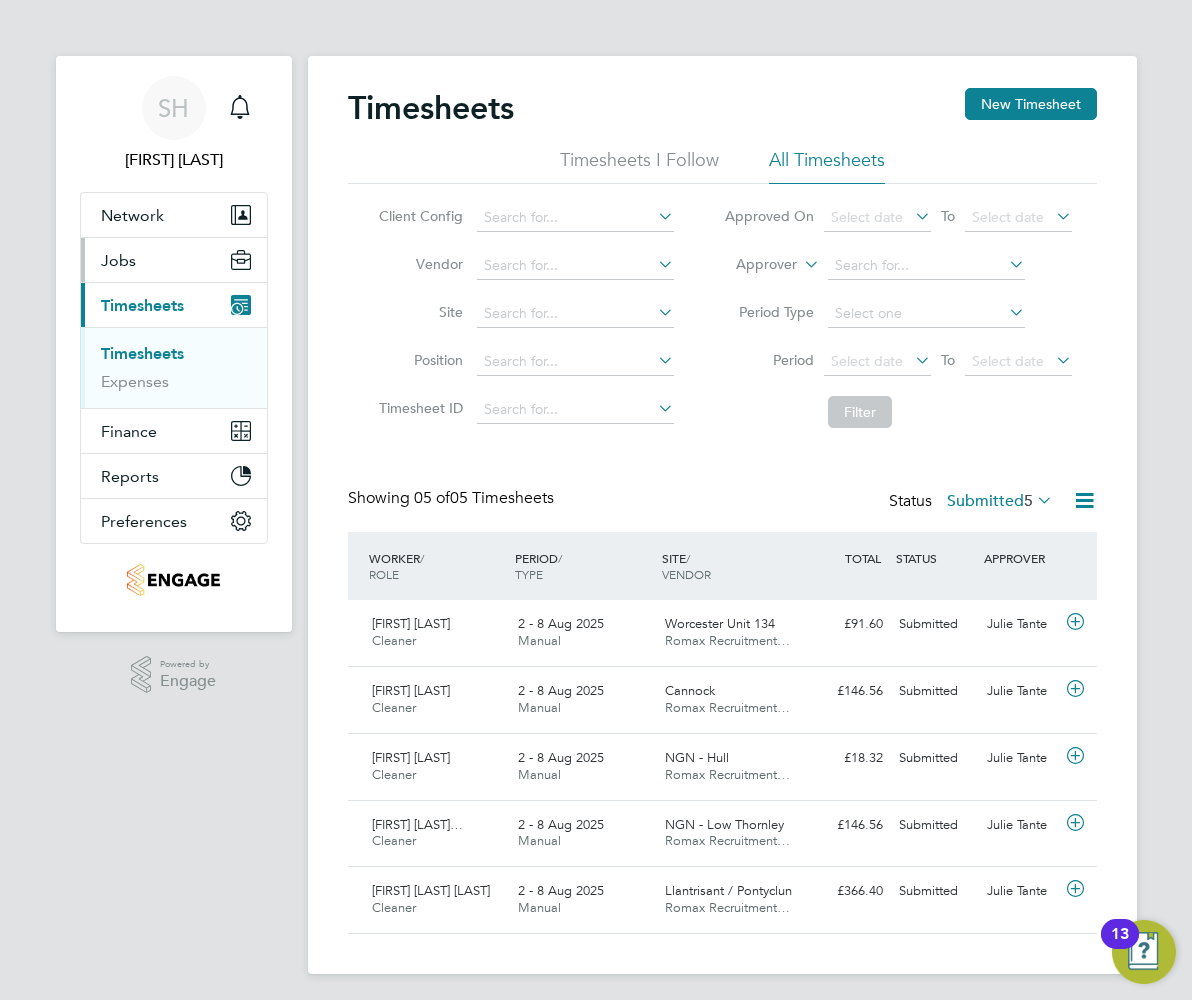 click on "Jobs" at bounding box center (174, 260) 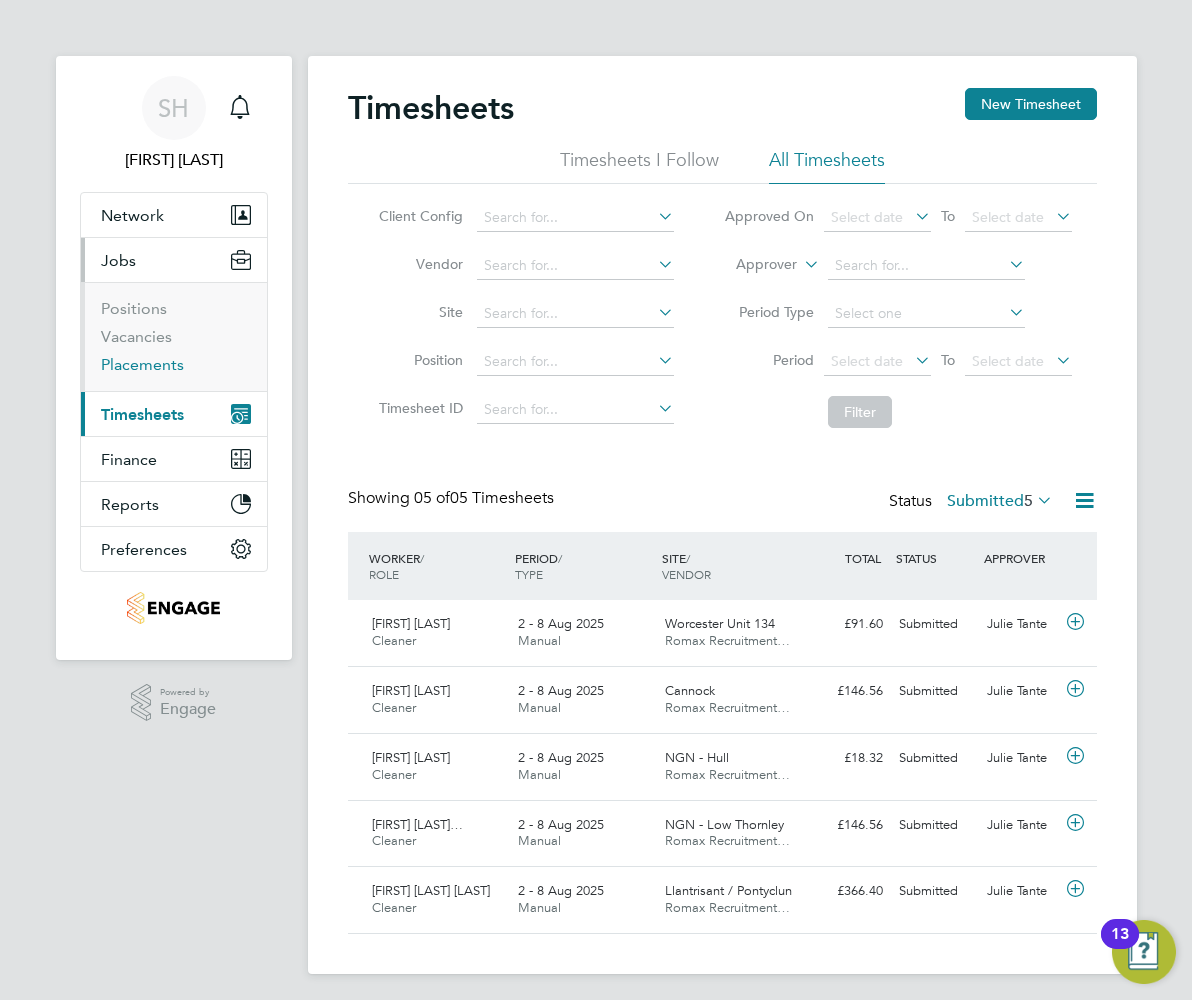 click on "Placements" at bounding box center (142, 364) 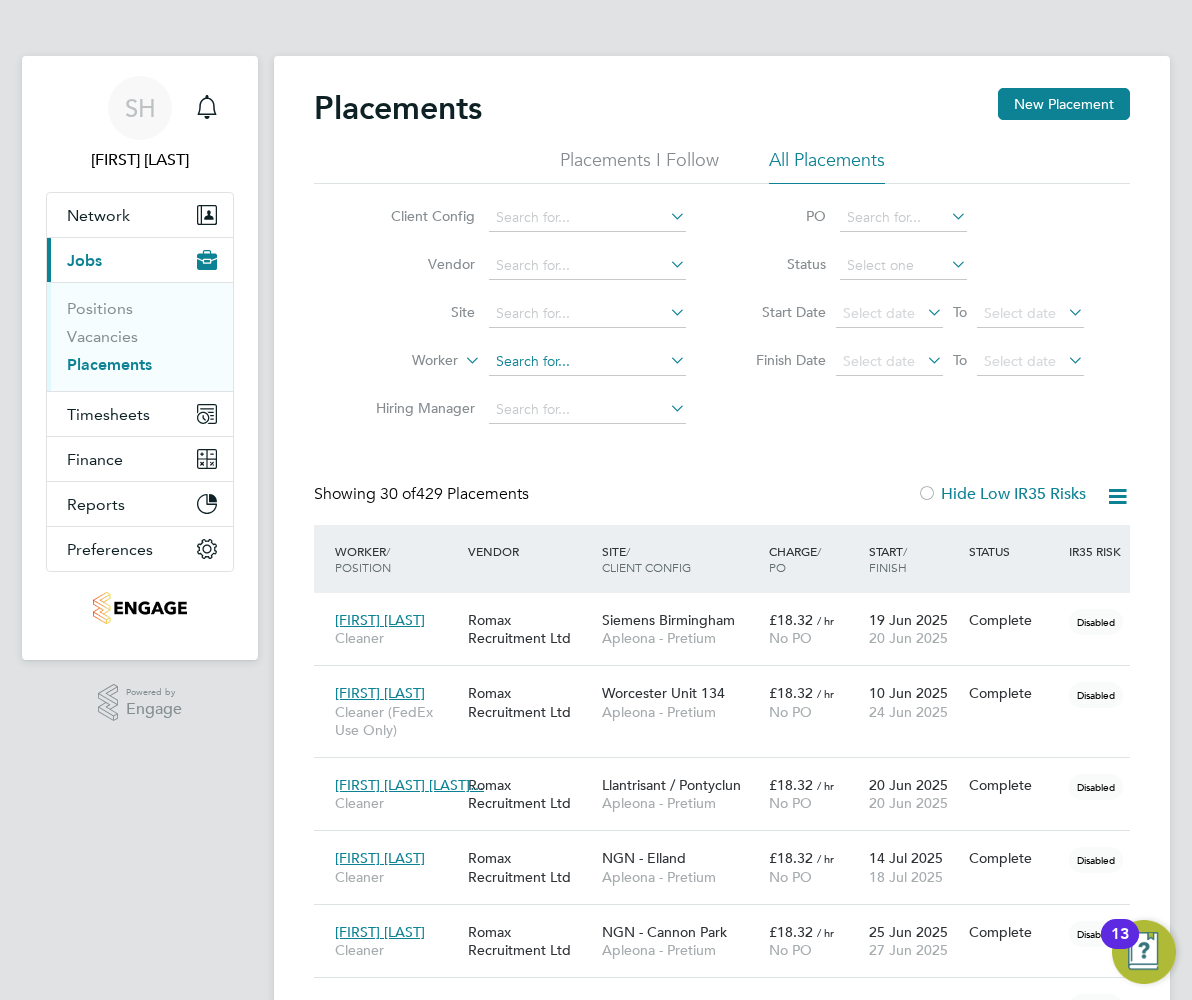 click 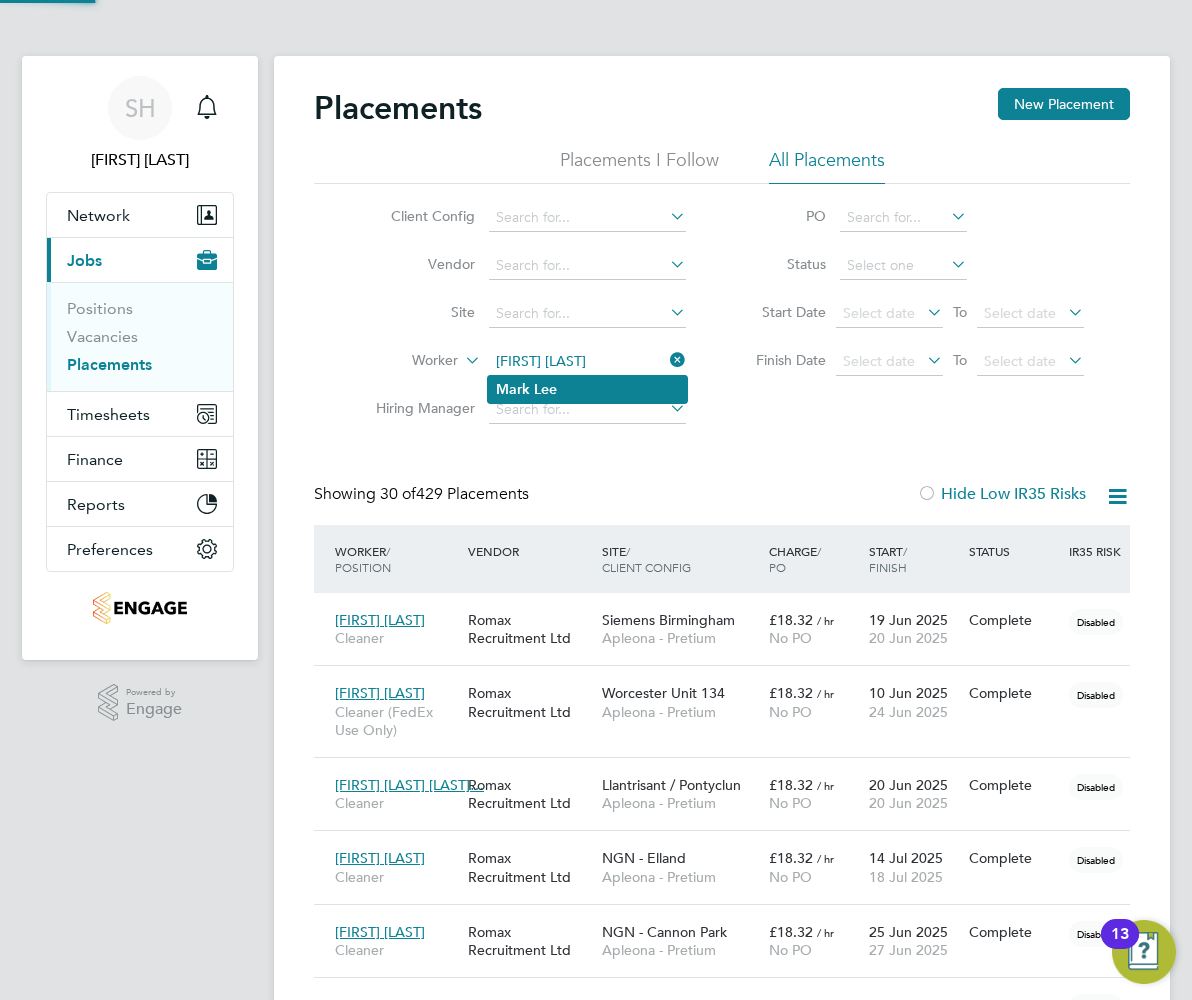 click on "[FIRST]   [LAST]" 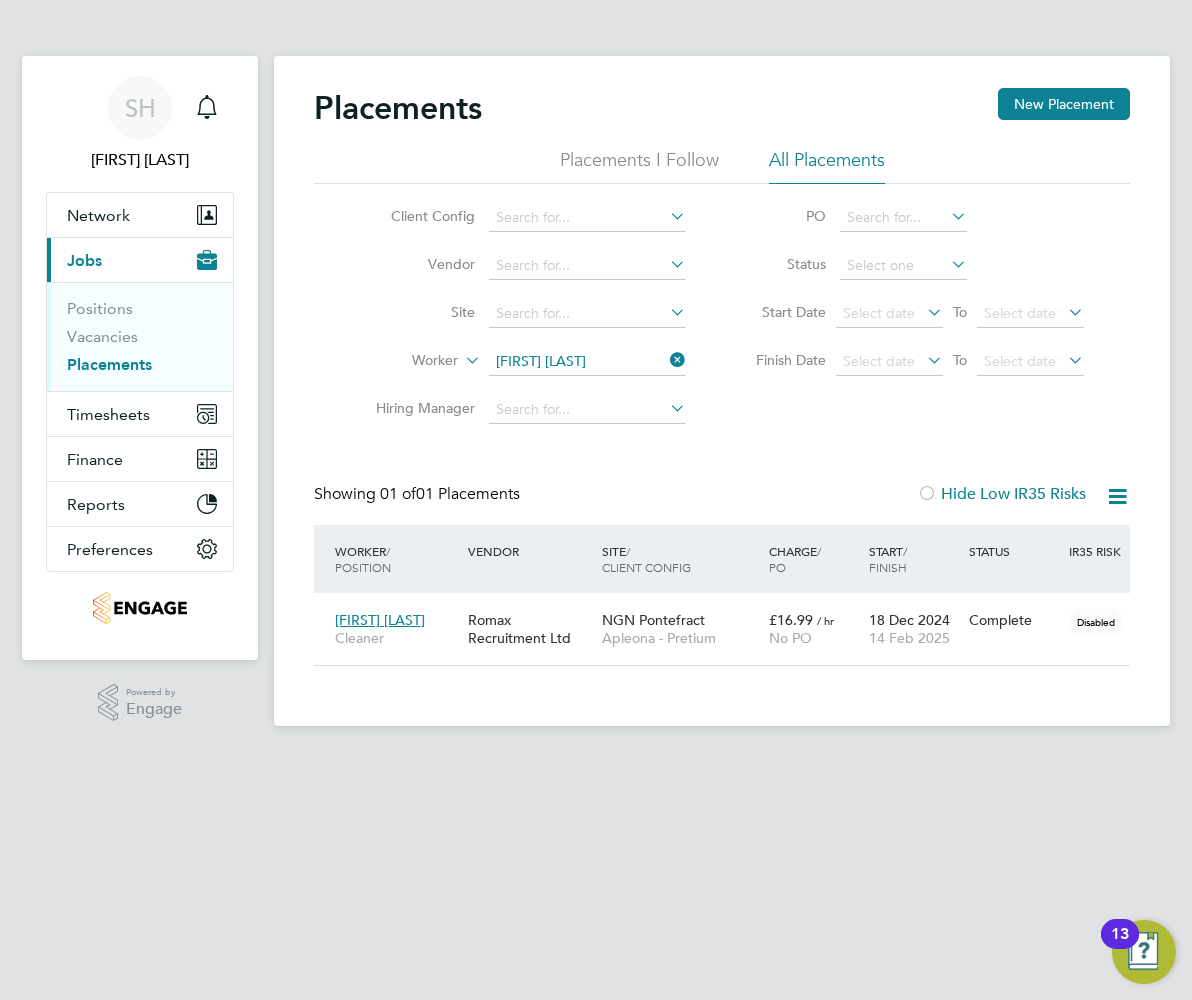 click on "Placements" at bounding box center [109, 364] 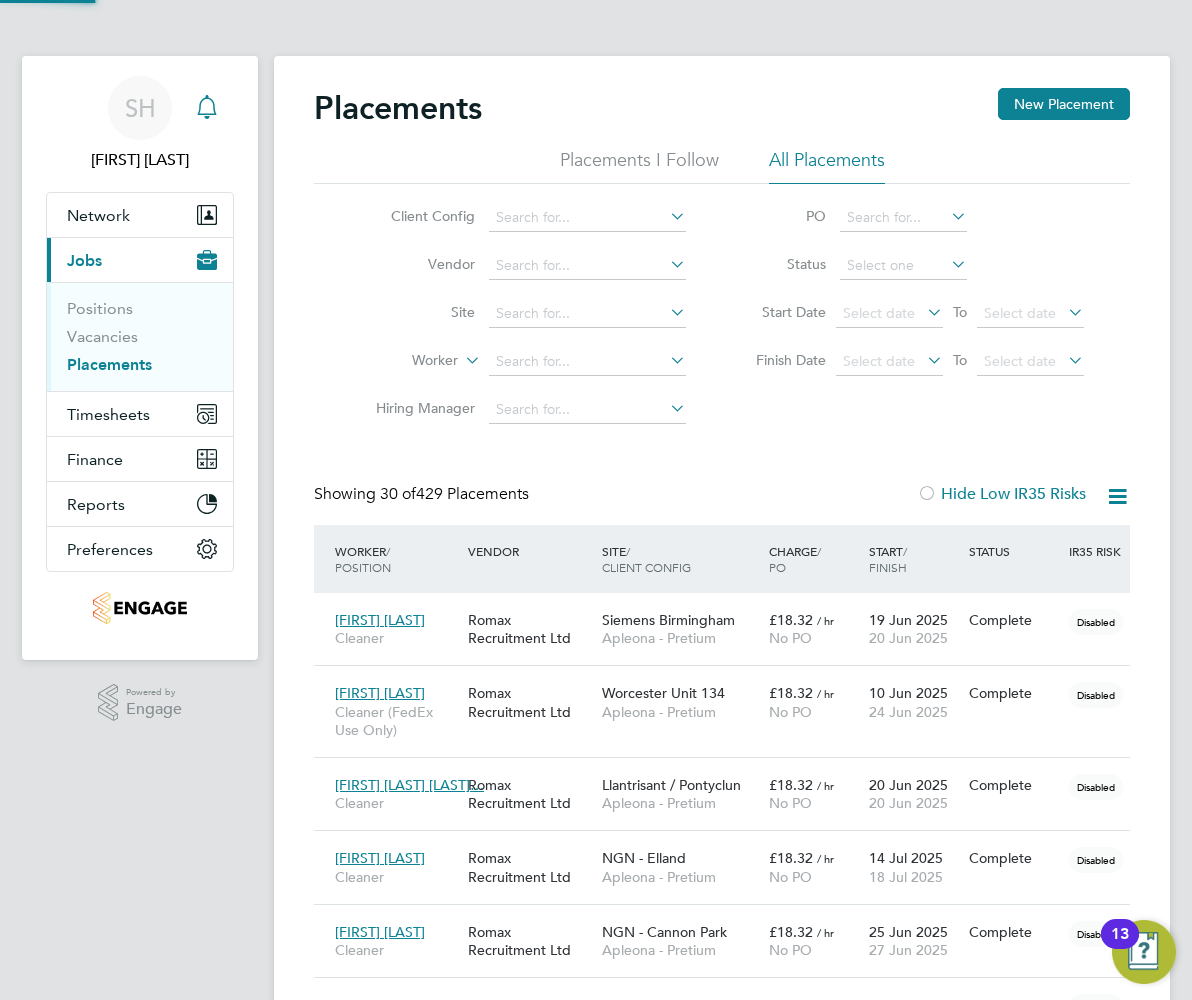 scroll, scrollTop: 9, scrollLeft: 9, axis: both 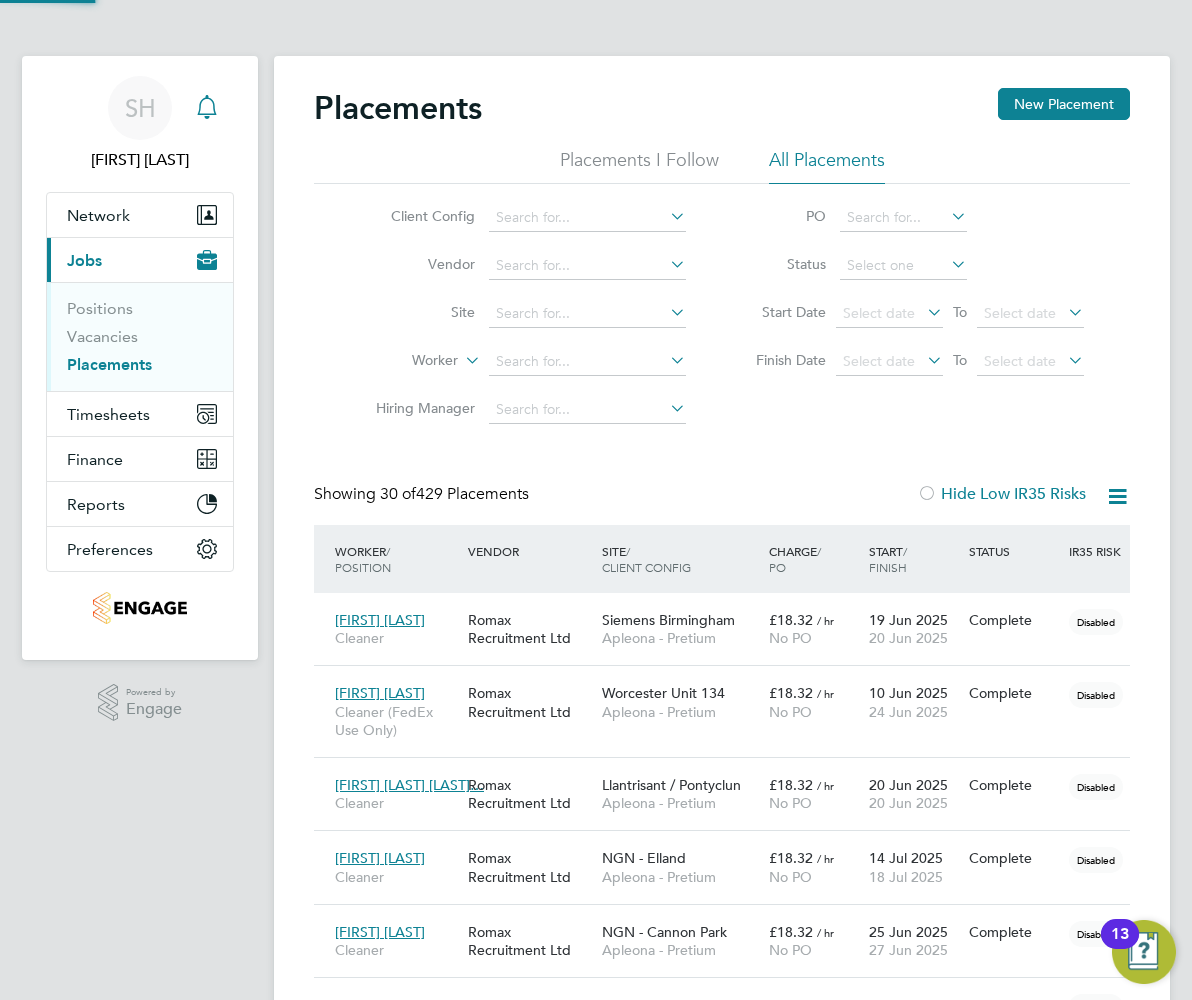 click 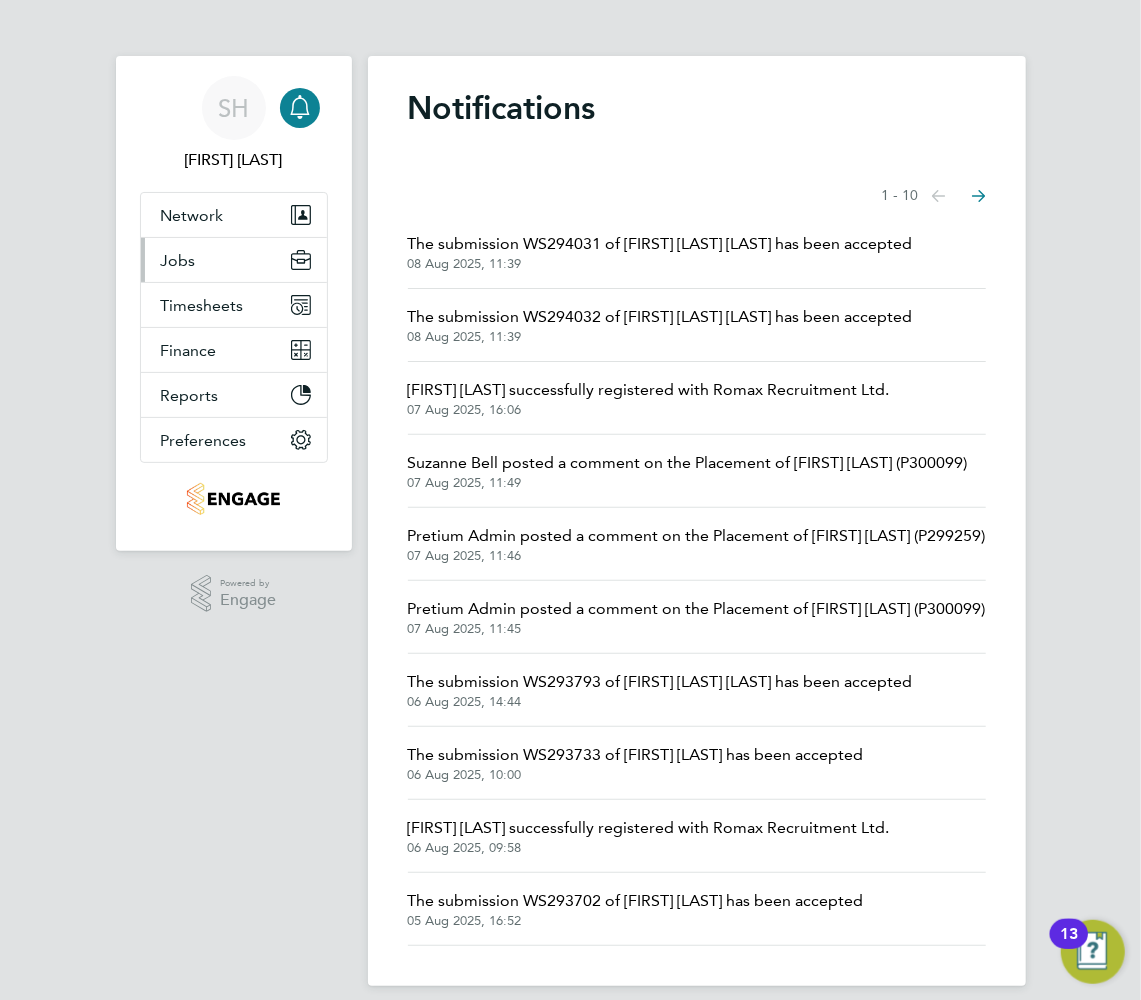 click on "Jobs" at bounding box center [234, 260] 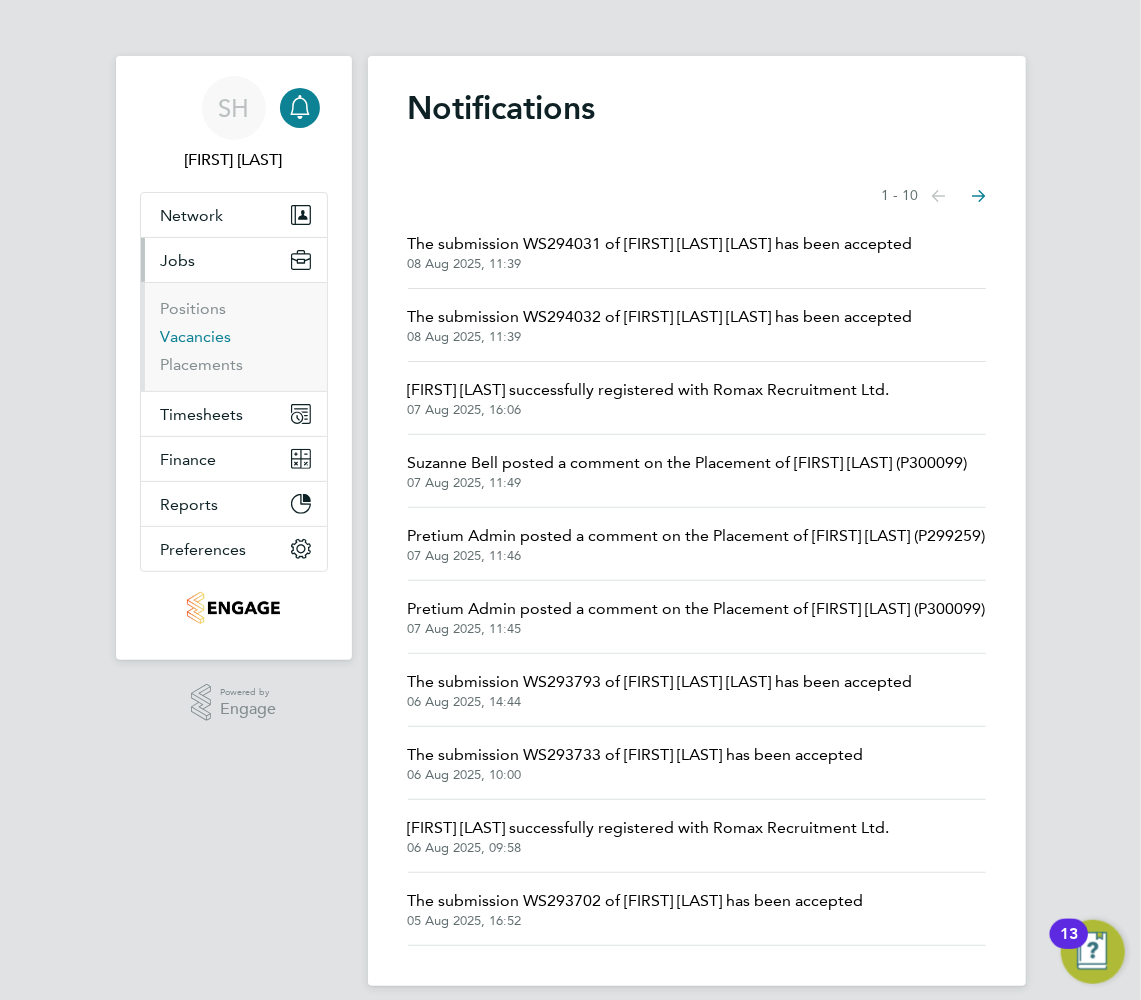 click on "Vacancies" at bounding box center [196, 336] 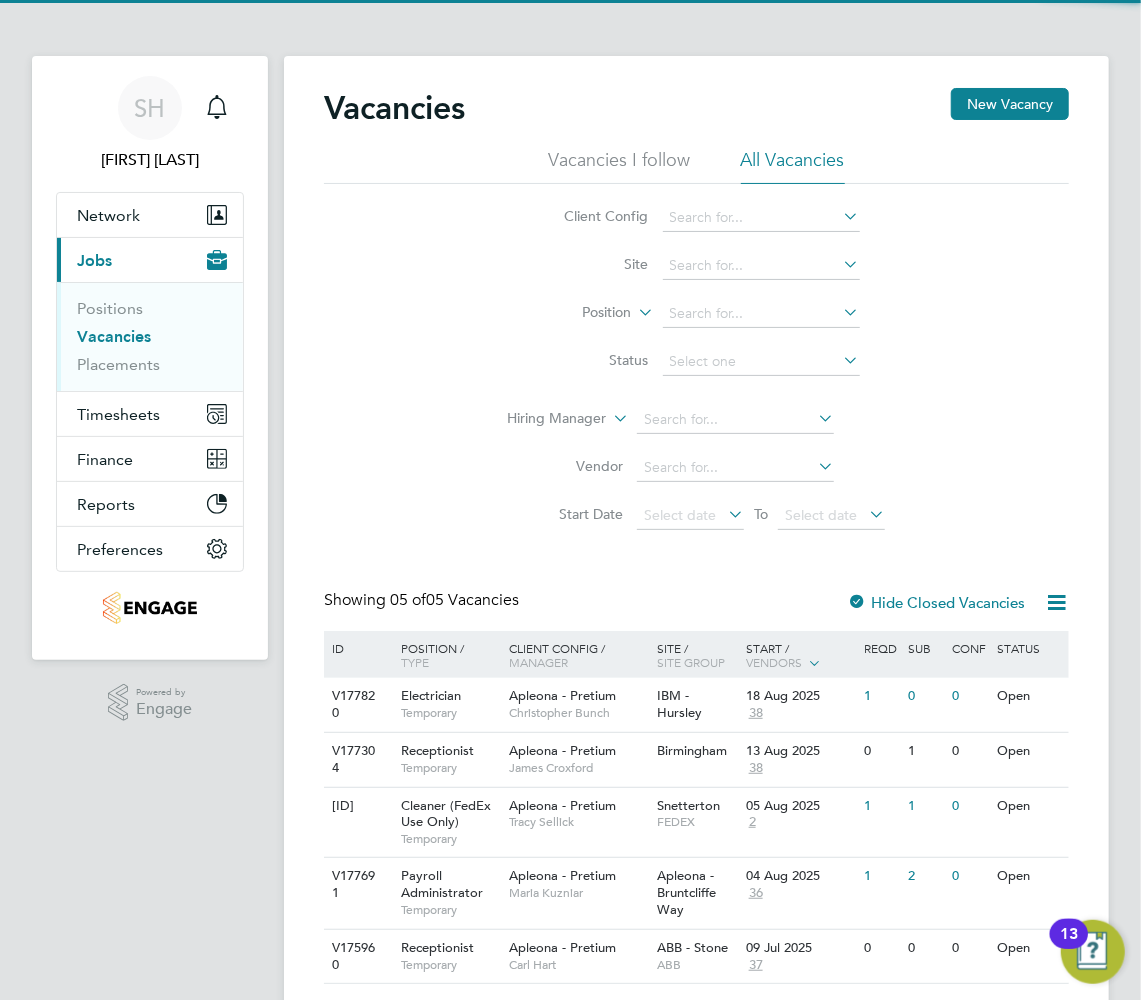 scroll, scrollTop: 58, scrollLeft: 0, axis: vertical 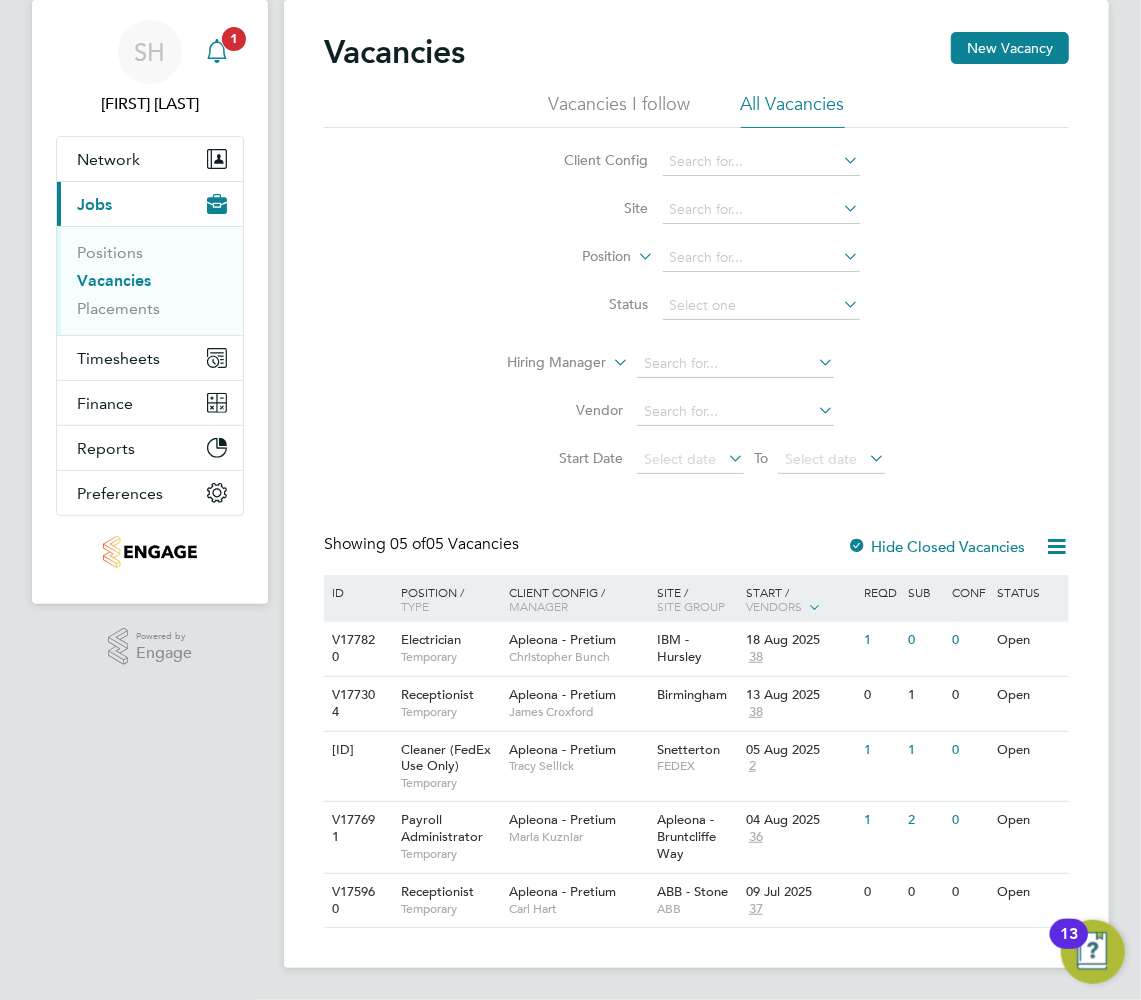 click 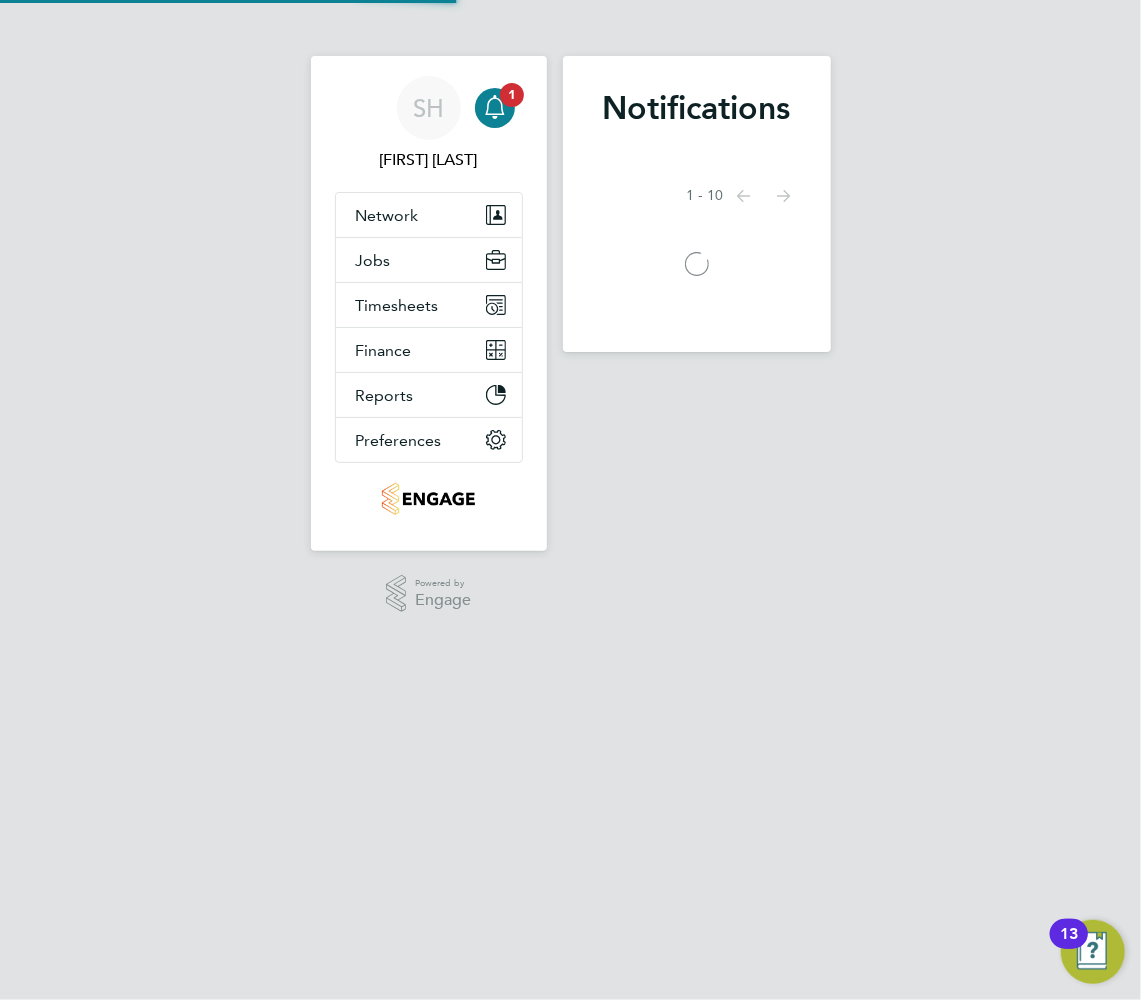 scroll, scrollTop: 0, scrollLeft: 0, axis: both 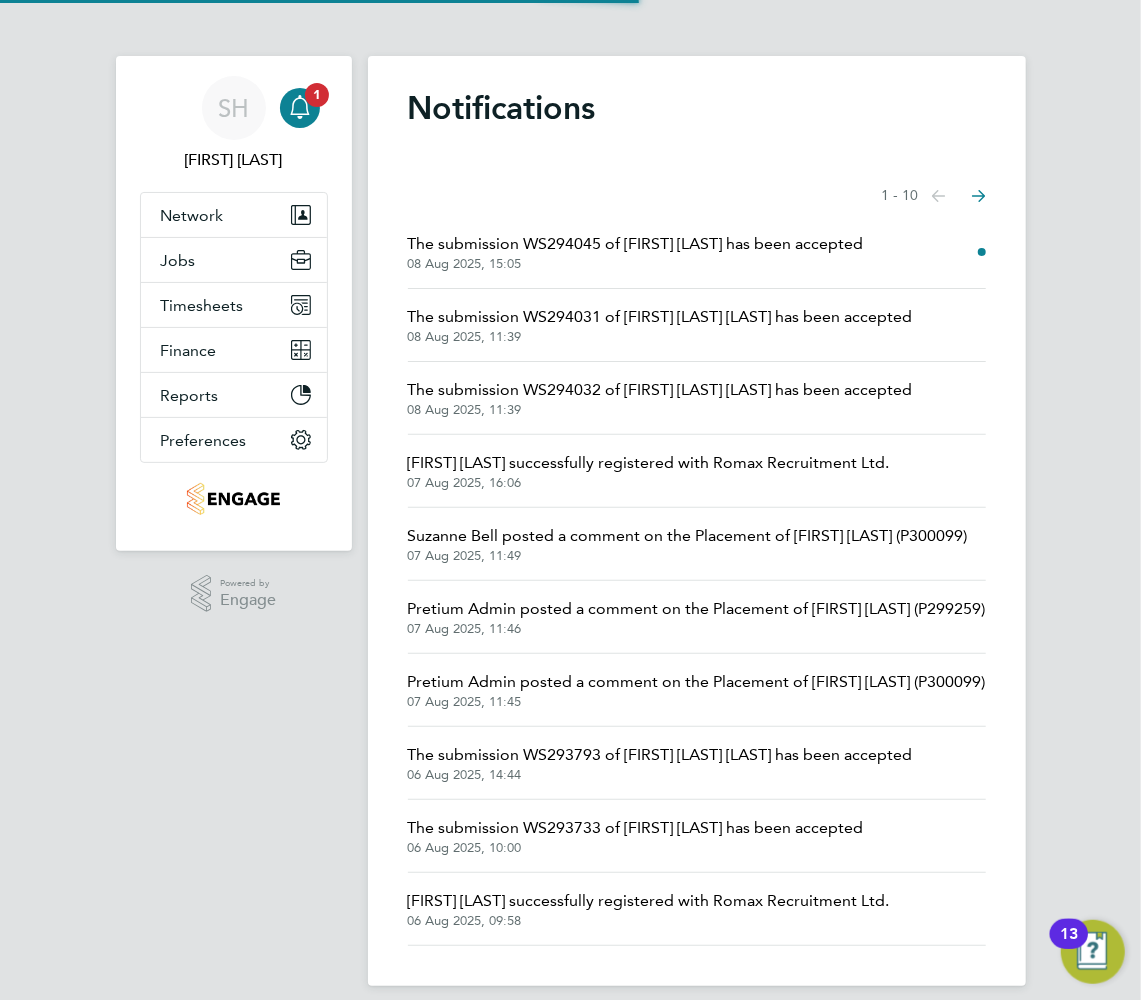 click on "The submission WS294045 of [FIRST] [LAST] has been
accepted" 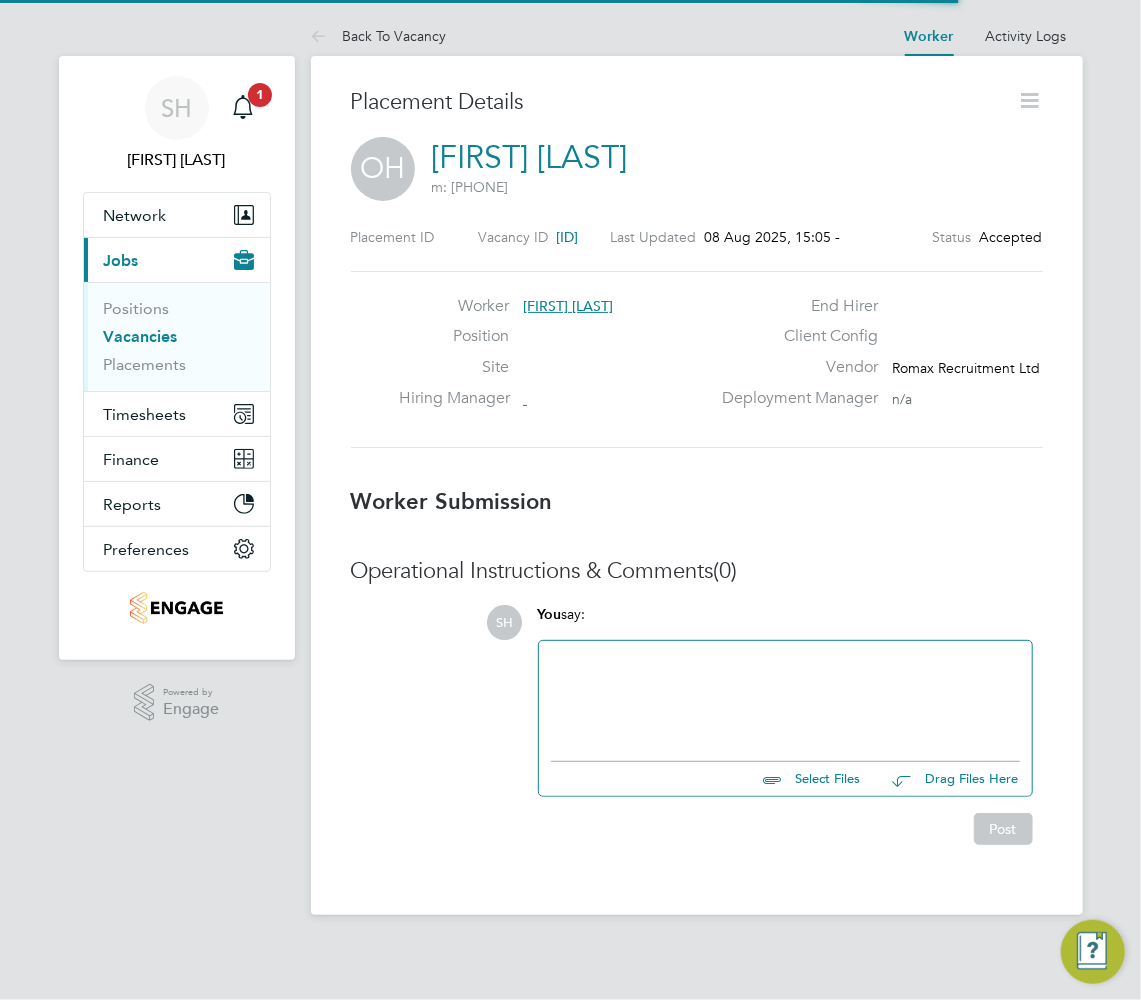 scroll, scrollTop: 10, scrollLeft: 10, axis: both 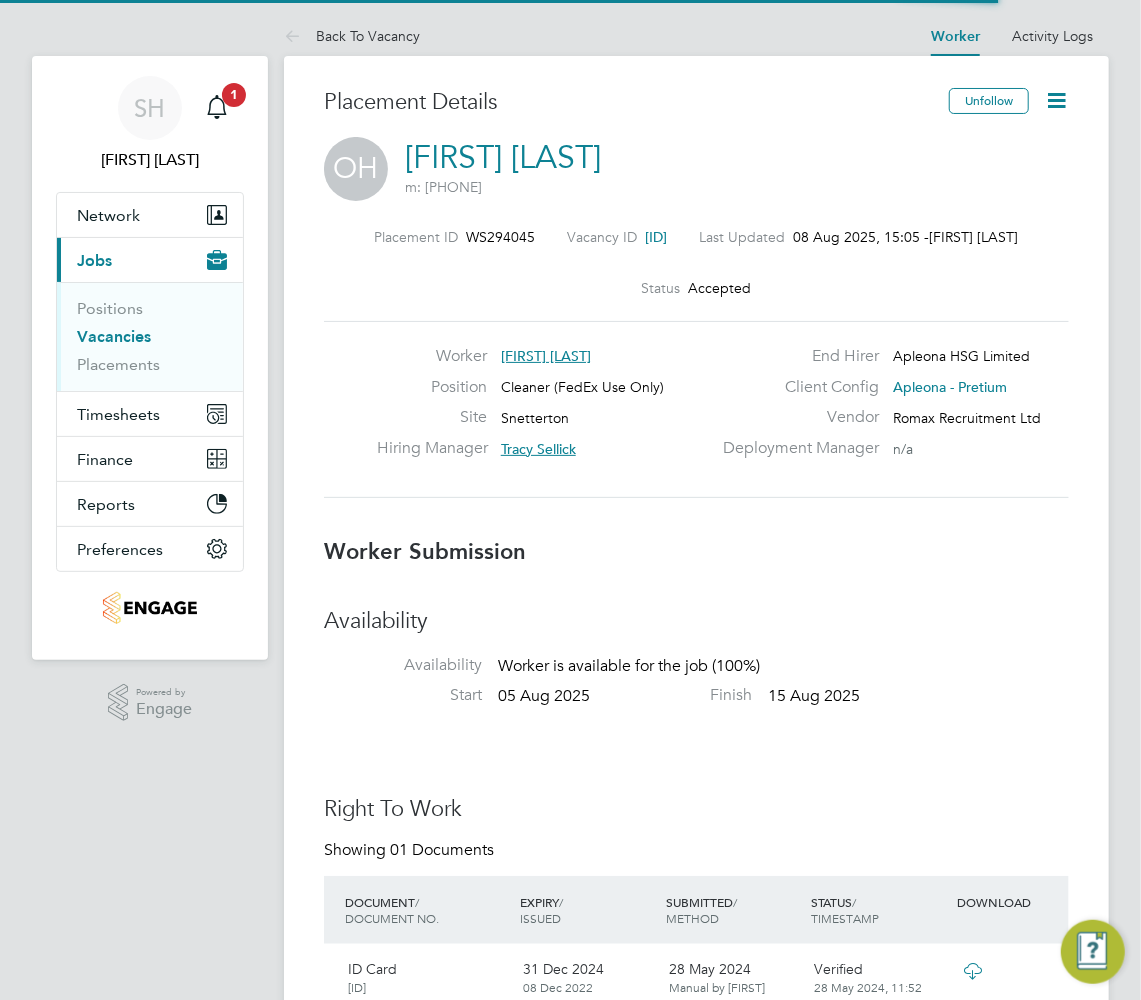click 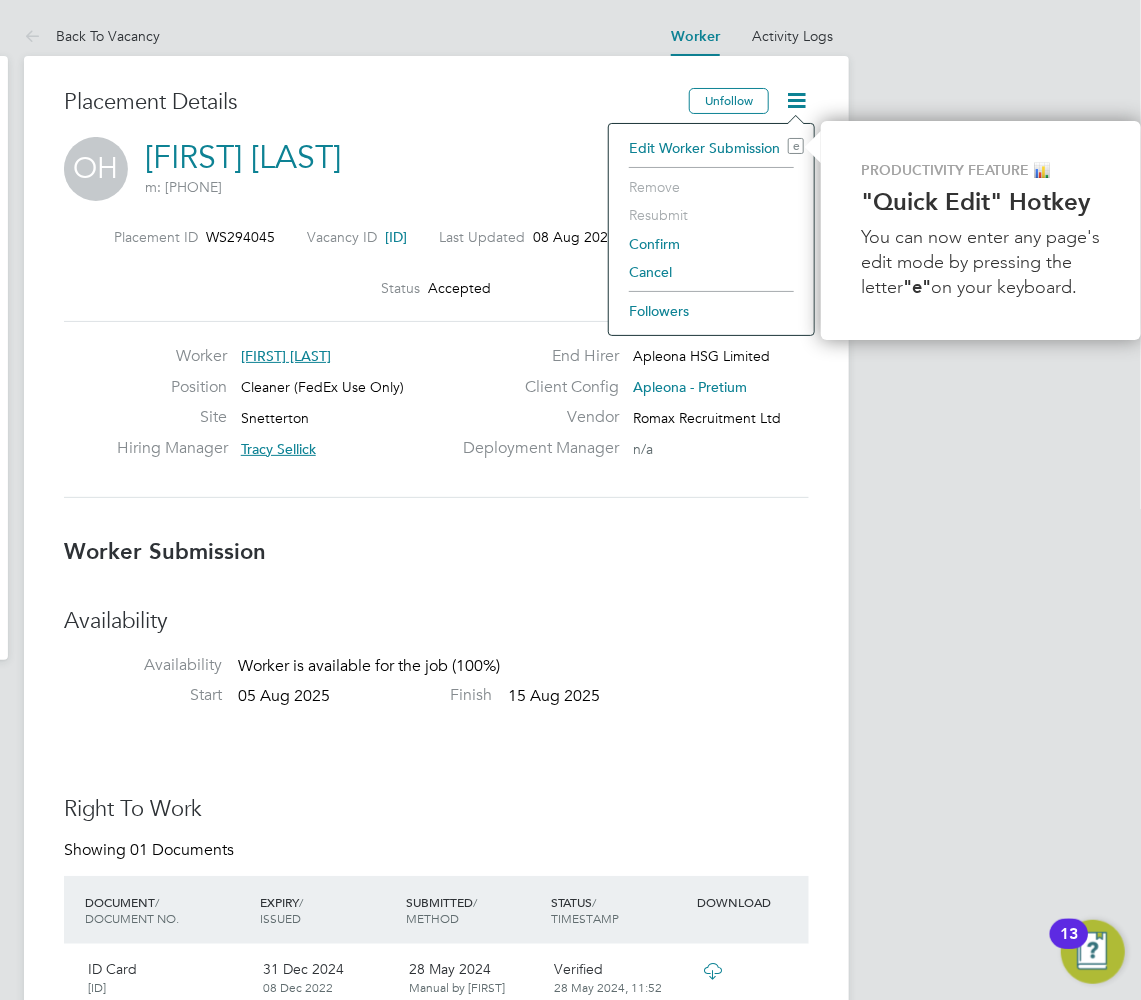 click on "Confirm" 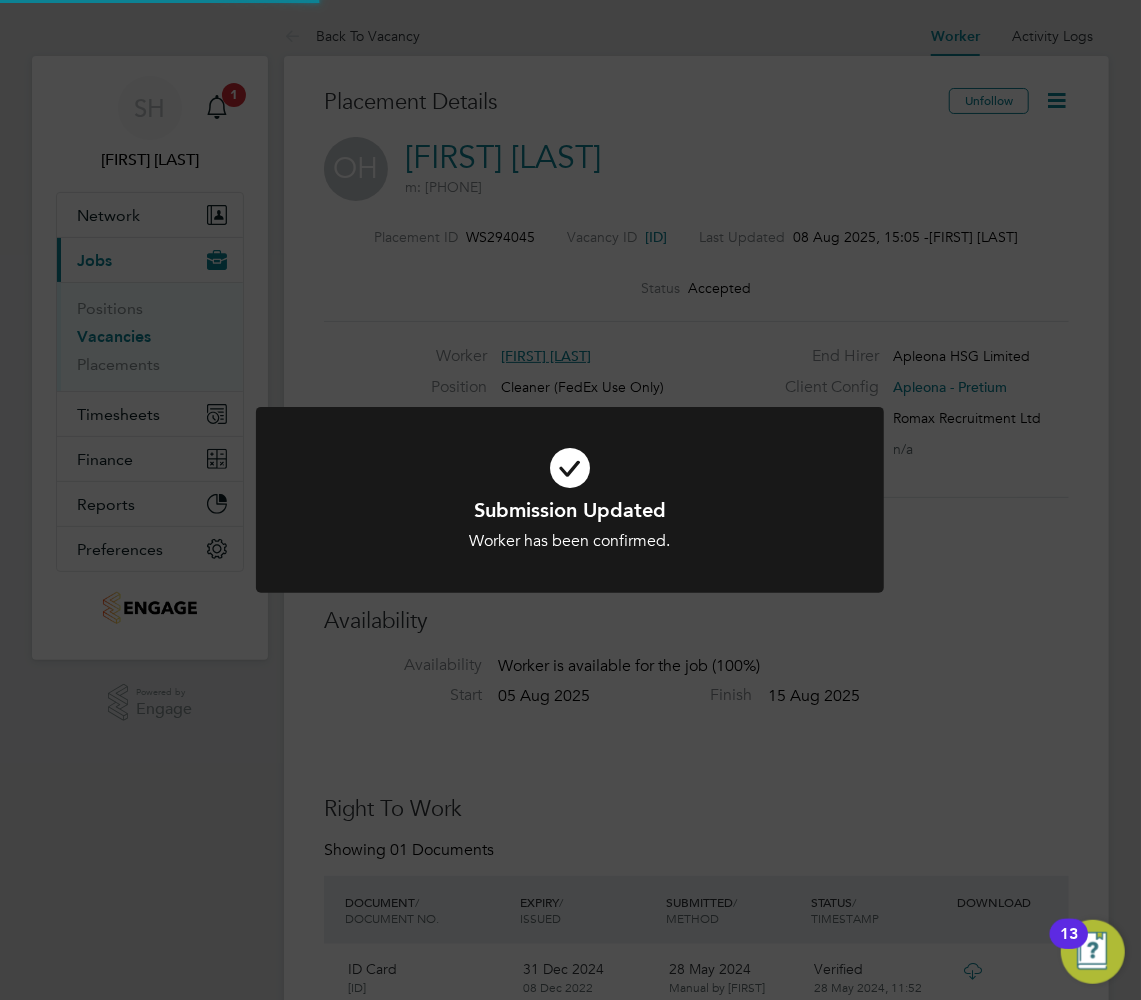scroll, scrollTop: 0, scrollLeft: 0, axis: both 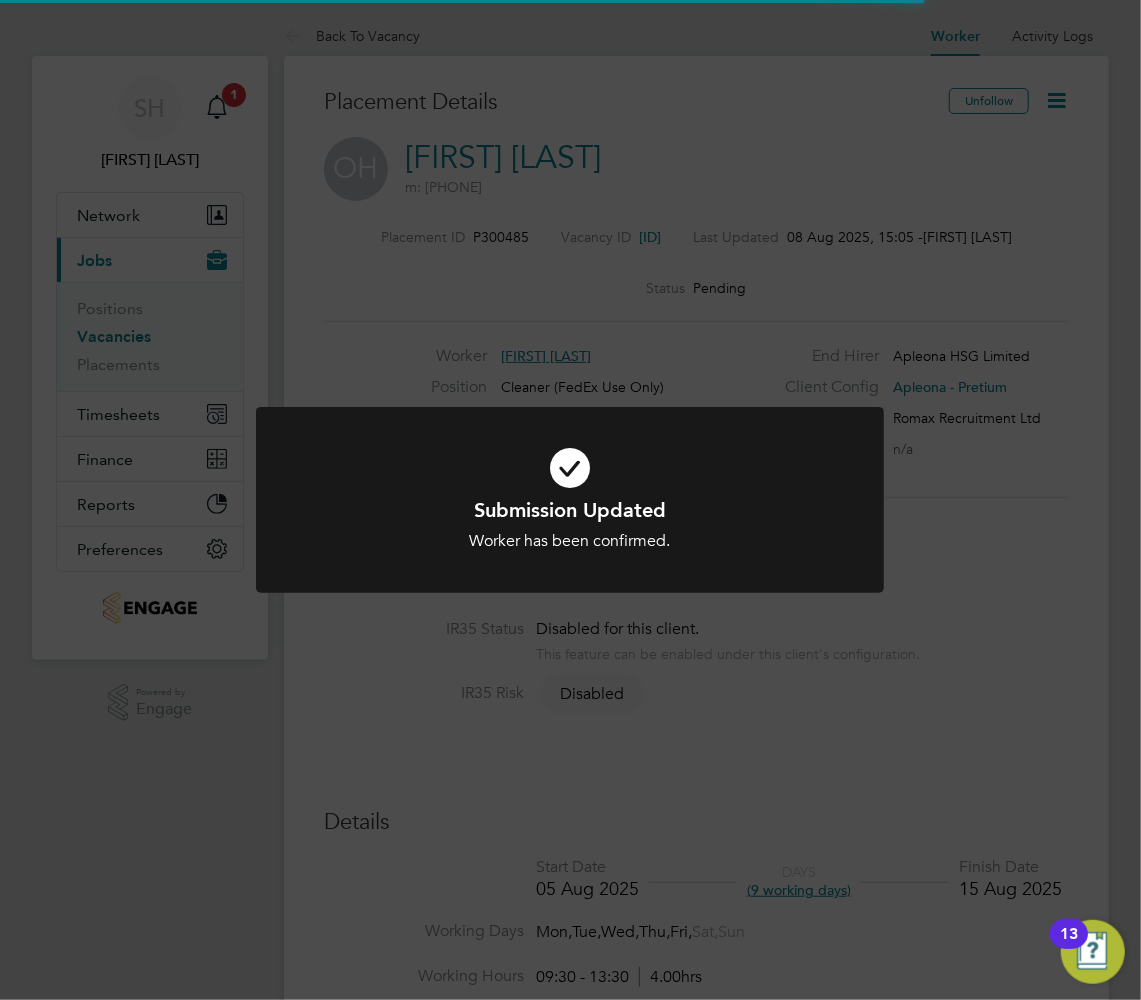 drag, startPoint x: 705, startPoint y: 581, endPoint x: 989, endPoint y: 126, distance: 536.359 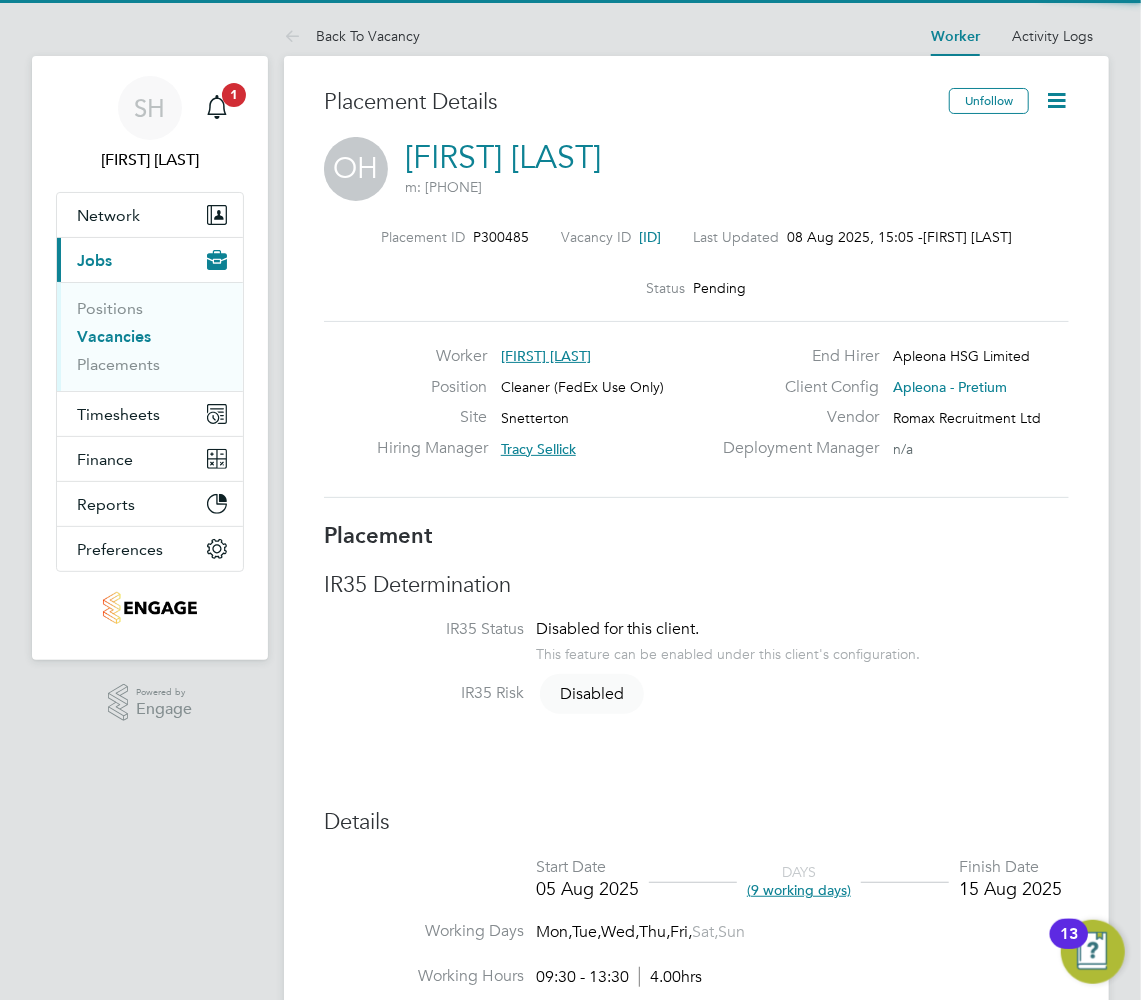 click 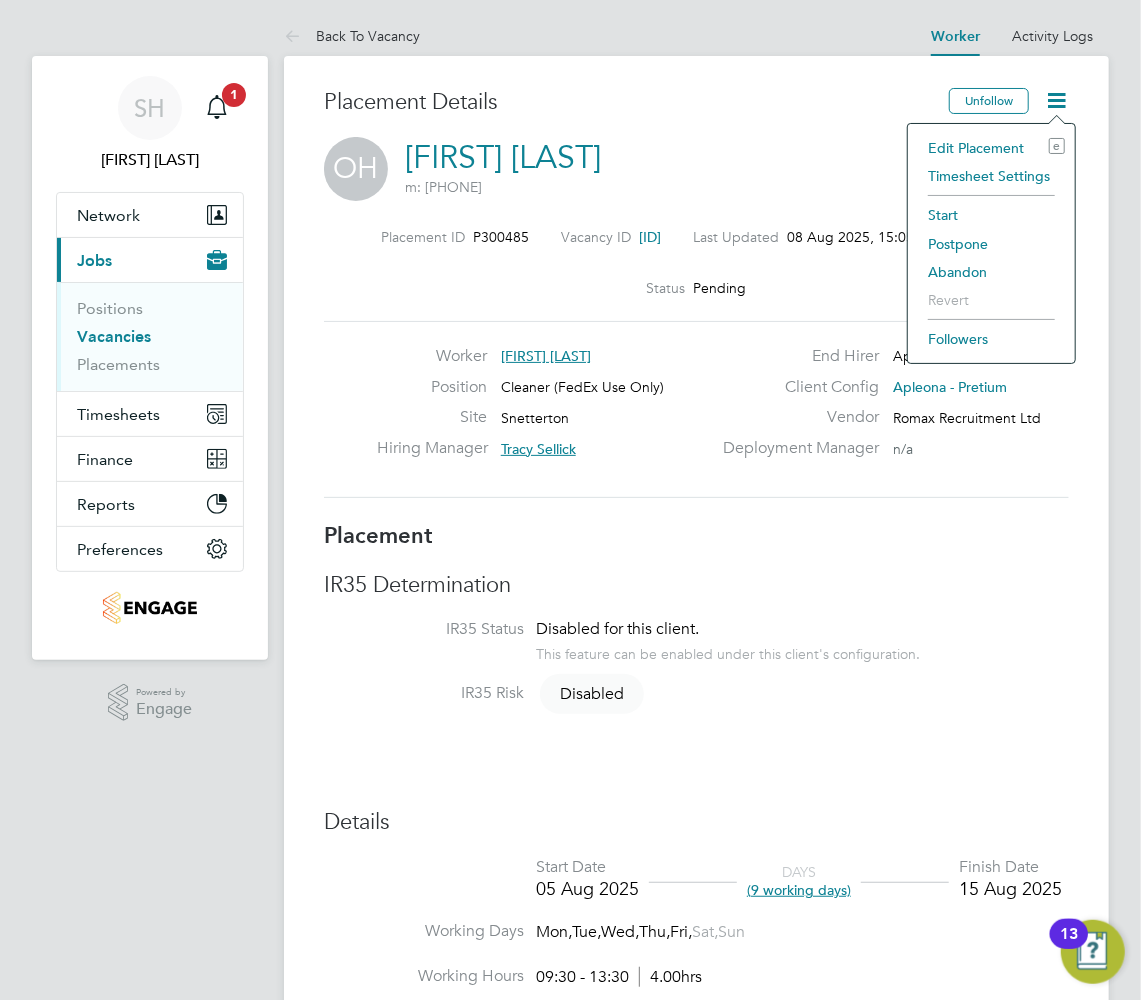 click on "Start" 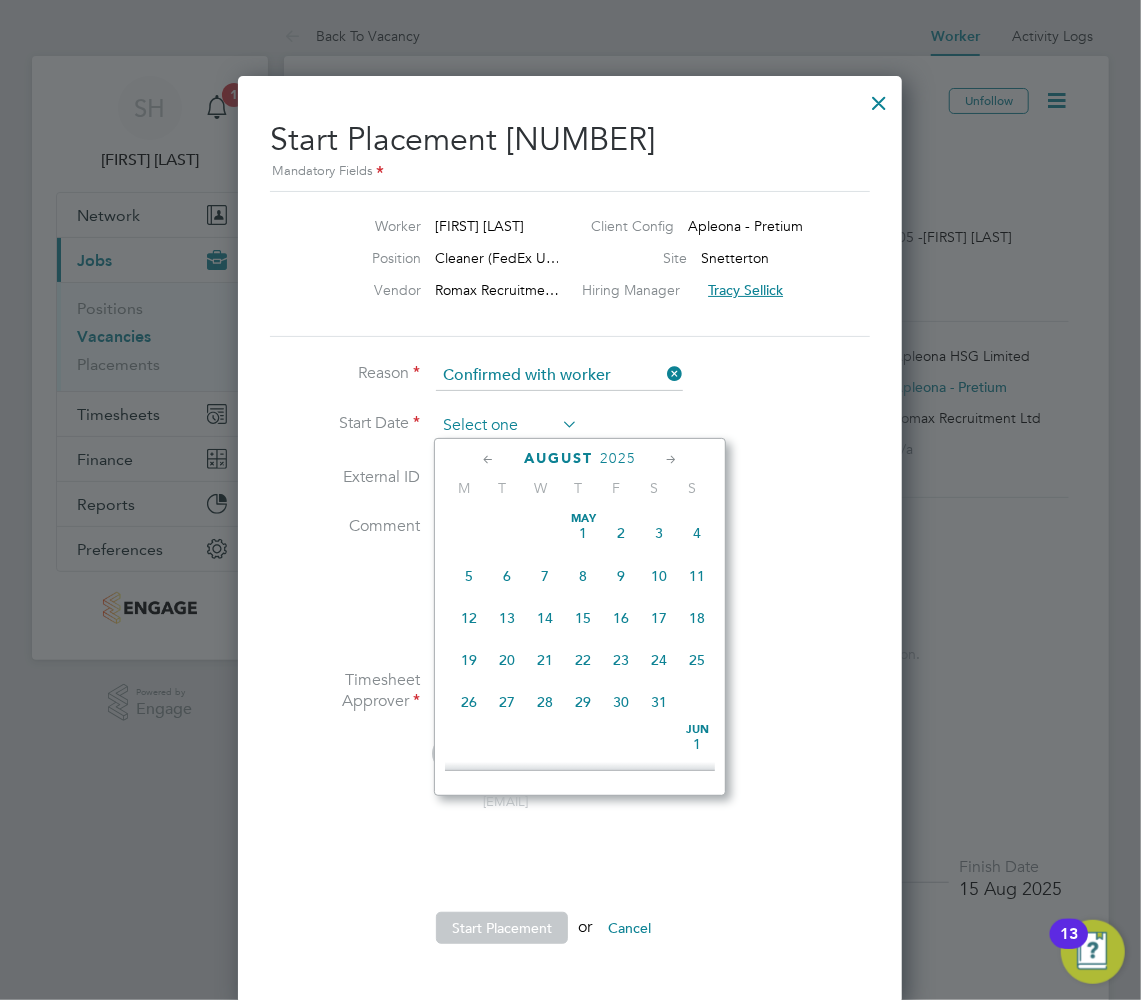 click 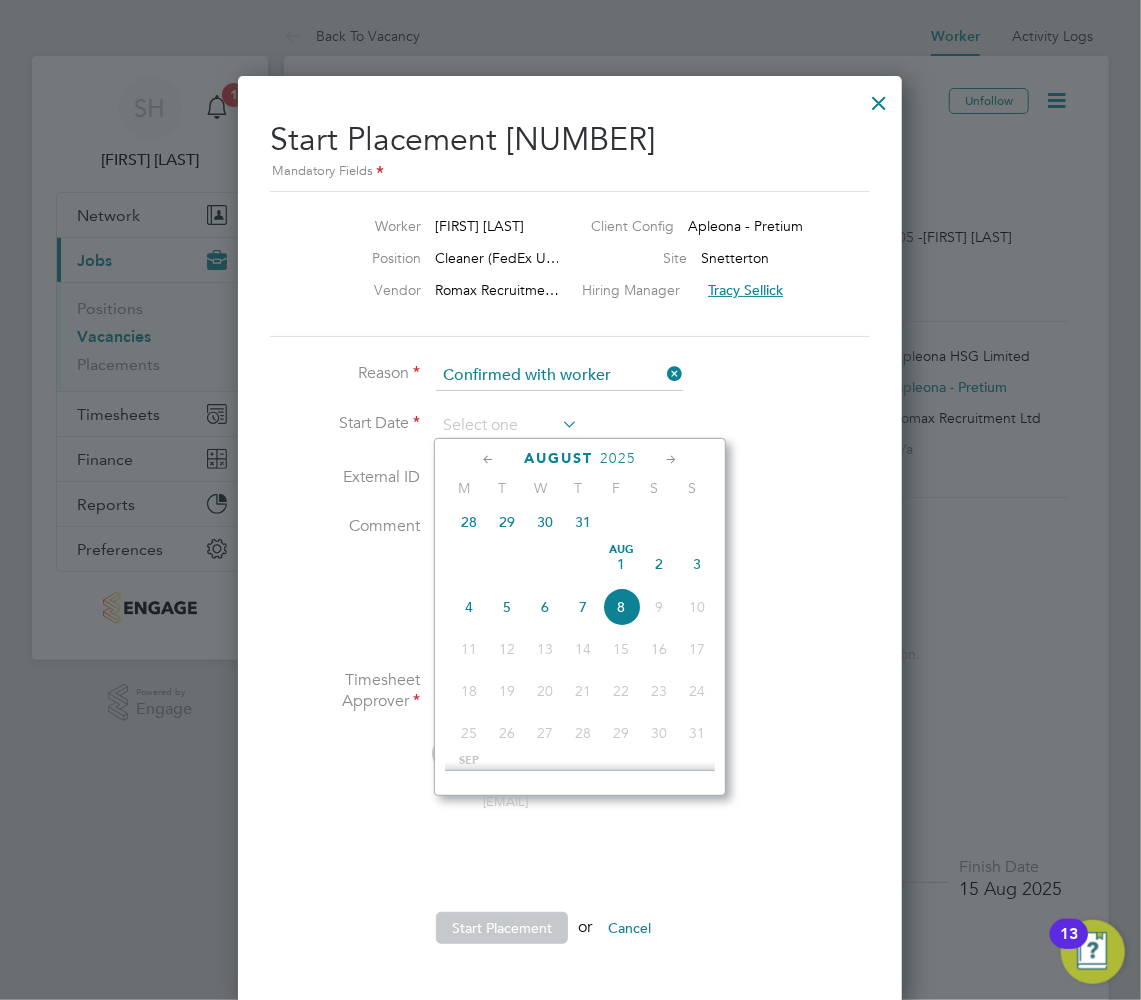 click on "5" 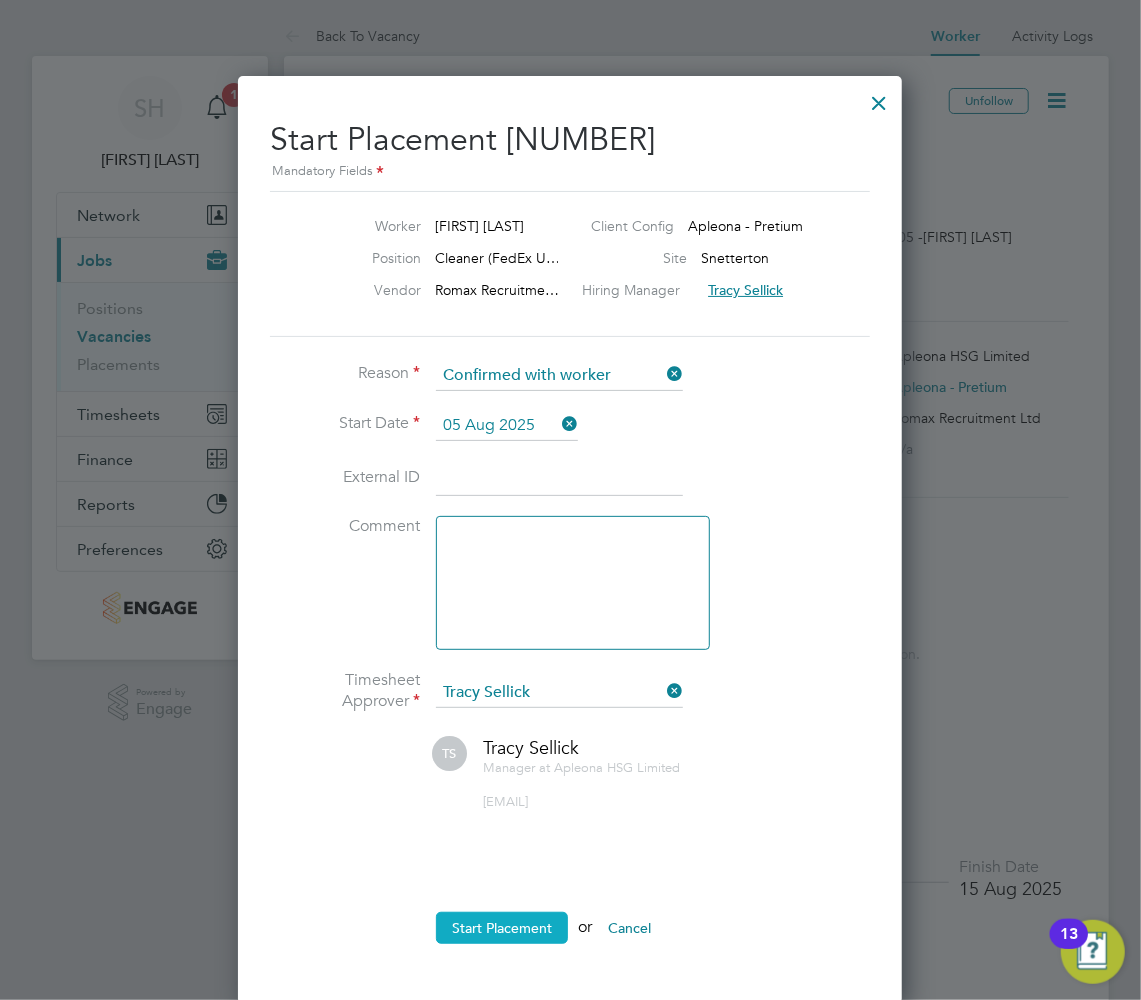 click on "Start Placement" 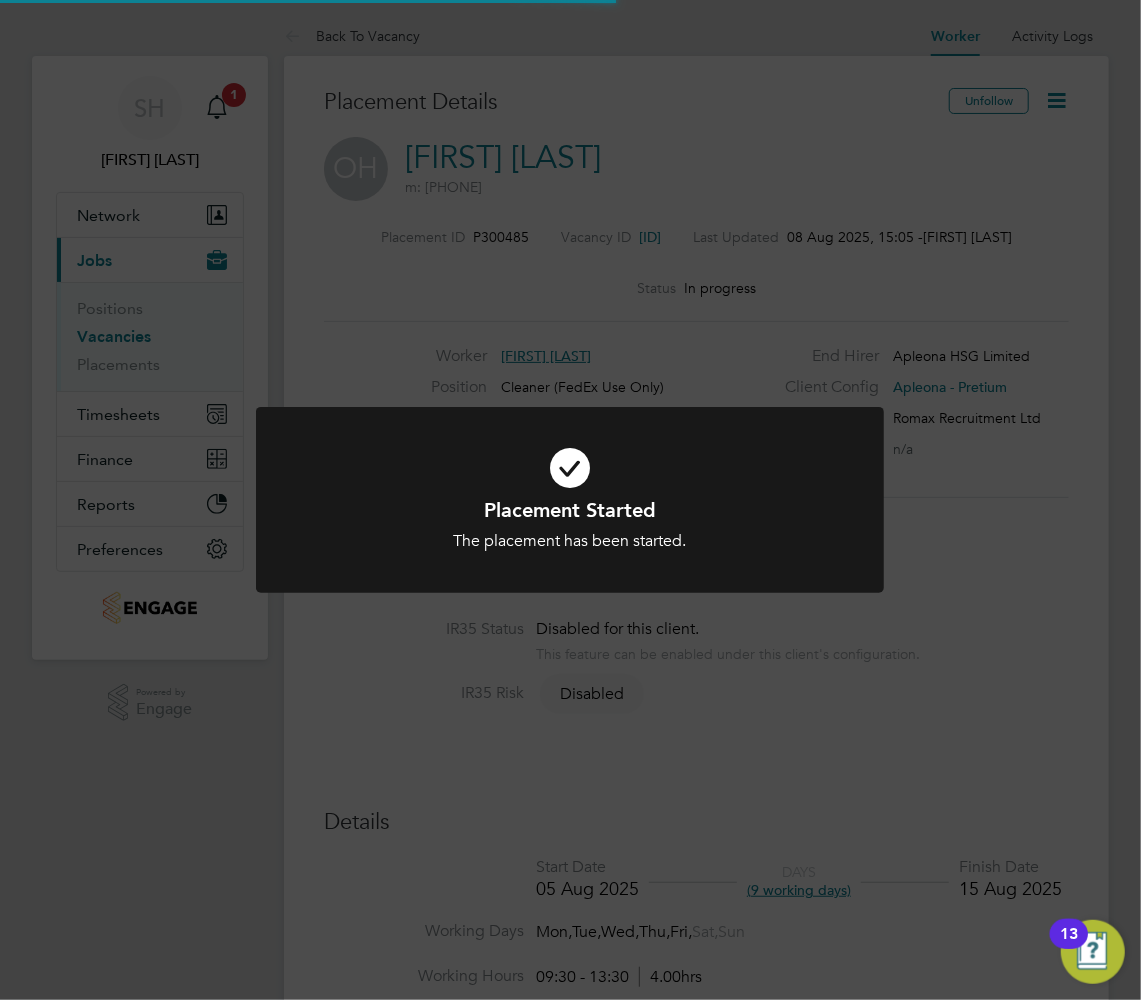 drag, startPoint x: 554, startPoint y: 584, endPoint x: 537, endPoint y: 560, distance: 29.410883 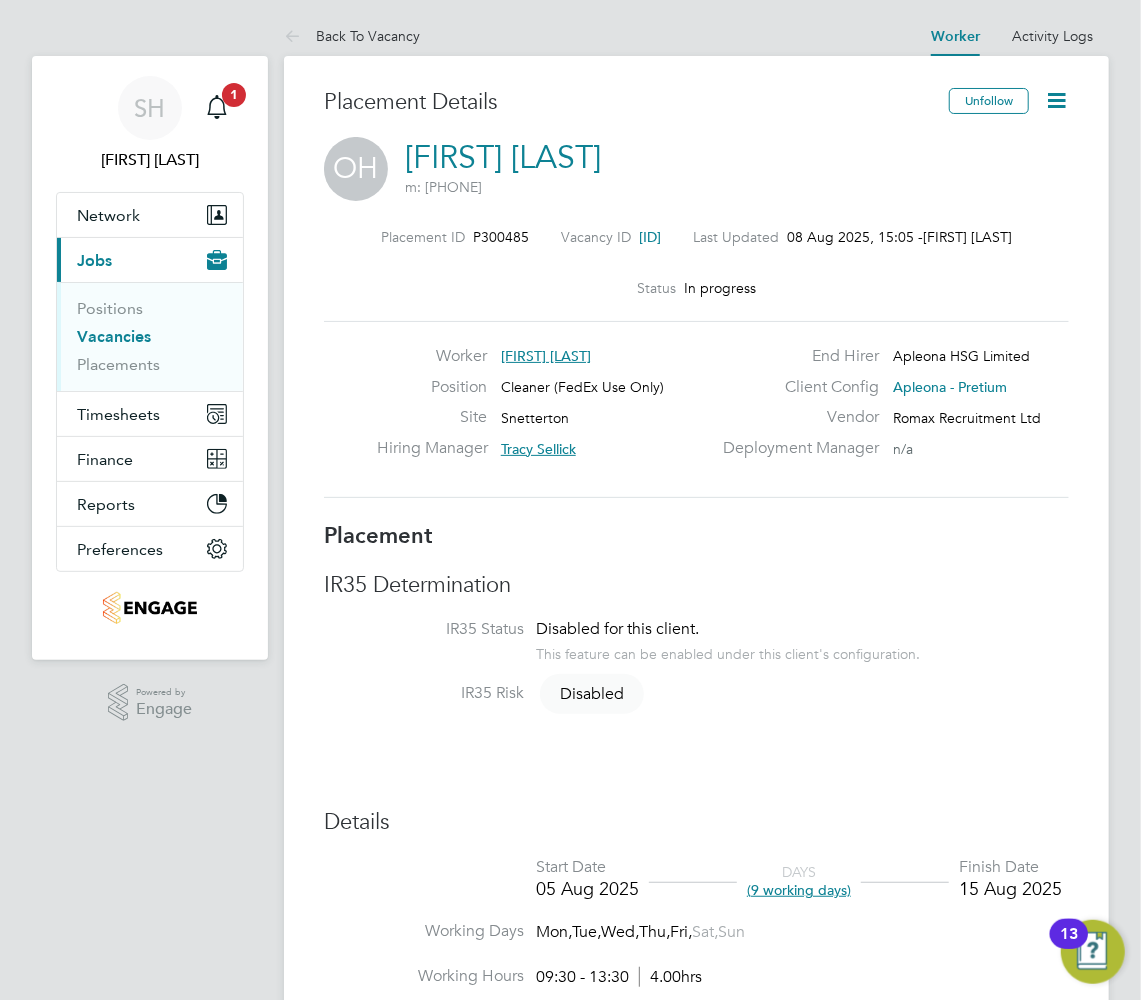 click on "Vacancies" at bounding box center [114, 336] 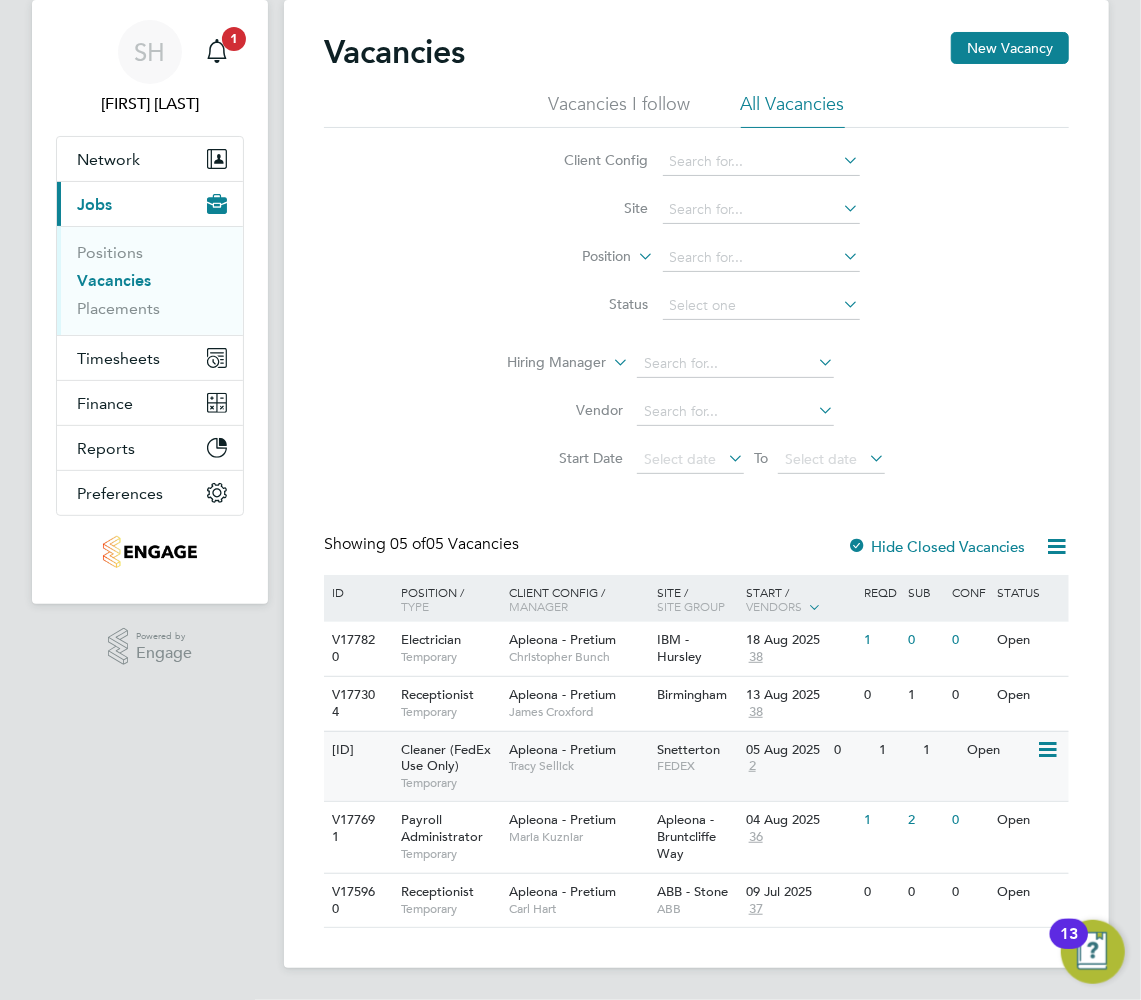 click on "Snetterton   FEDEX" 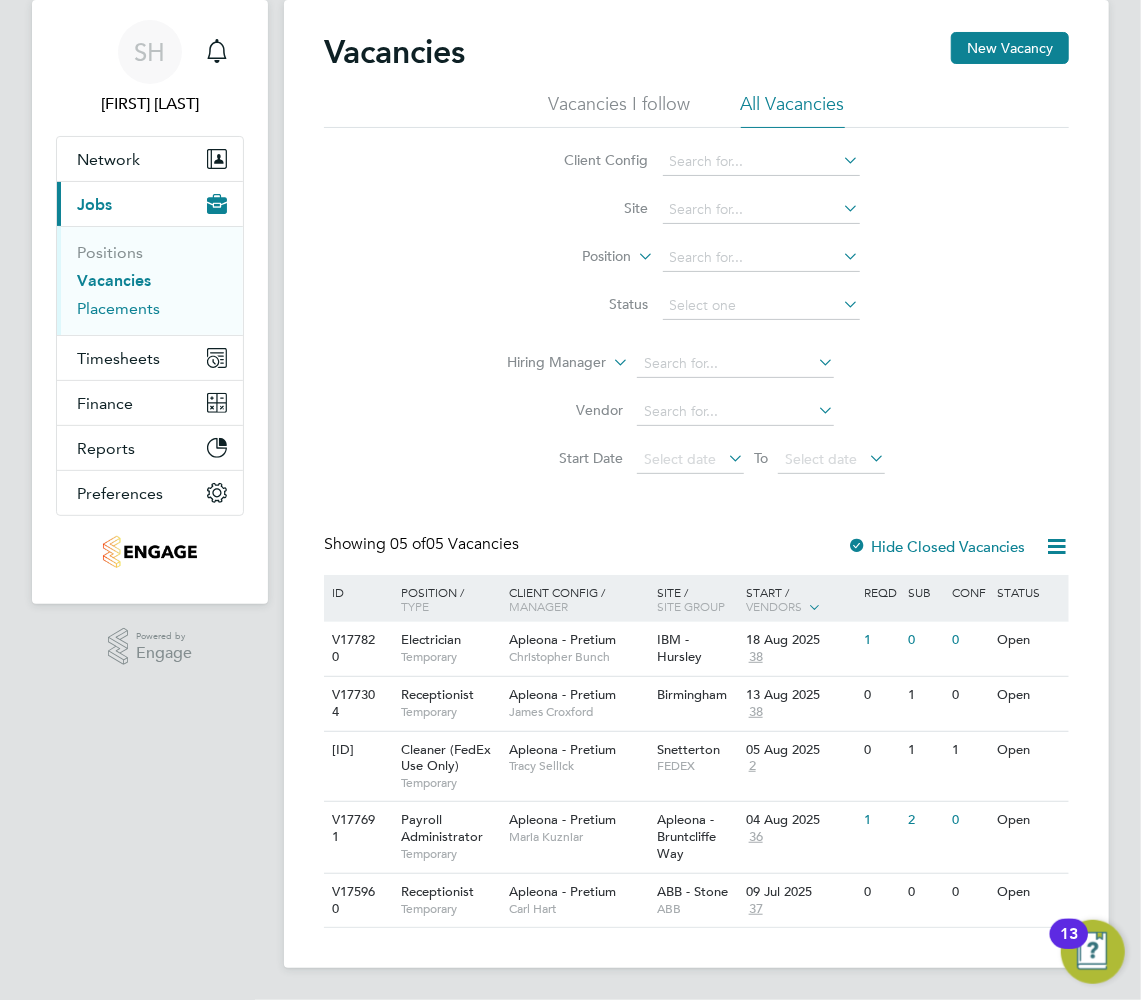 click on "Placements" at bounding box center (118, 308) 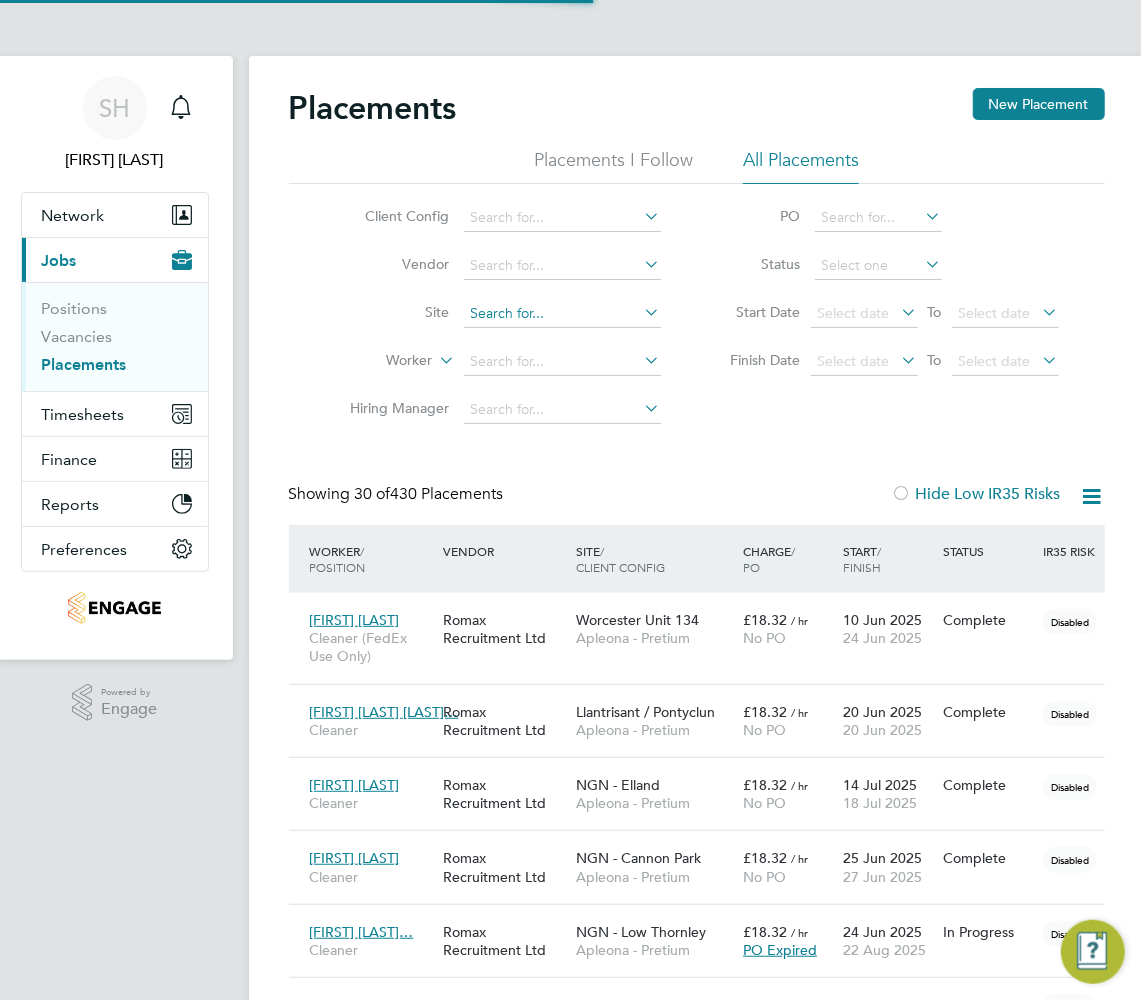 scroll, scrollTop: 10, scrollLeft: 9, axis: both 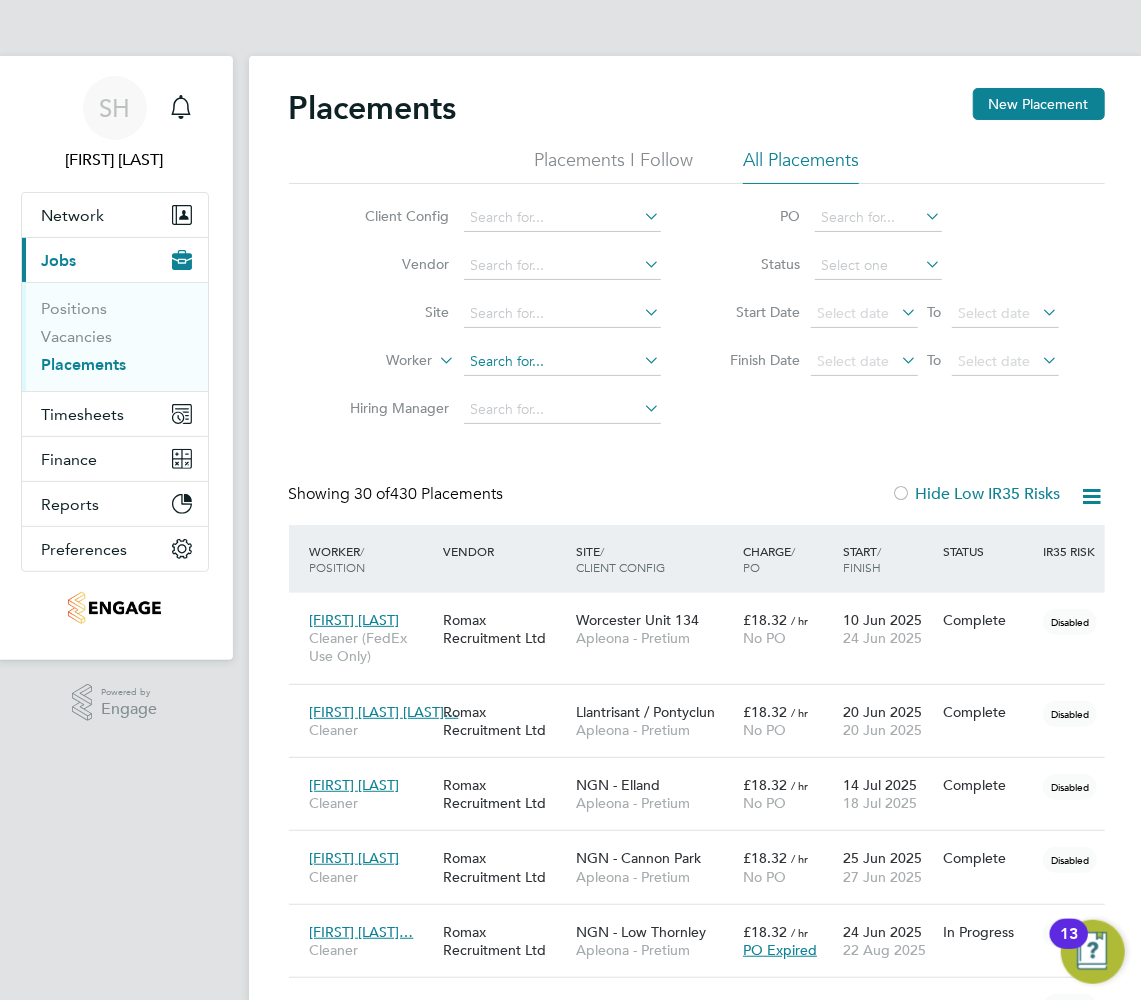 click 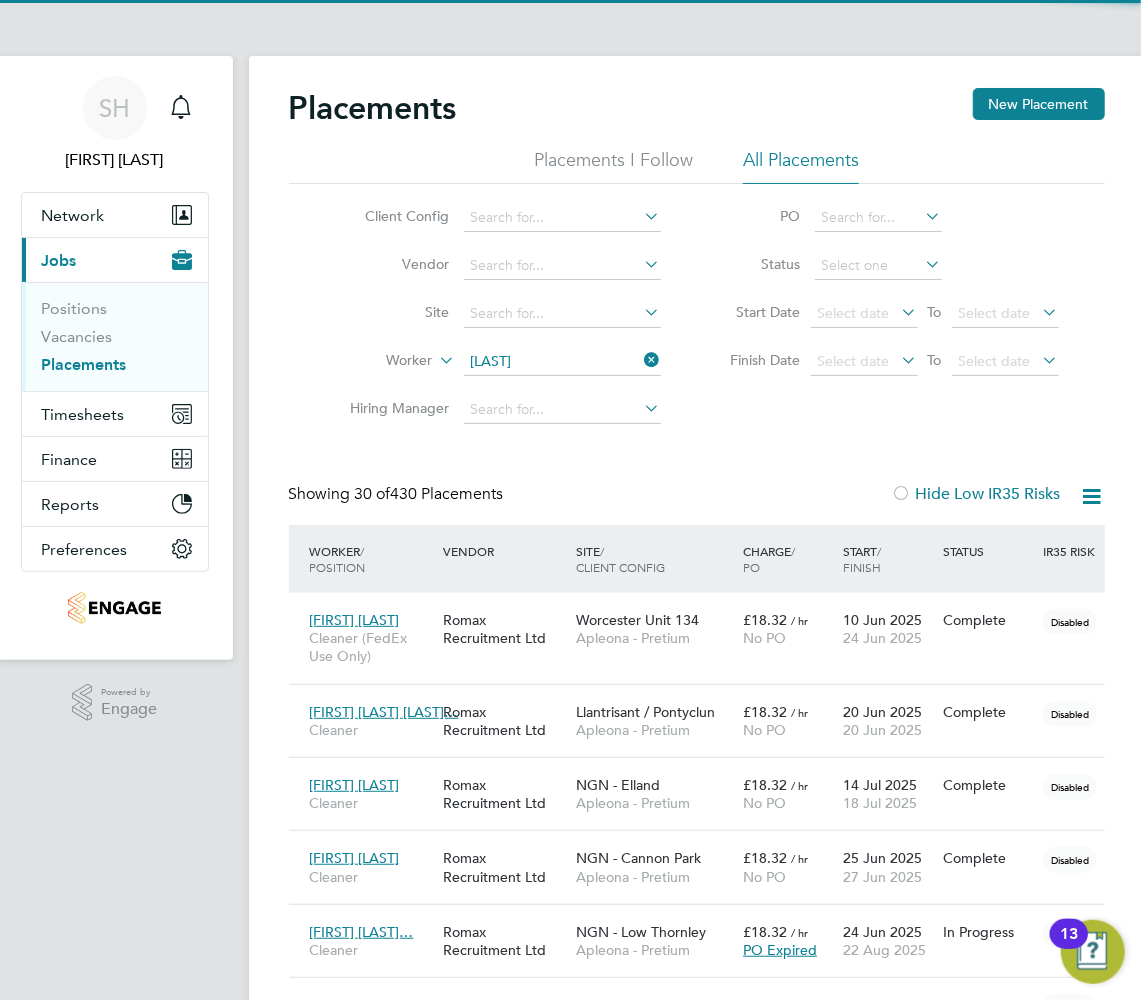 click on "[FIRST] [LAST] [LAST]" 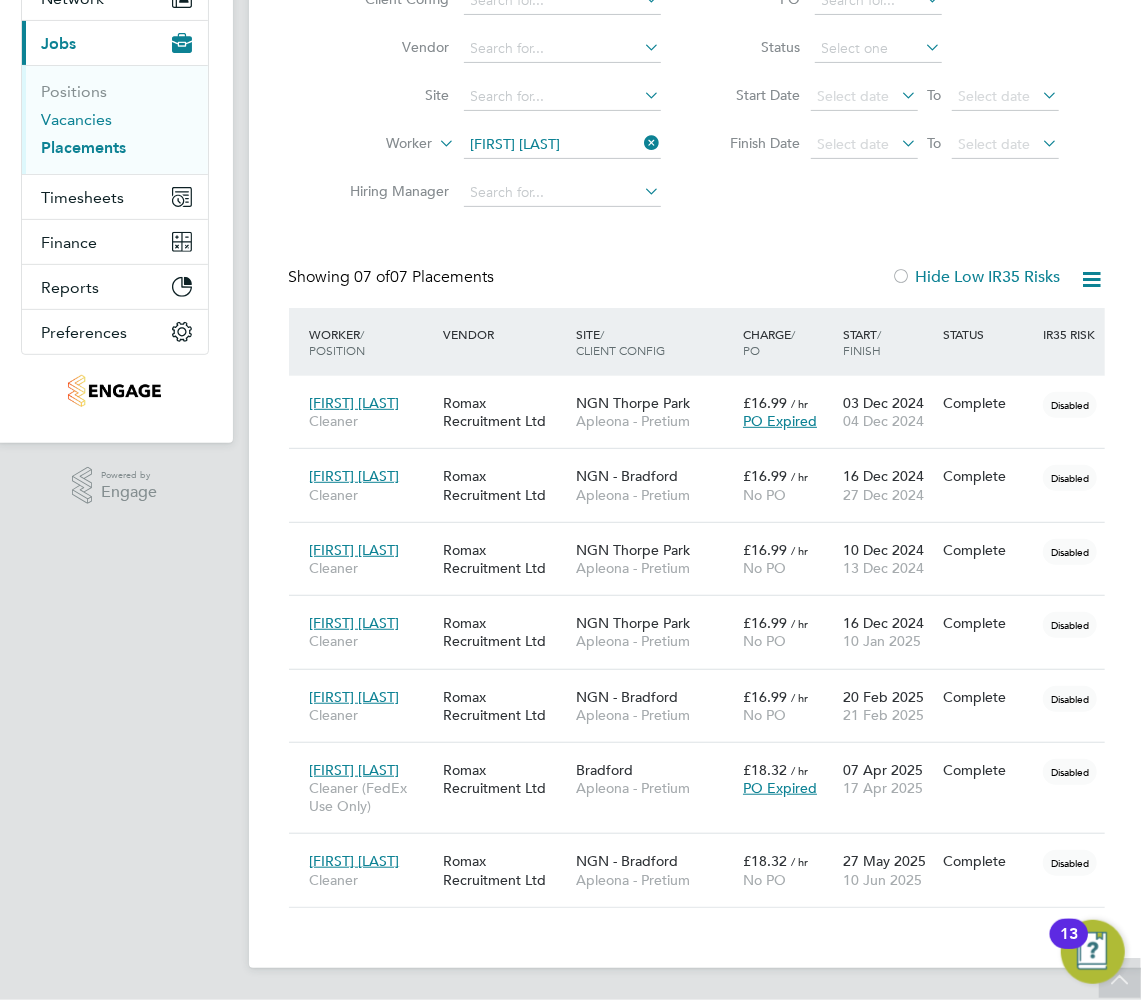 click on "Vacancies" at bounding box center [77, 119] 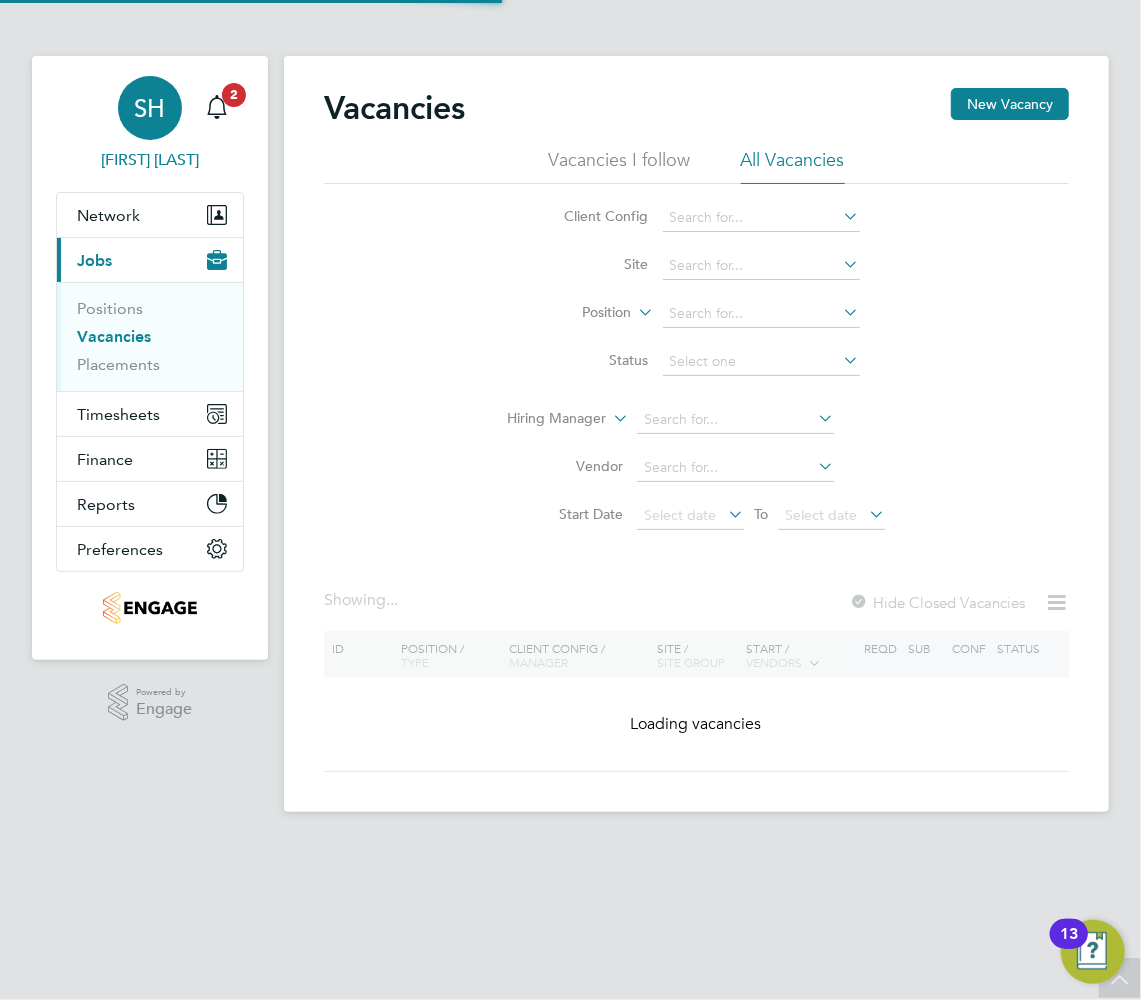 scroll, scrollTop: 0, scrollLeft: 0, axis: both 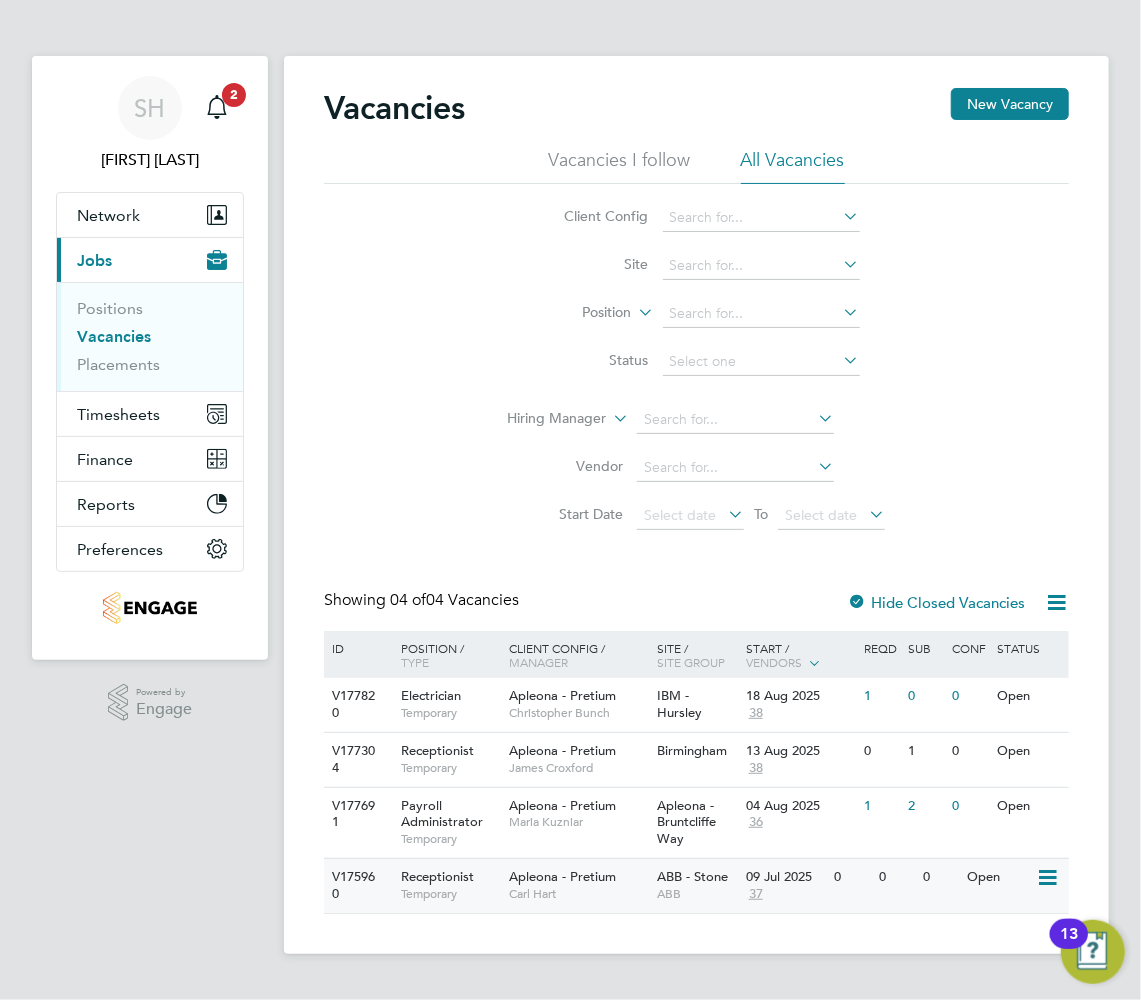 click on "Carl Hart" 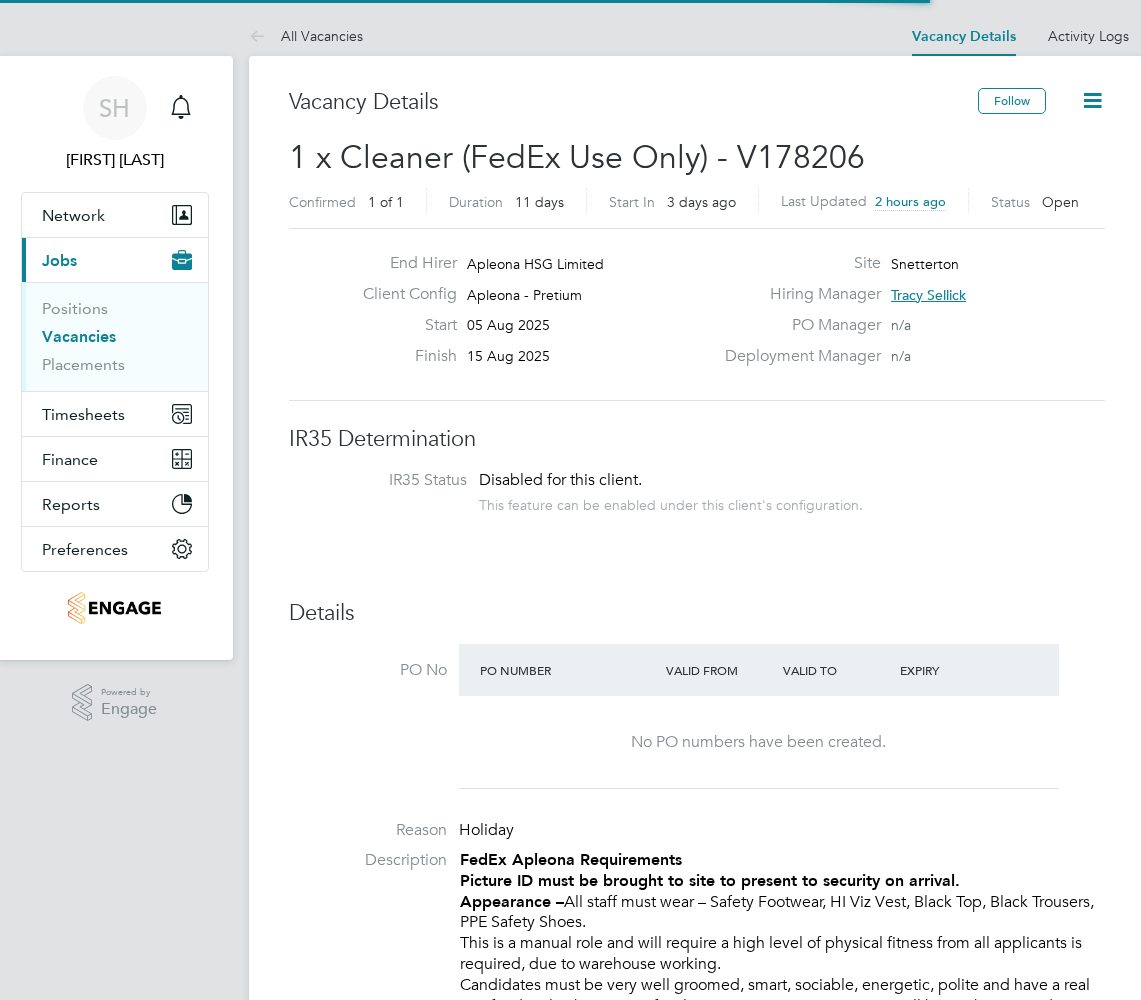 scroll, scrollTop: 0, scrollLeft: 0, axis: both 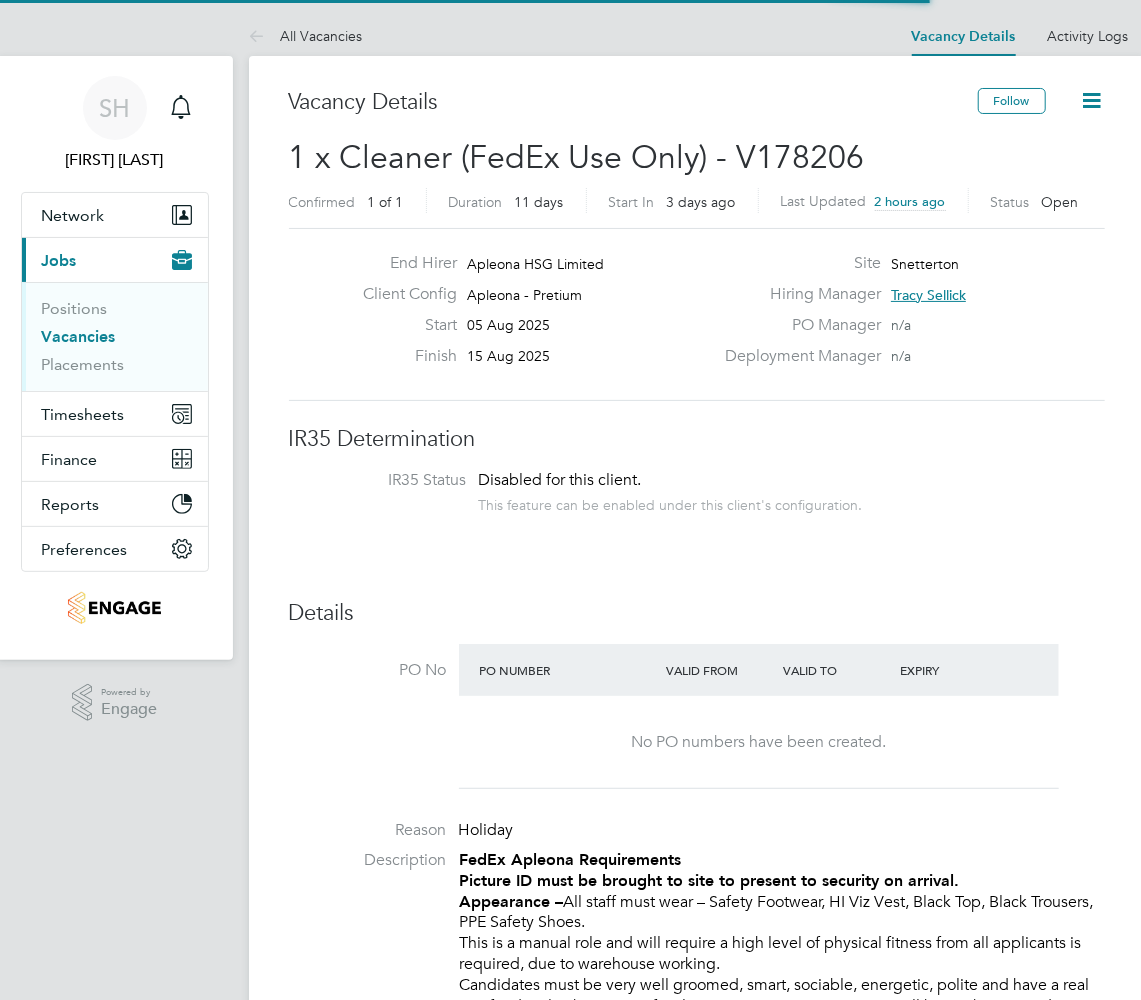 drag, startPoint x: 0, startPoint y: 0, endPoint x: 1088, endPoint y: 98, distance: 1092.4047 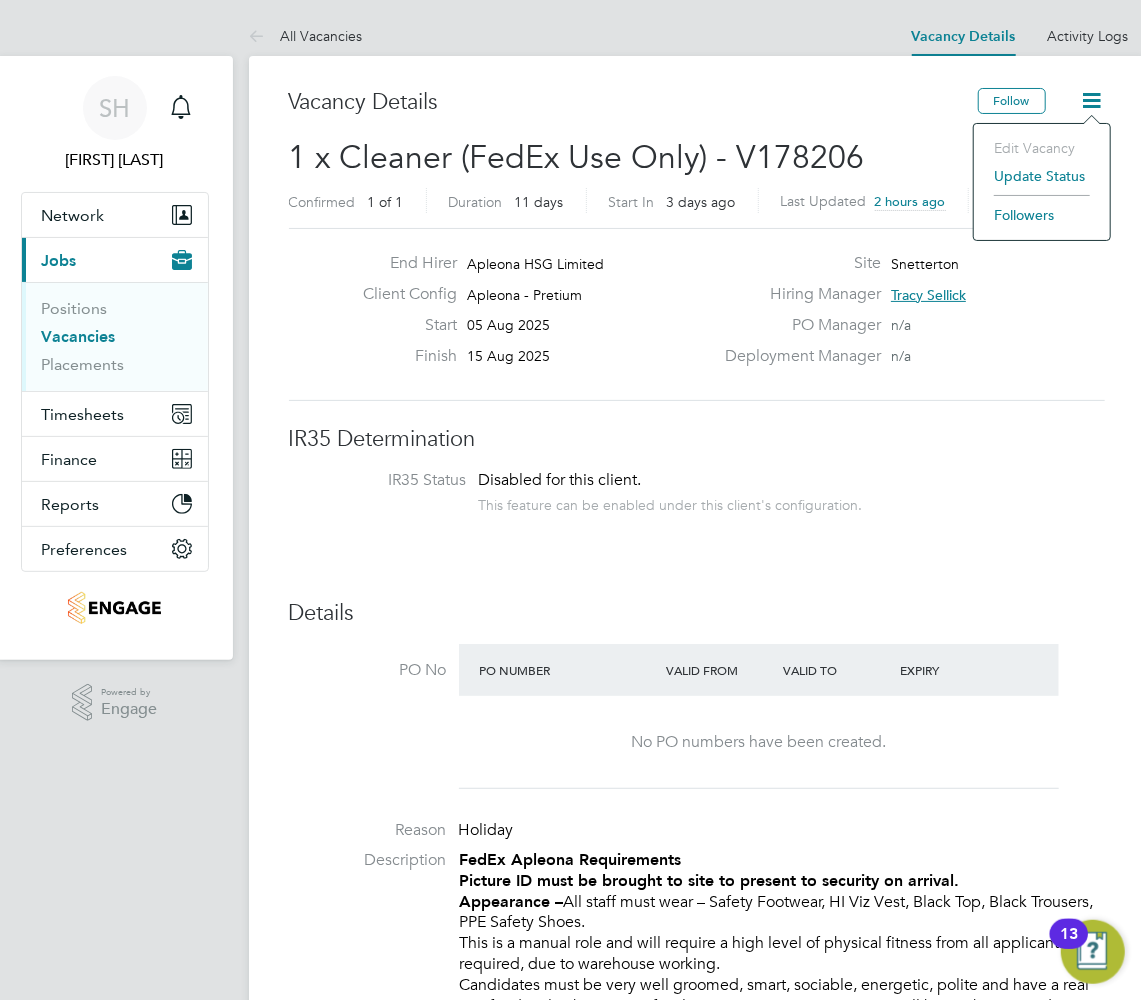 click on "Update Status" 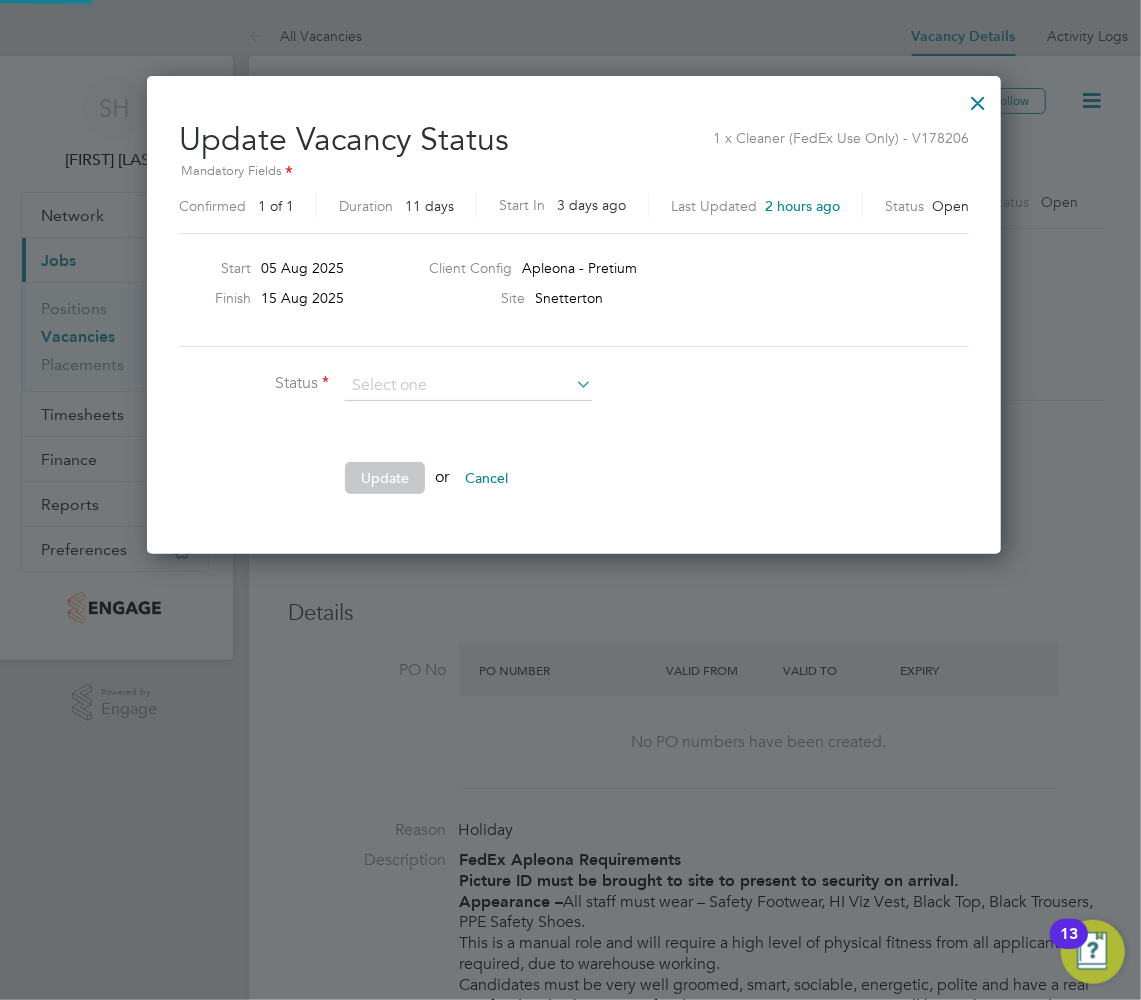 scroll, scrollTop: 9, scrollLeft: 10, axis: both 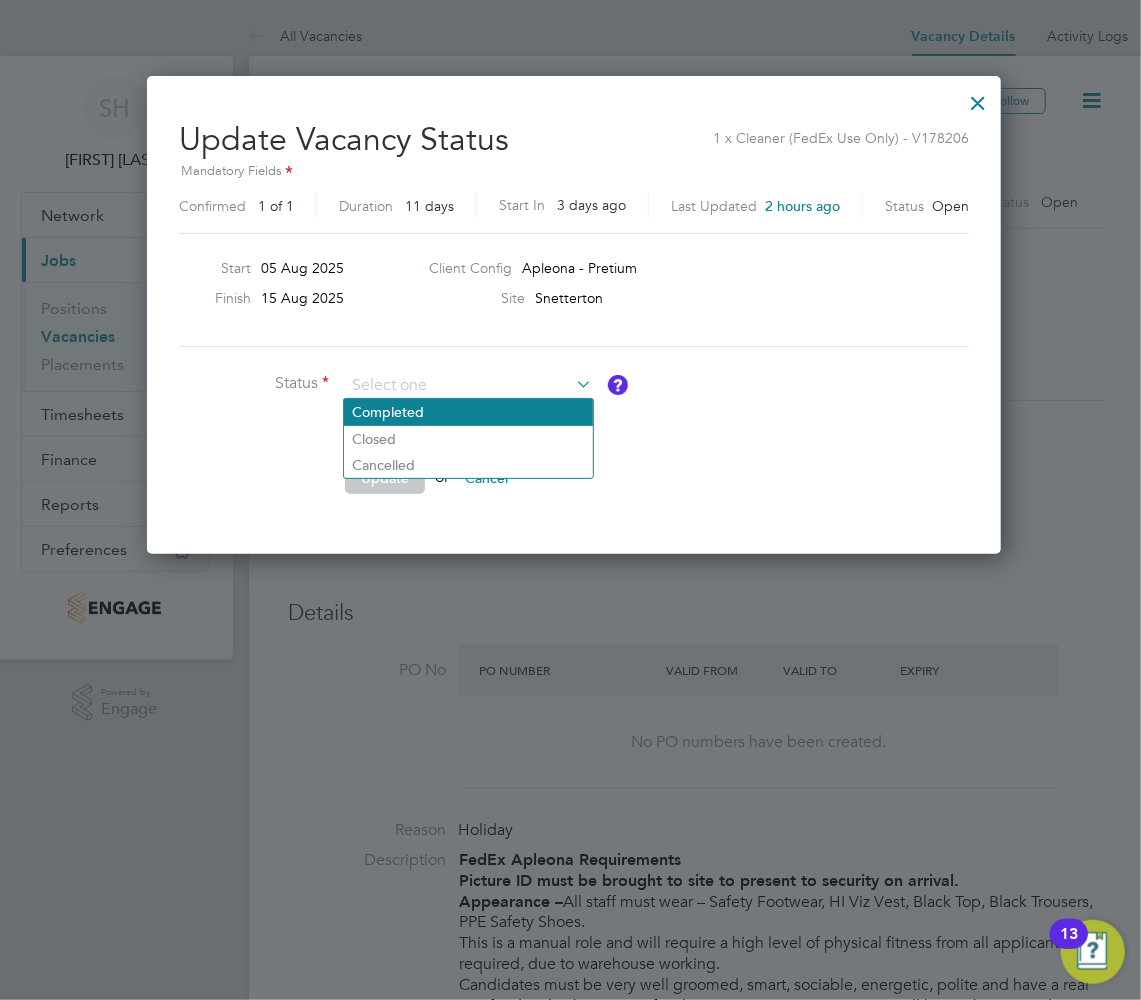 click on "Completed" 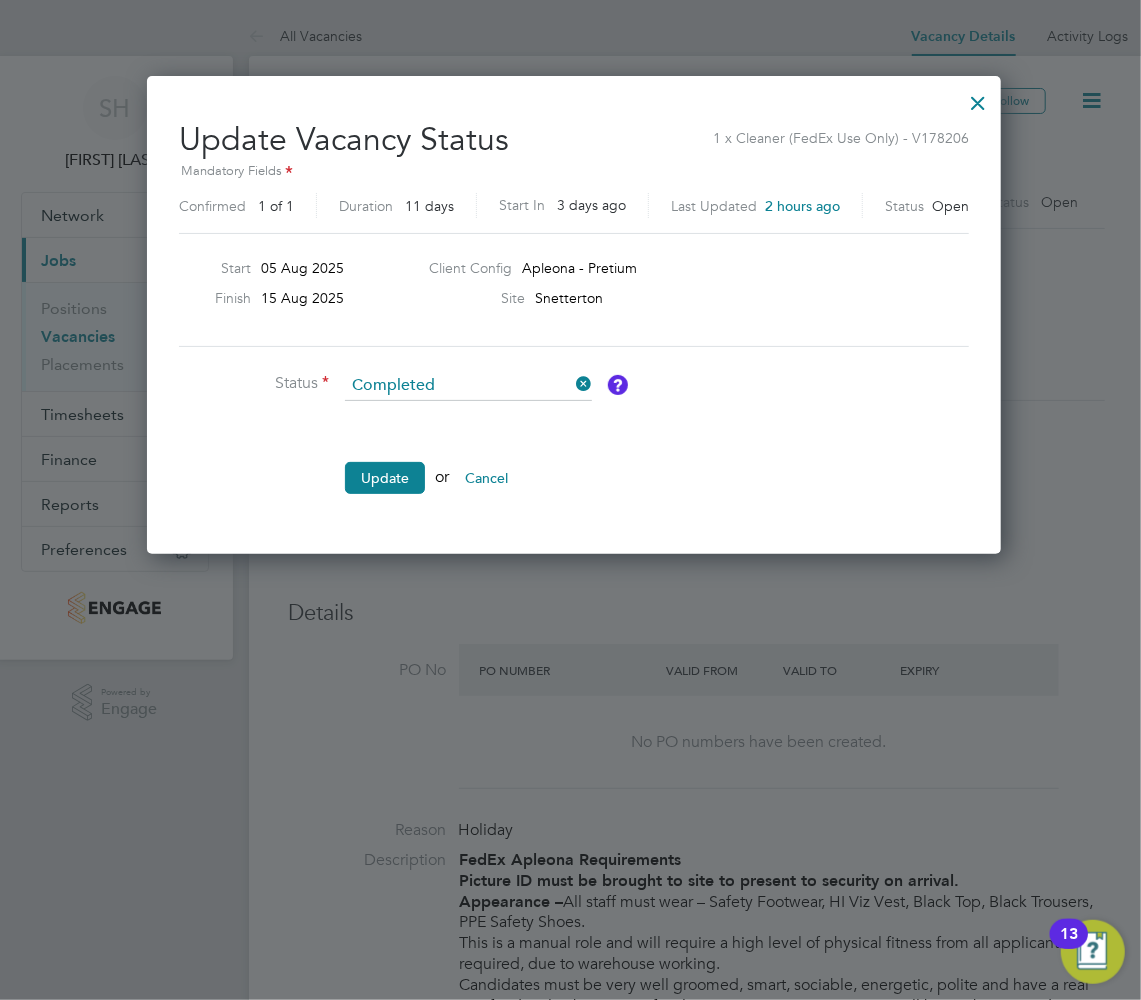 click on "Update" at bounding box center [385, 478] 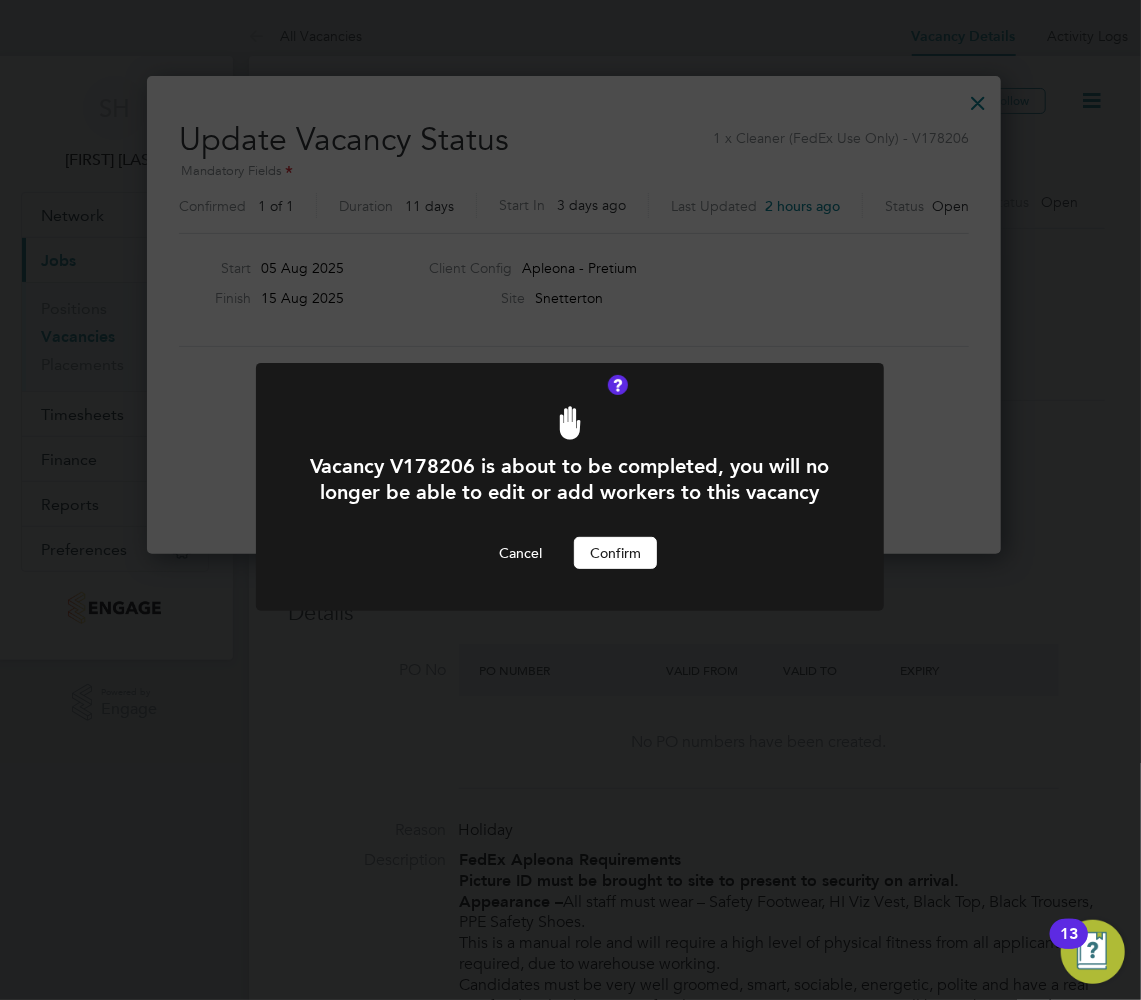 click on "Confirm" at bounding box center [615, 553] 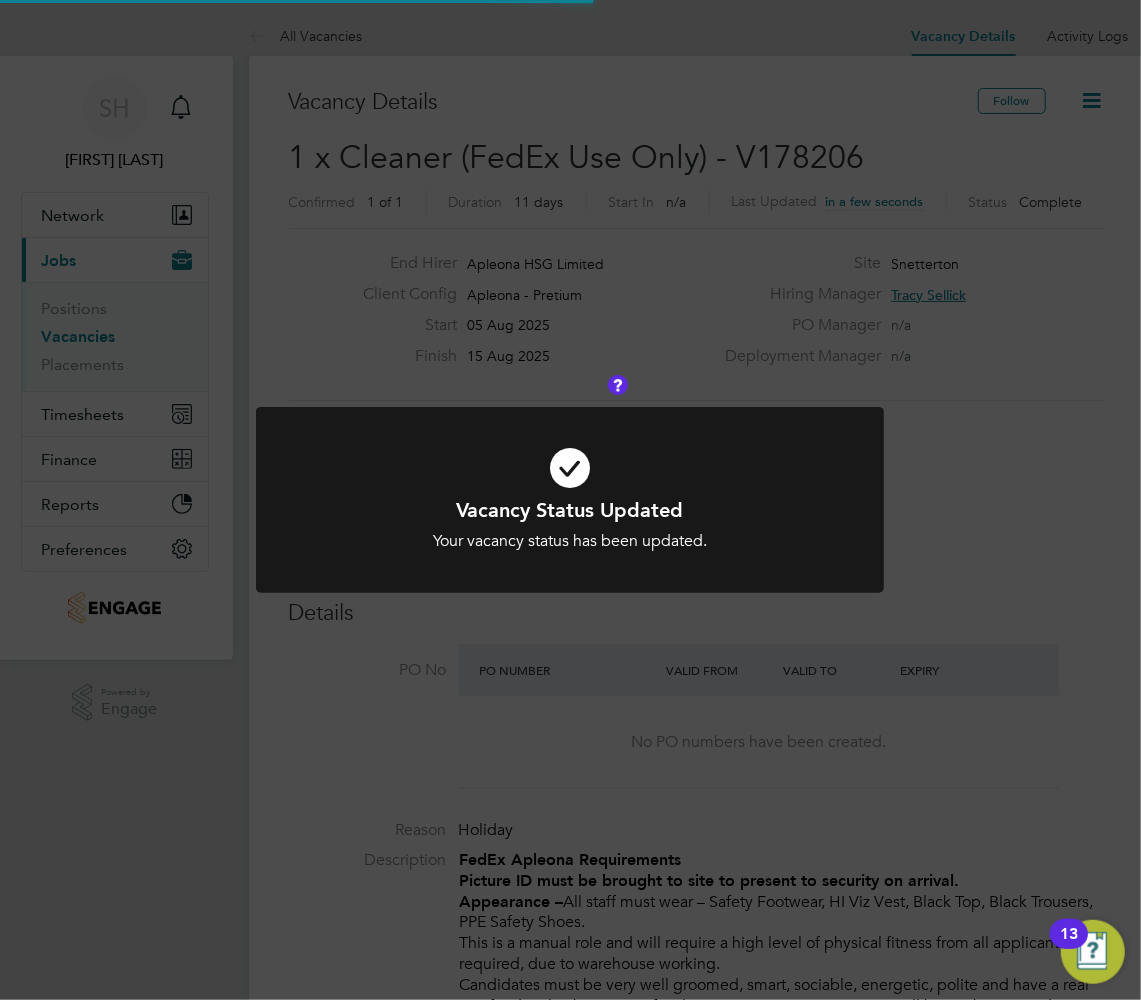 scroll, scrollTop: 10, scrollLeft: 9, axis: both 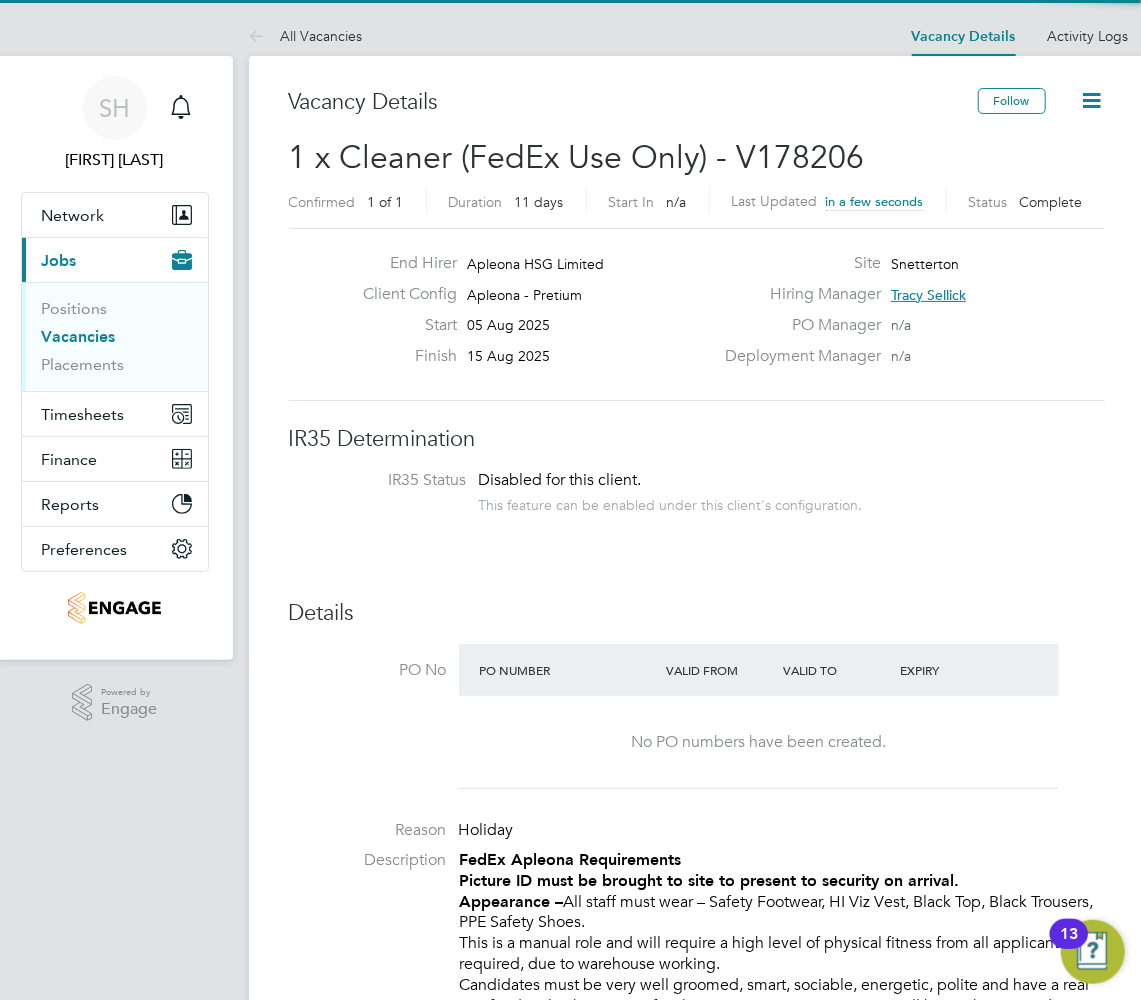 click on "Vacancies" at bounding box center [79, 336] 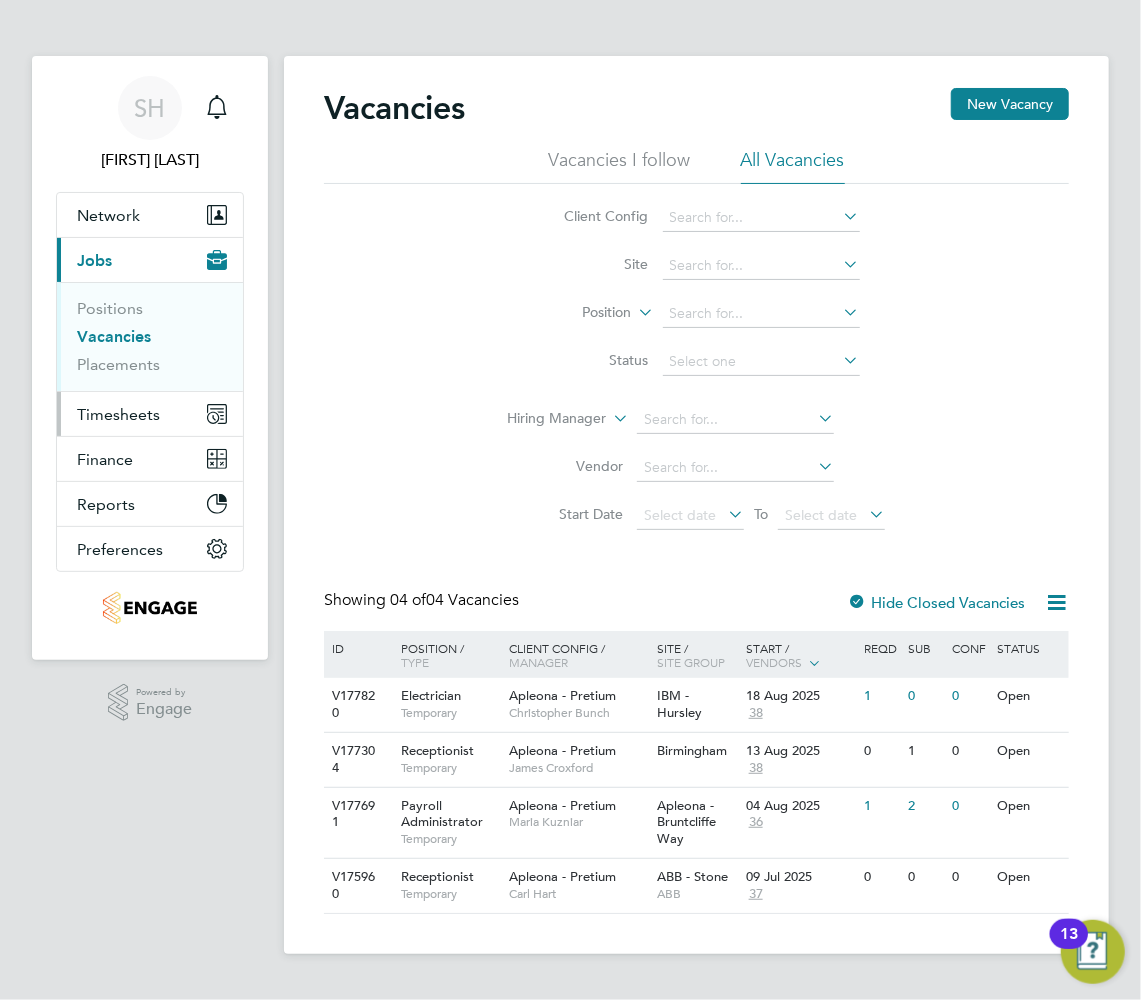 click on "Timesheets" at bounding box center [118, 414] 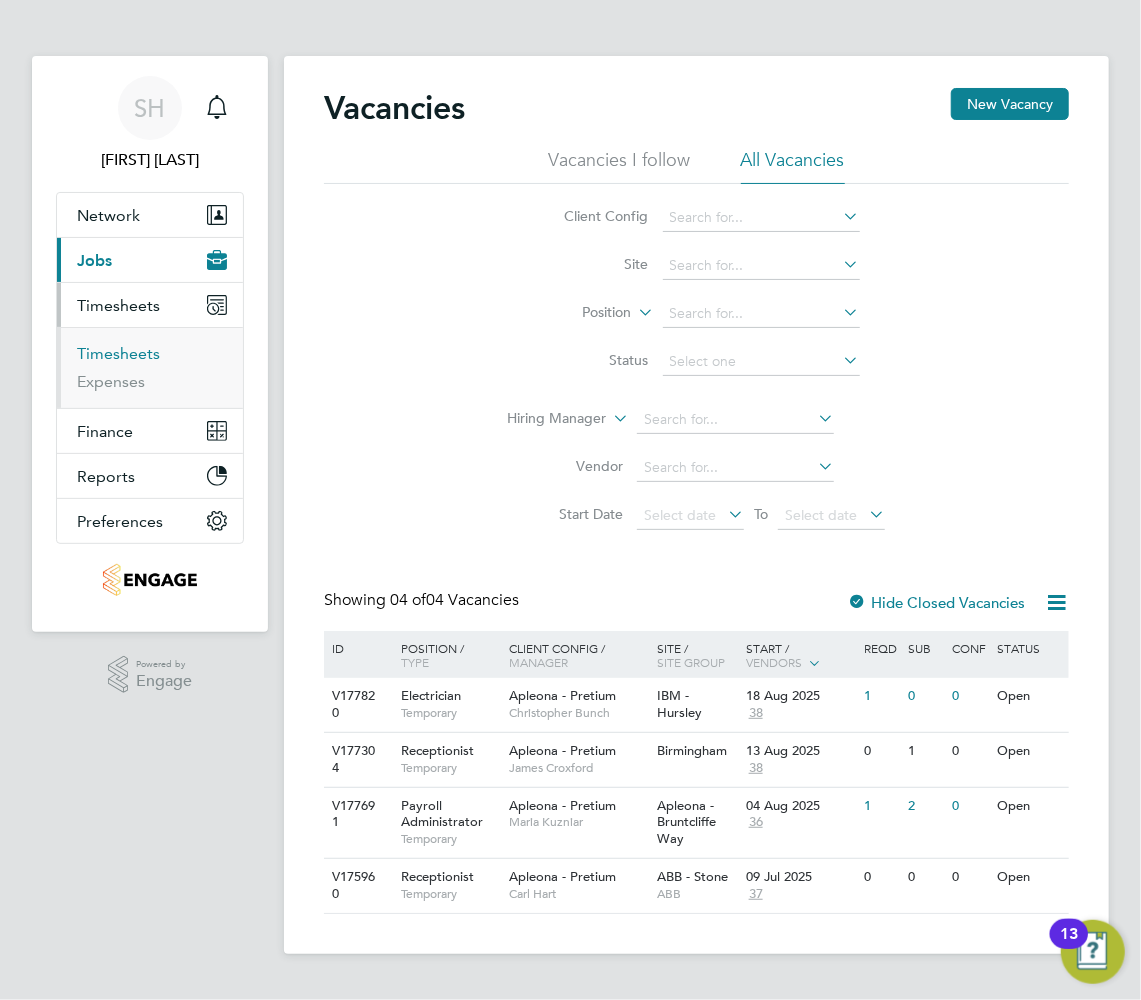 click on "Timesheets" at bounding box center [118, 353] 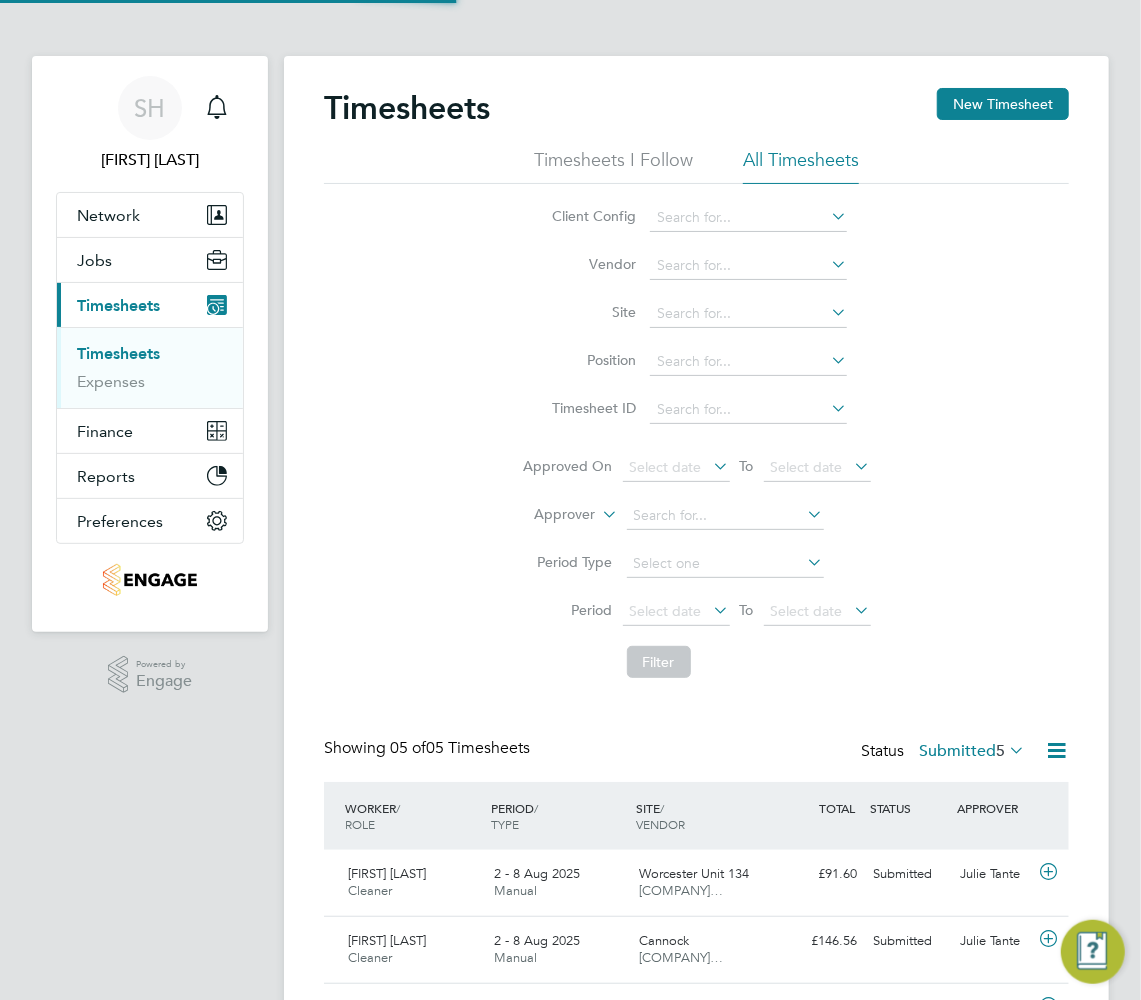 scroll, scrollTop: 10, scrollLeft: 10, axis: both 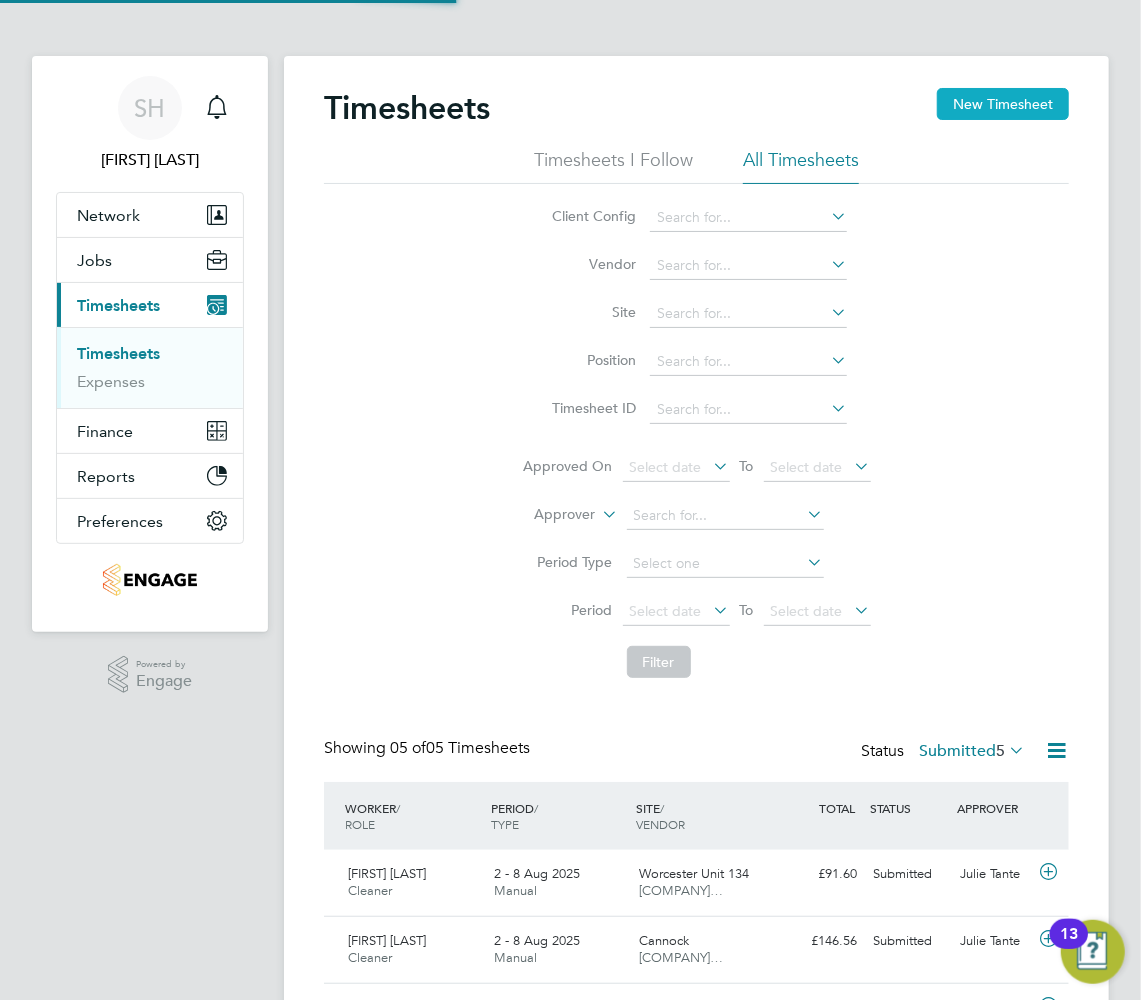 click on "New Timesheet" 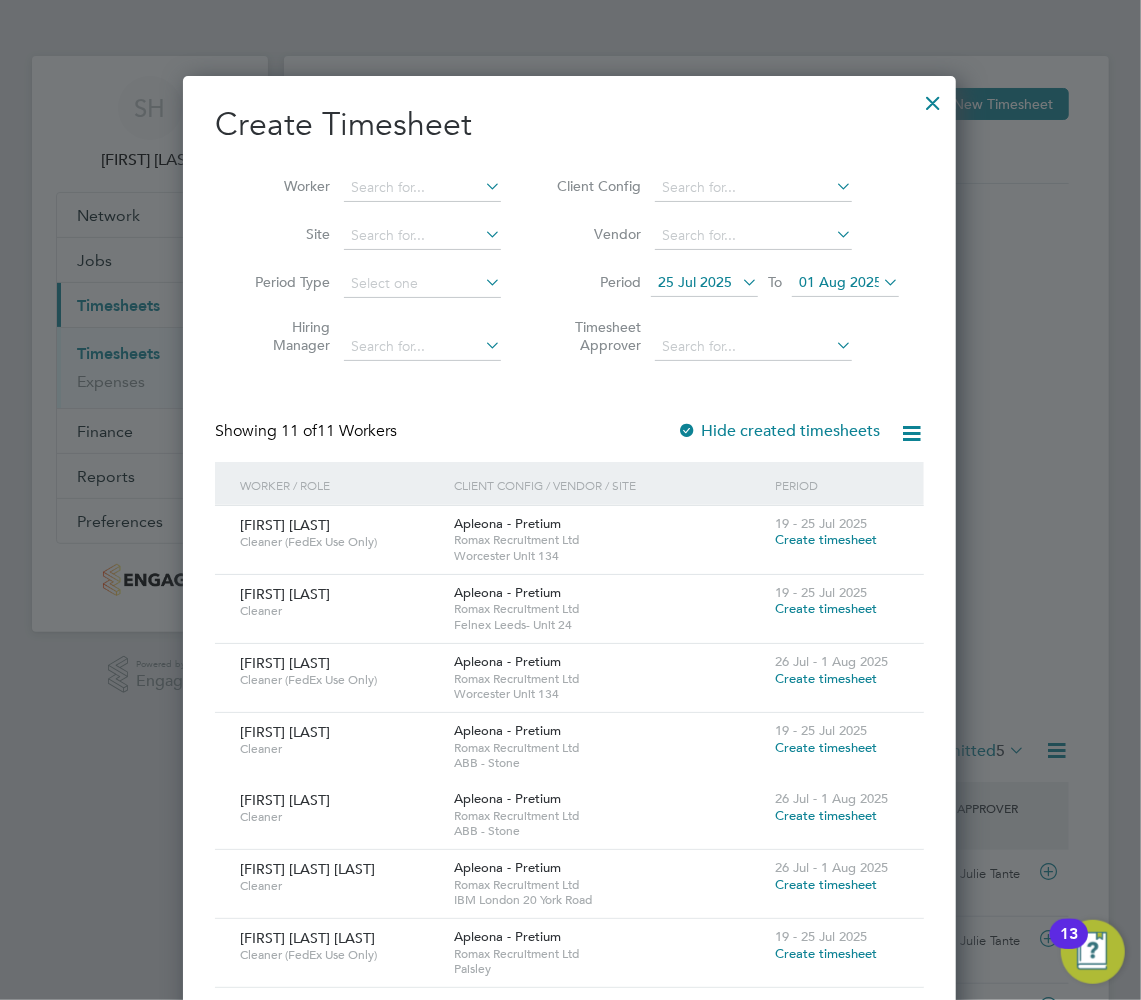 click on "25 Jul 2025" at bounding box center [695, 282] 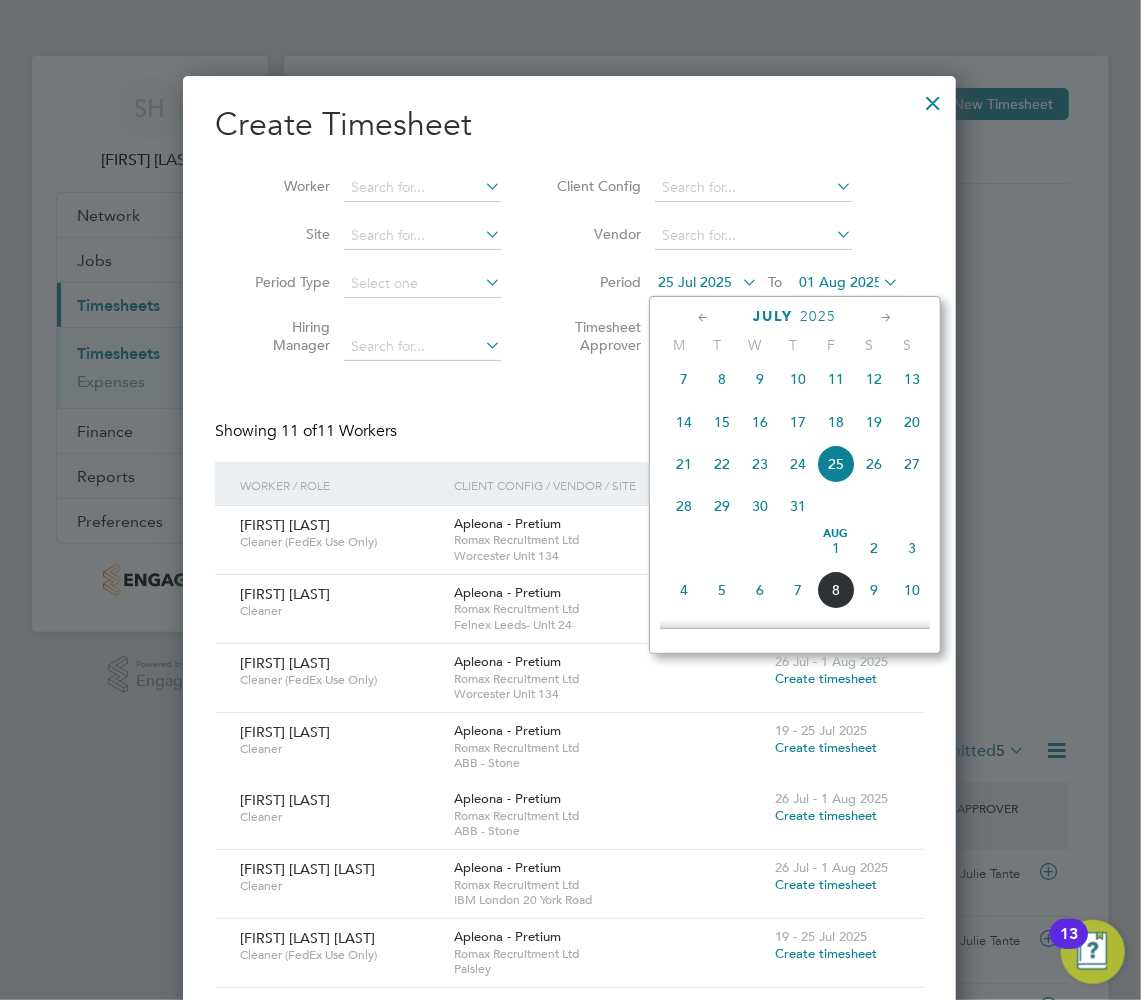 click on "2" 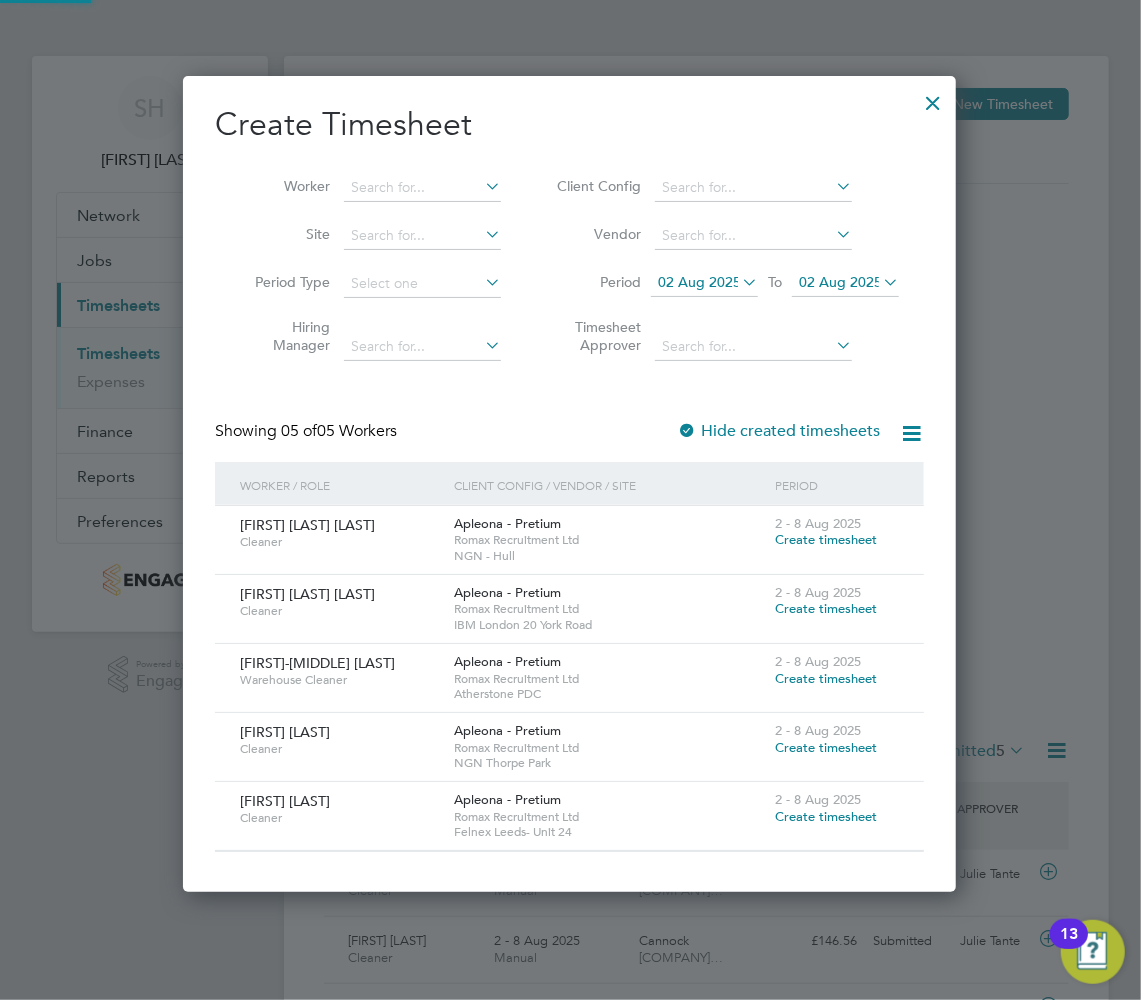 click on "02 Aug 2025" at bounding box center (845, 283) 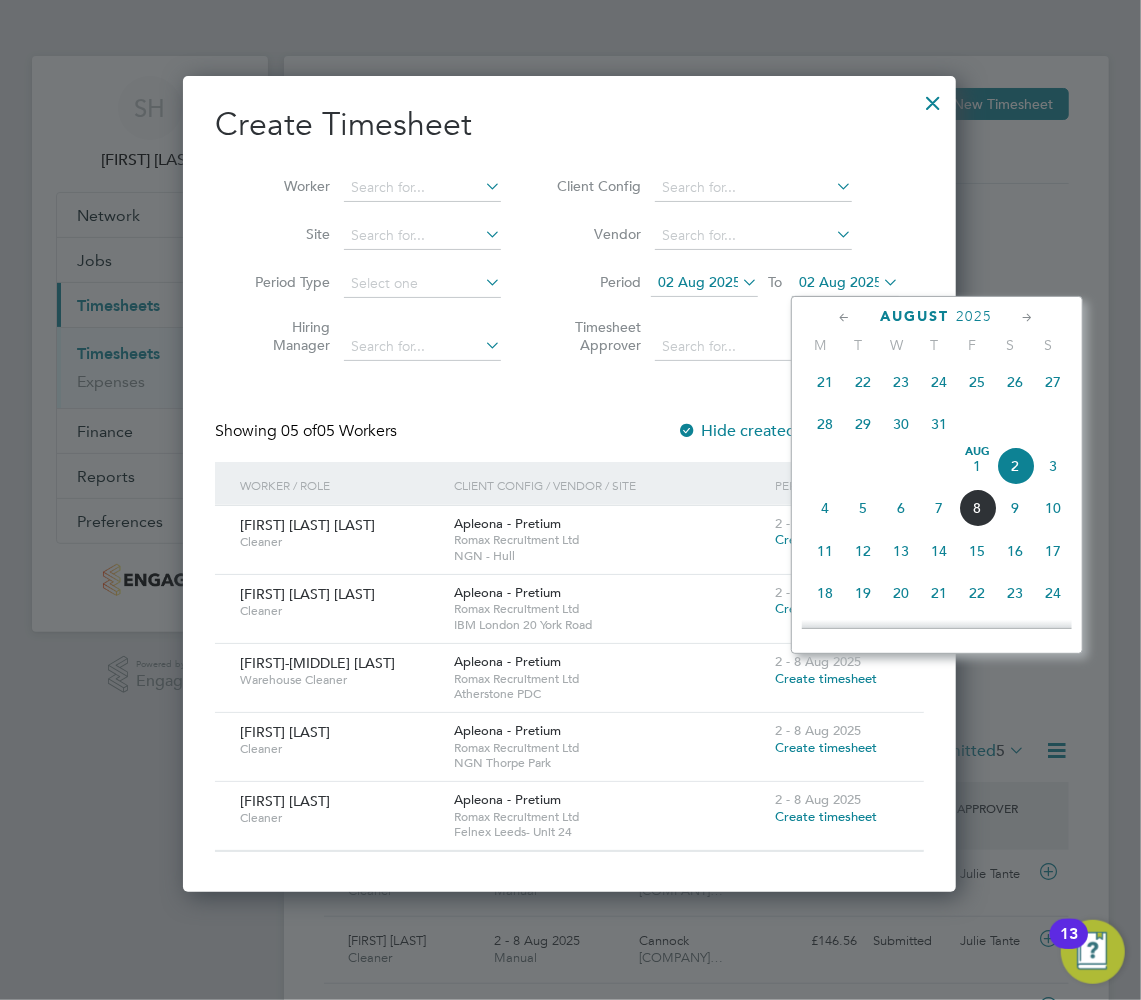 click on "8" 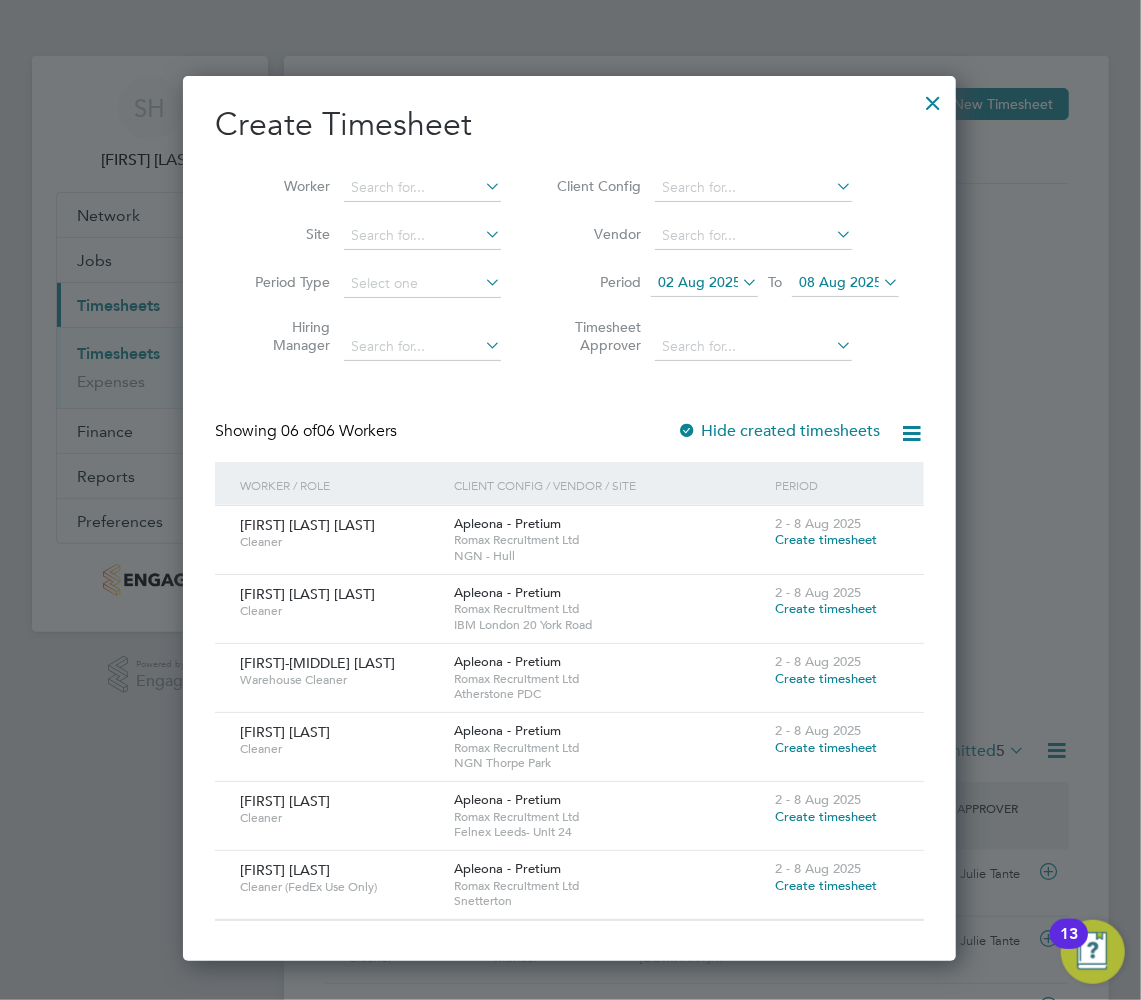 click on "Create timesheet" at bounding box center (826, 885) 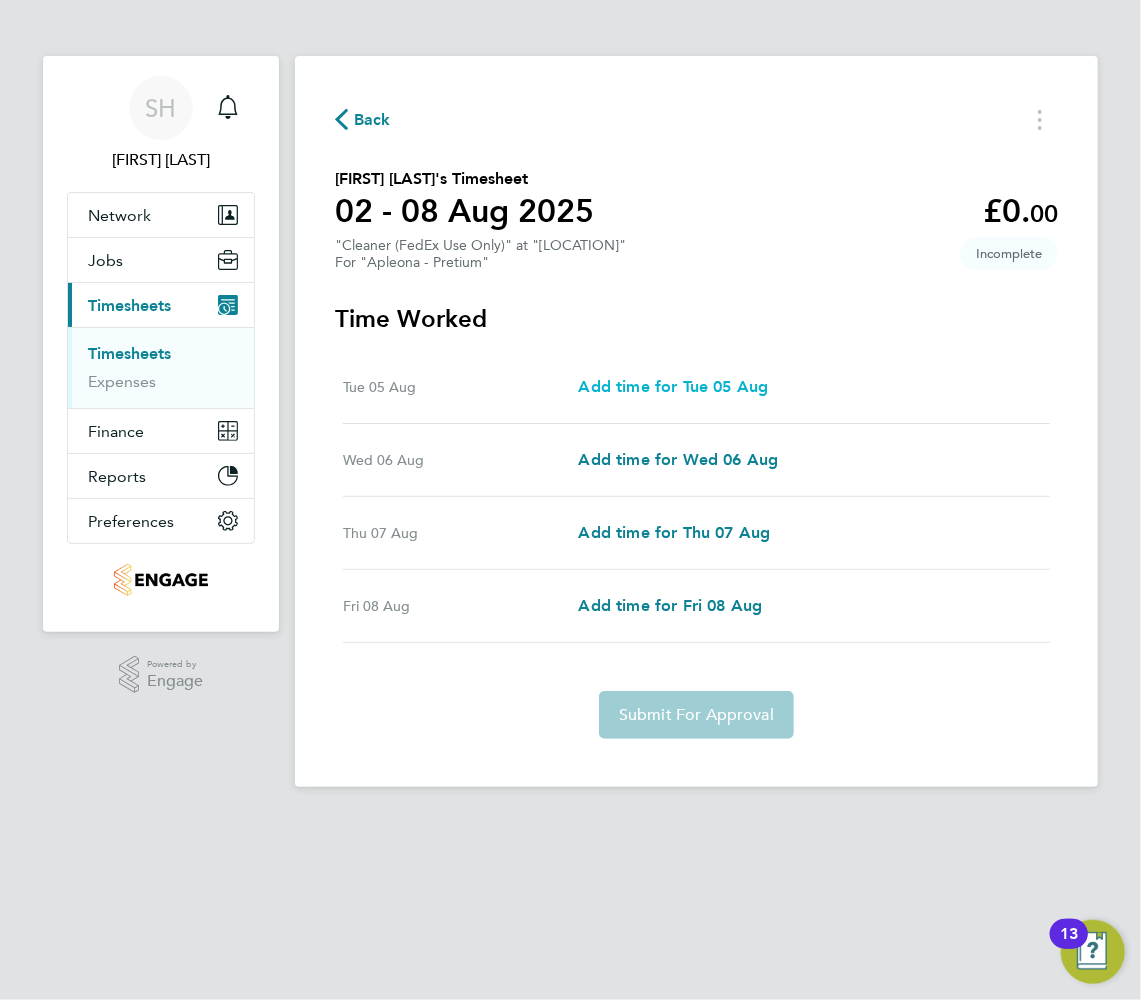 click on "Add time for Tue 05 Aug" at bounding box center [674, 386] 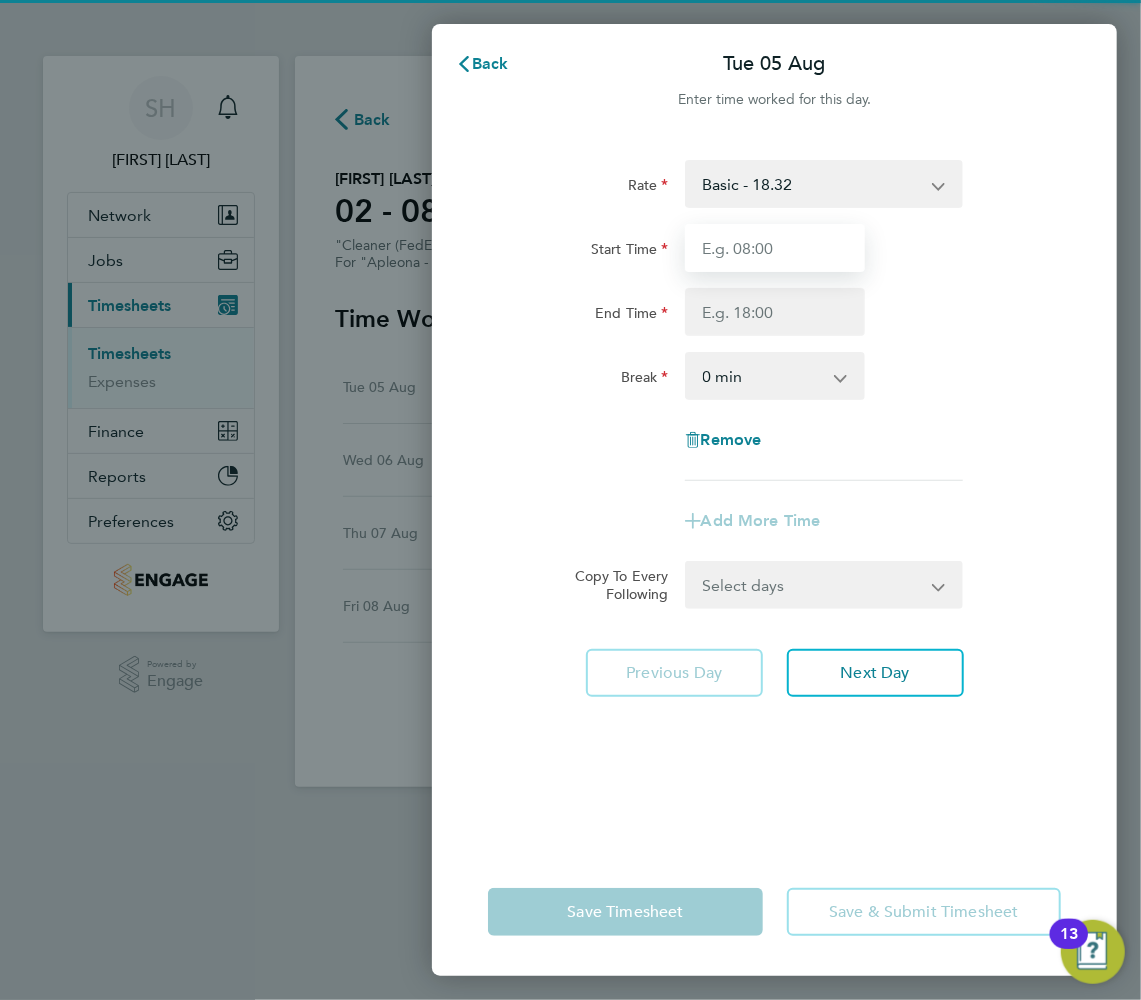 drag, startPoint x: 765, startPoint y: 237, endPoint x: 786, endPoint y: 237, distance: 21 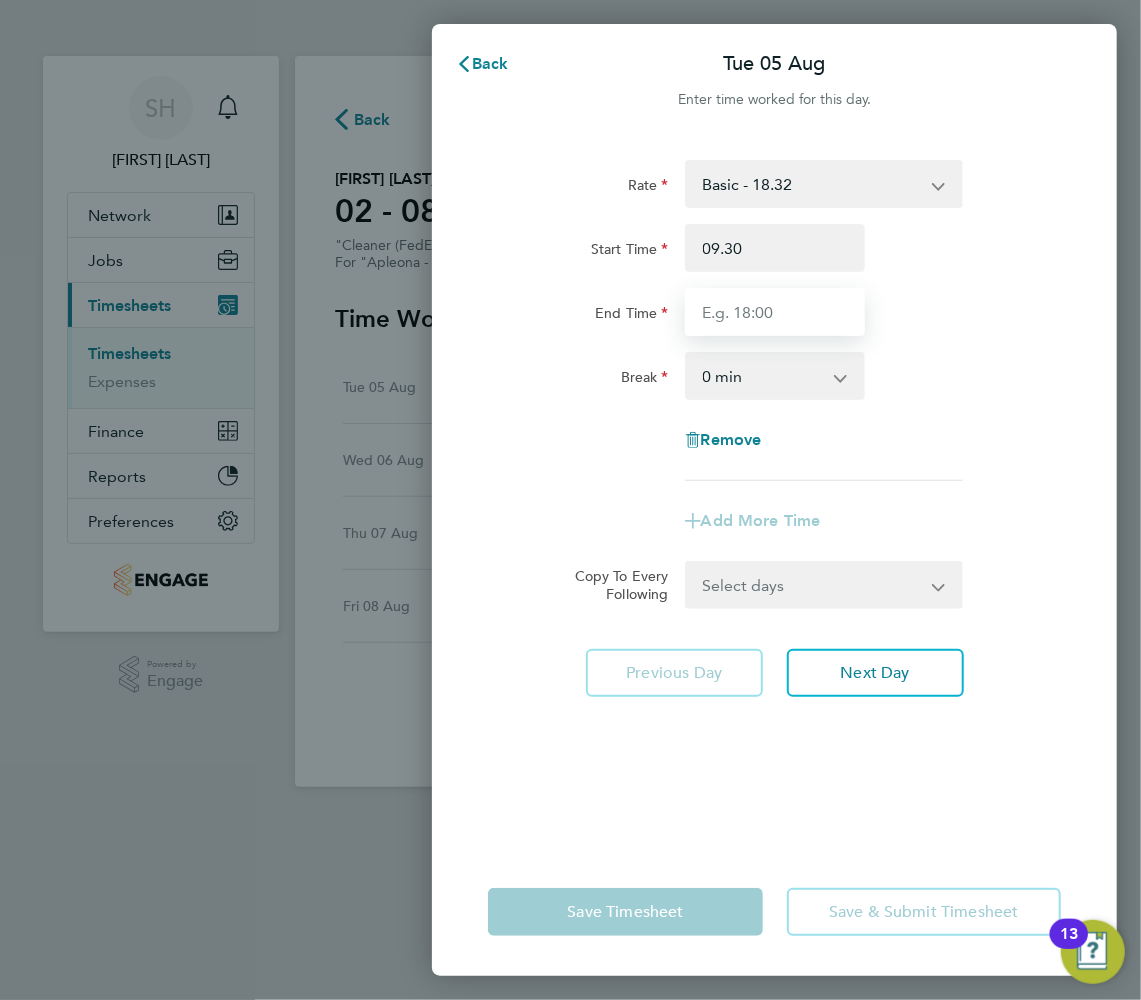 type on "09:30" 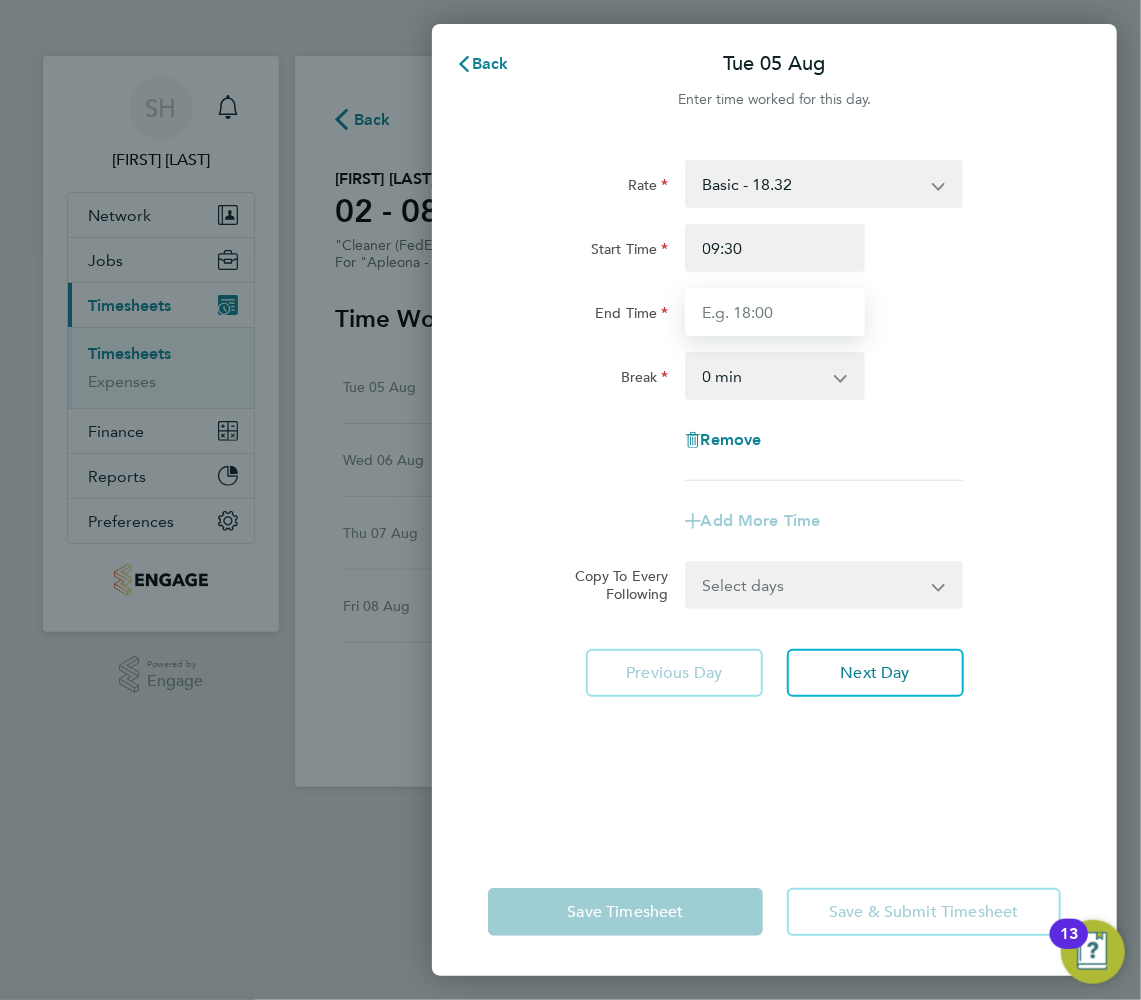 click on "End Time" at bounding box center (775, 312) 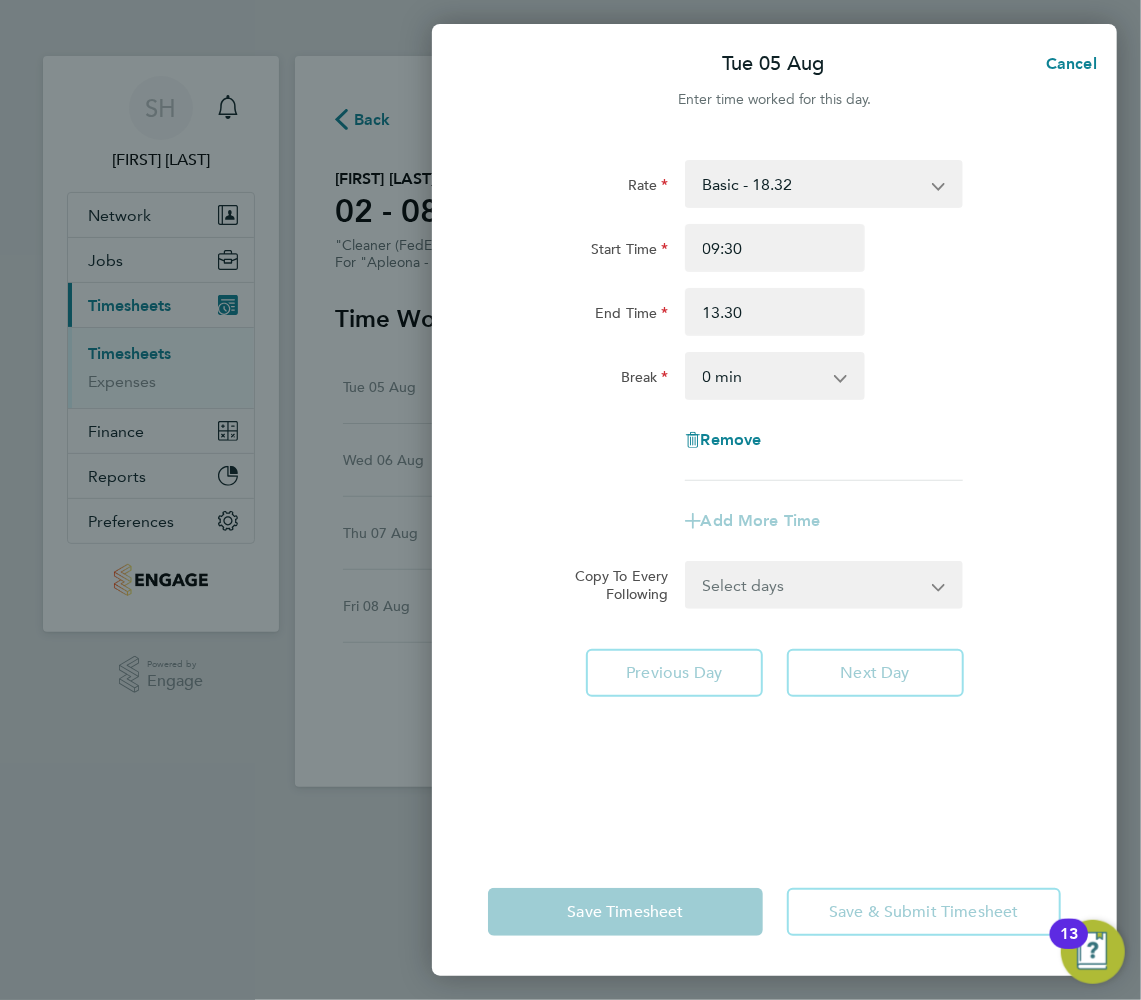 type on "13:30" 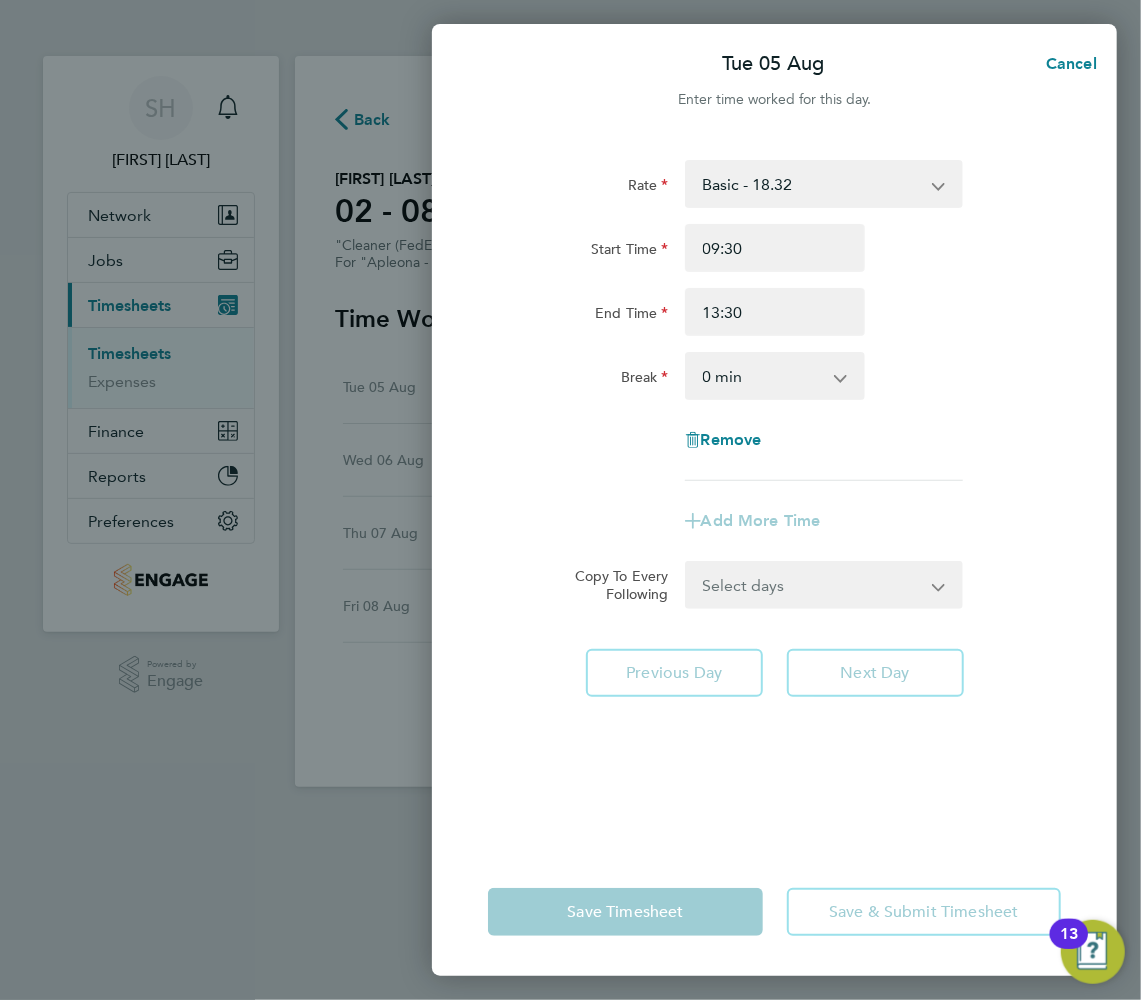 click on "End Time 13:30" 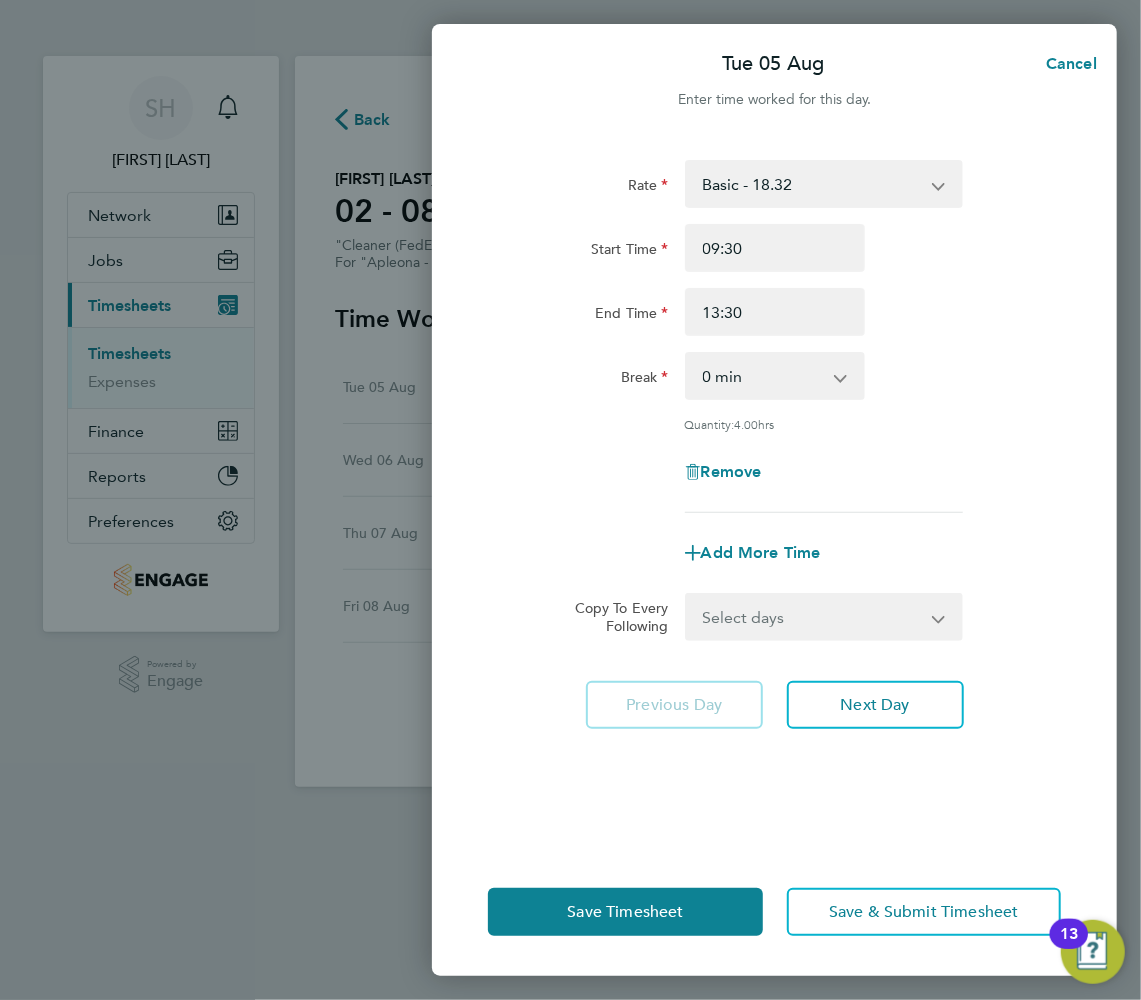 drag, startPoint x: 849, startPoint y: 622, endPoint x: 838, endPoint y: 633, distance: 15.556349 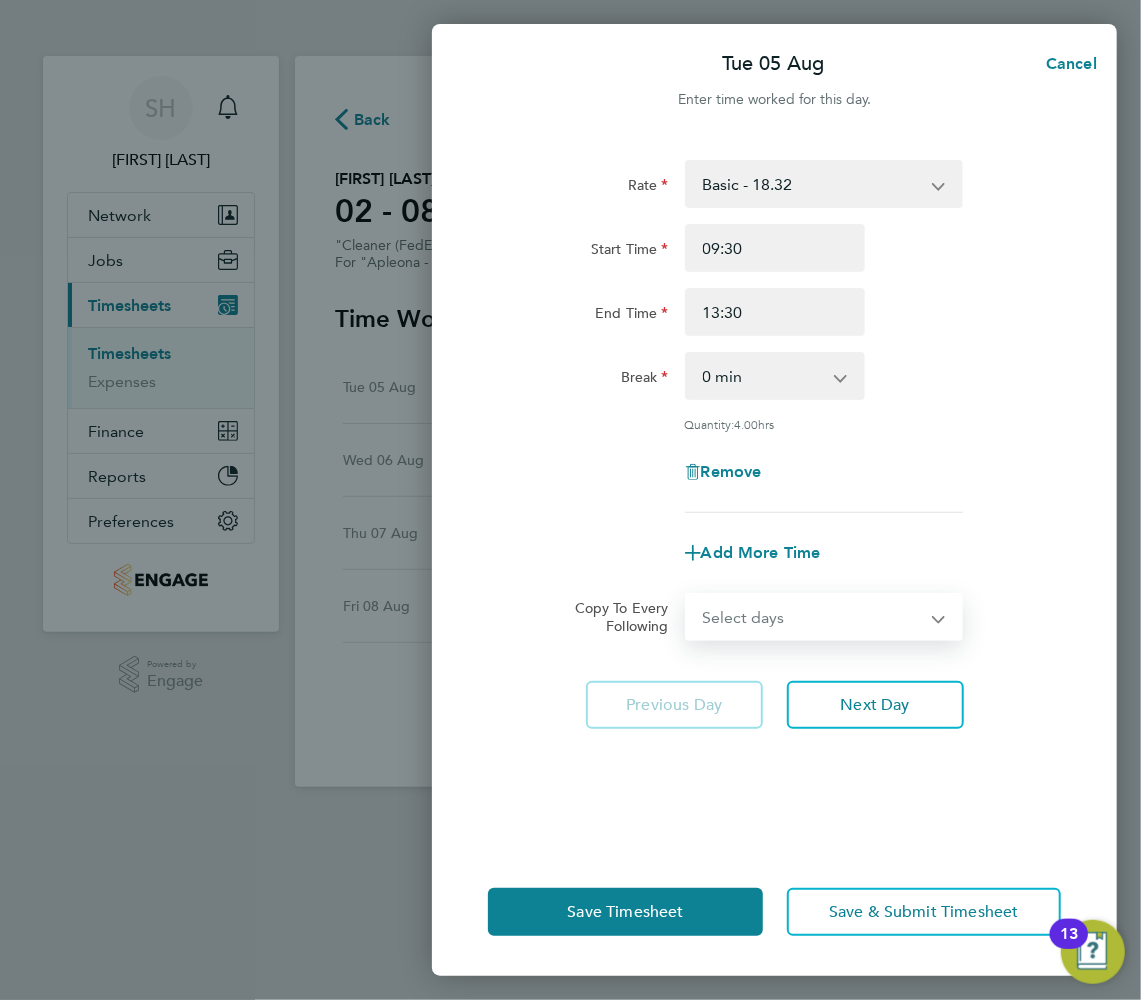 select on "DAY" 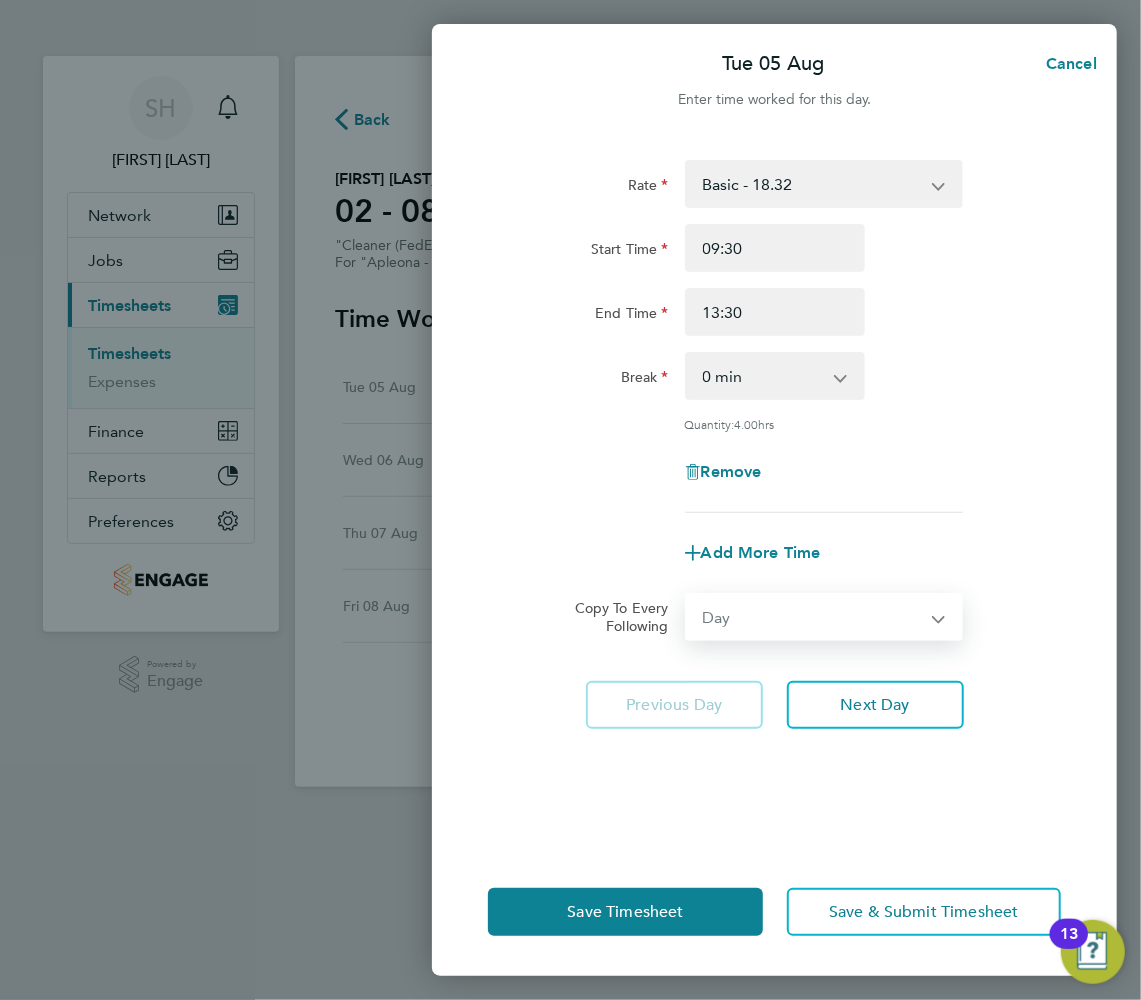 click on "Select days   Day   Wednesday   Thursday   Friday" at bounding box center (813, 617) 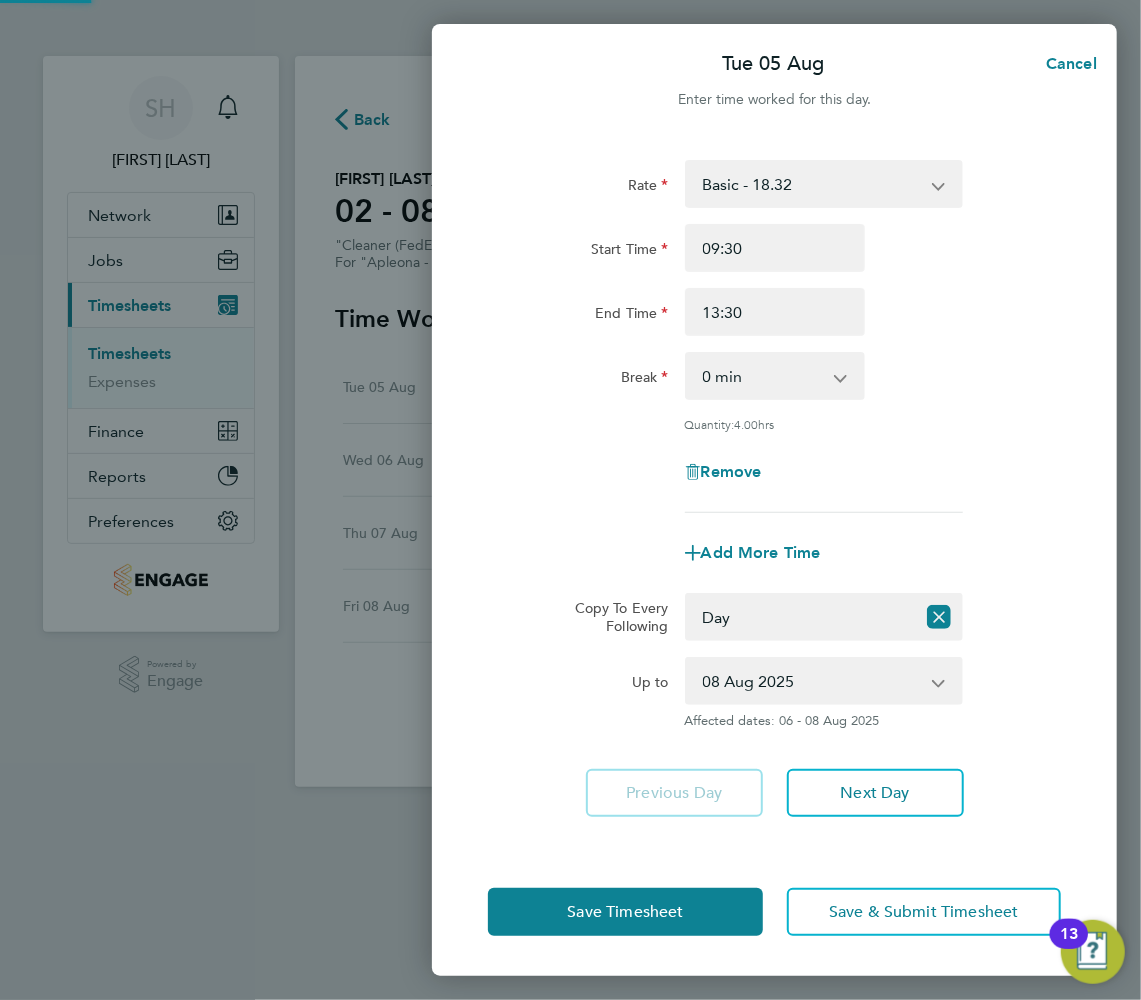 click on "Rate  Basic - 18.32
Start Time 09:30 End Time 13:30 Break  0 min   15 min   30 min   45 min   60 min   75 min   90 min
Quantity:  4.00  hrs
Remove" 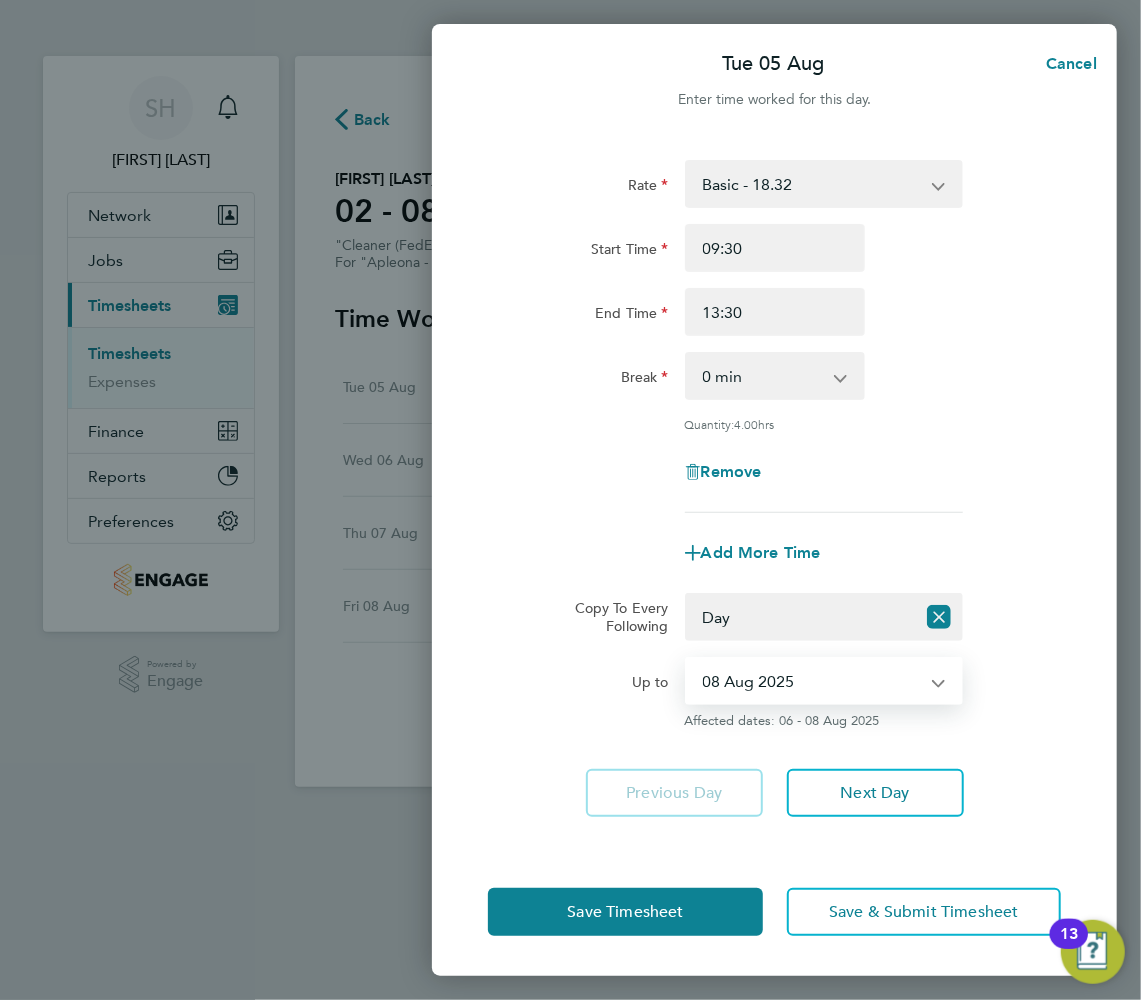 click on "06 Aug 2025   07 Aug 2025   08 Aug 2025" at bounding box center [812, 681] 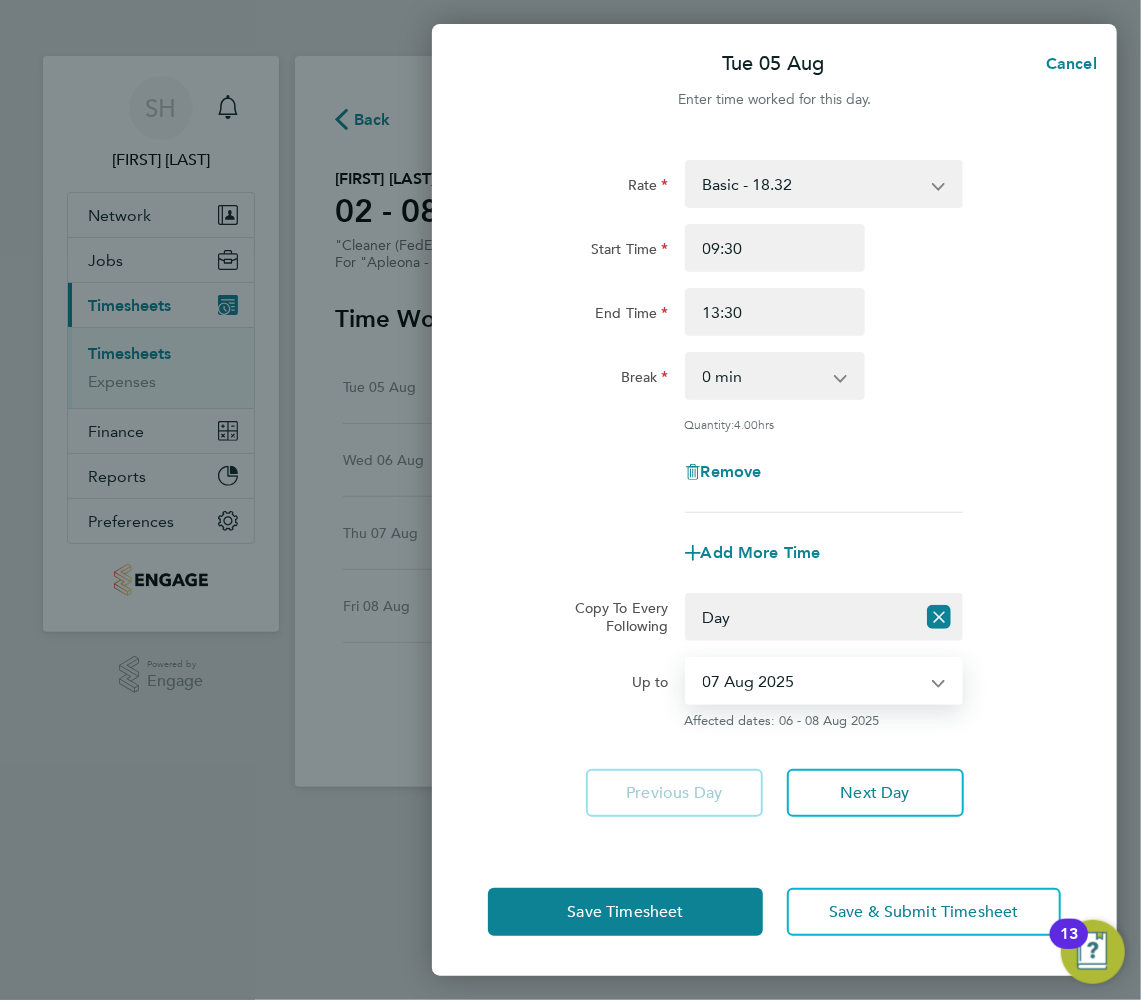 click on "06 Aug 2025   07 Aug 2025   08 Aug 2025" at bounding box center [812, 681] 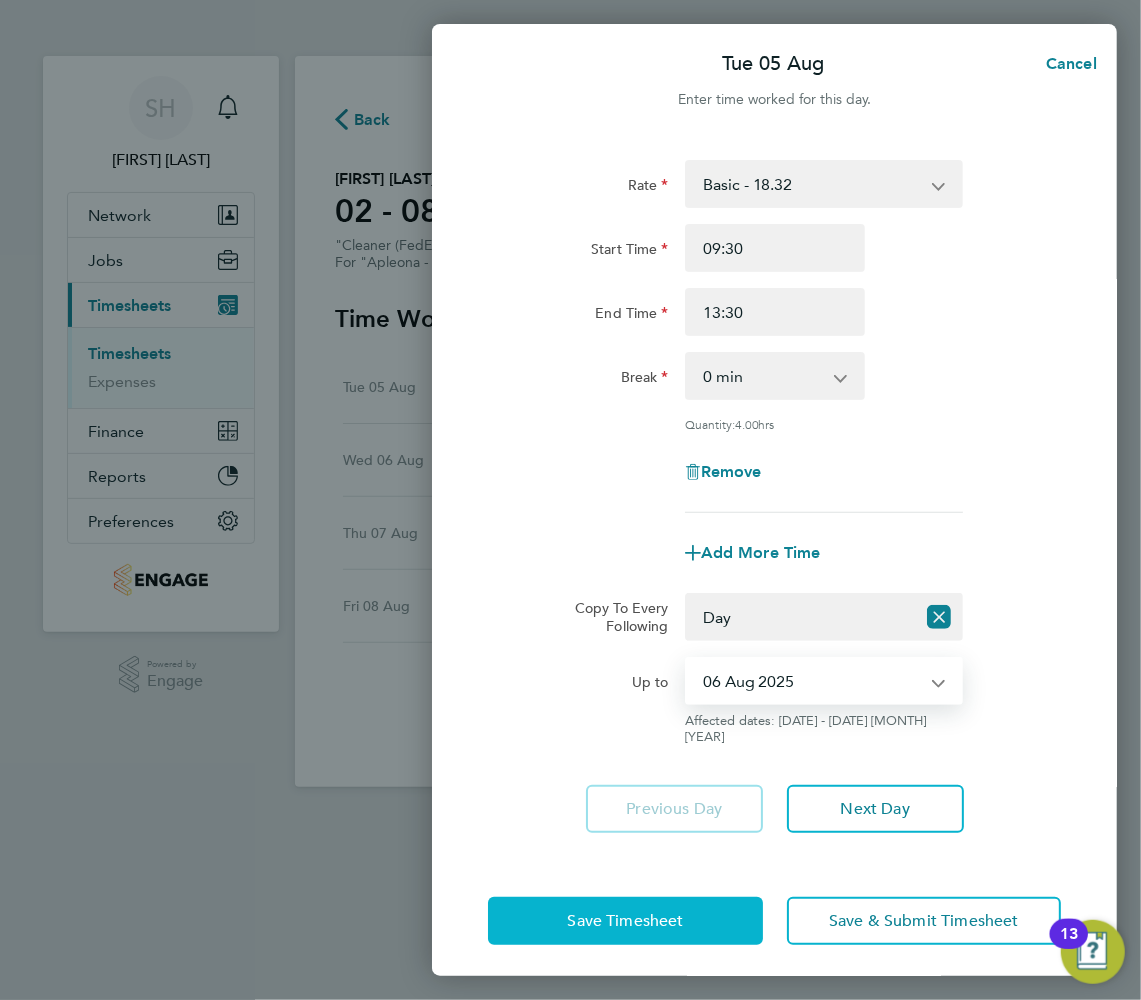 click on "Save Timesheet" 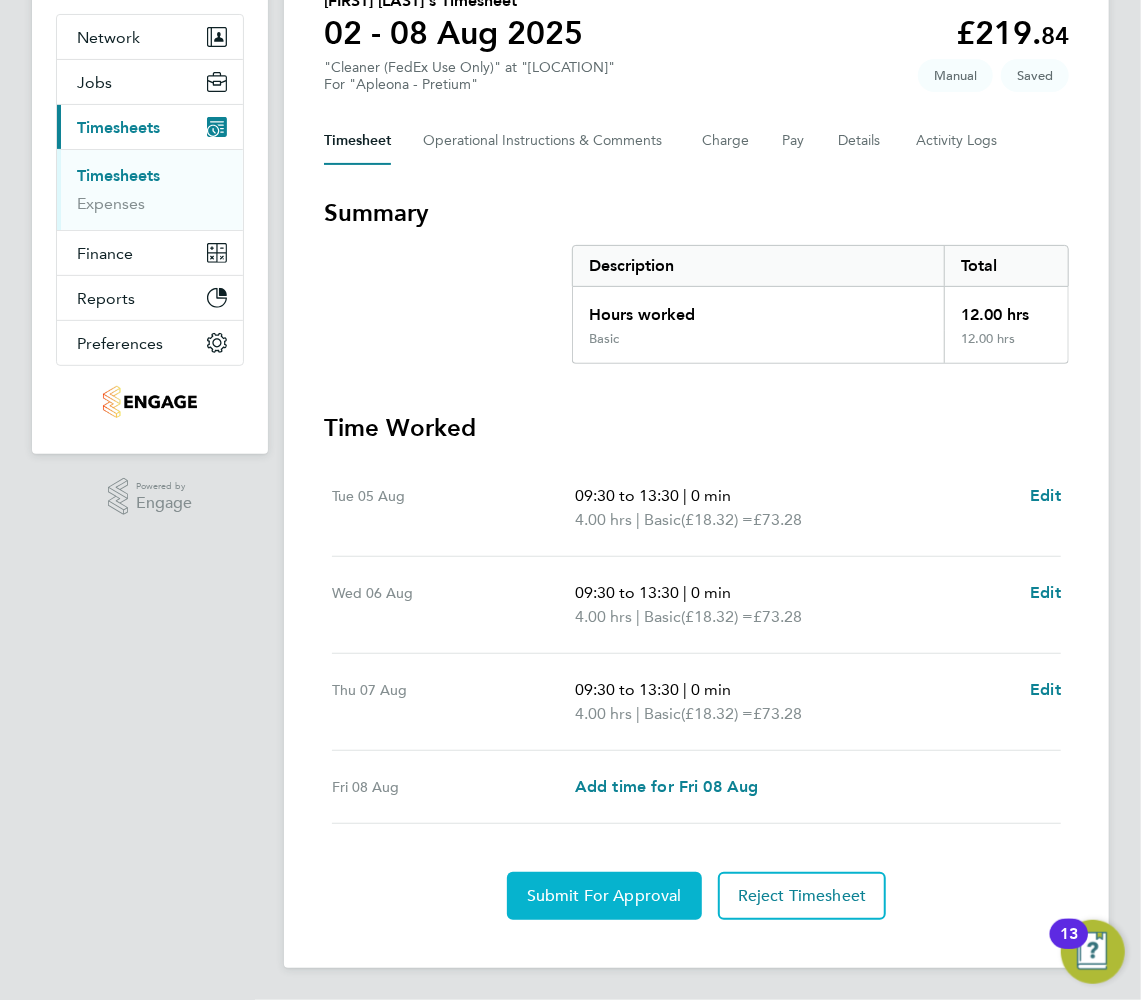 click on "Submit For Approval" 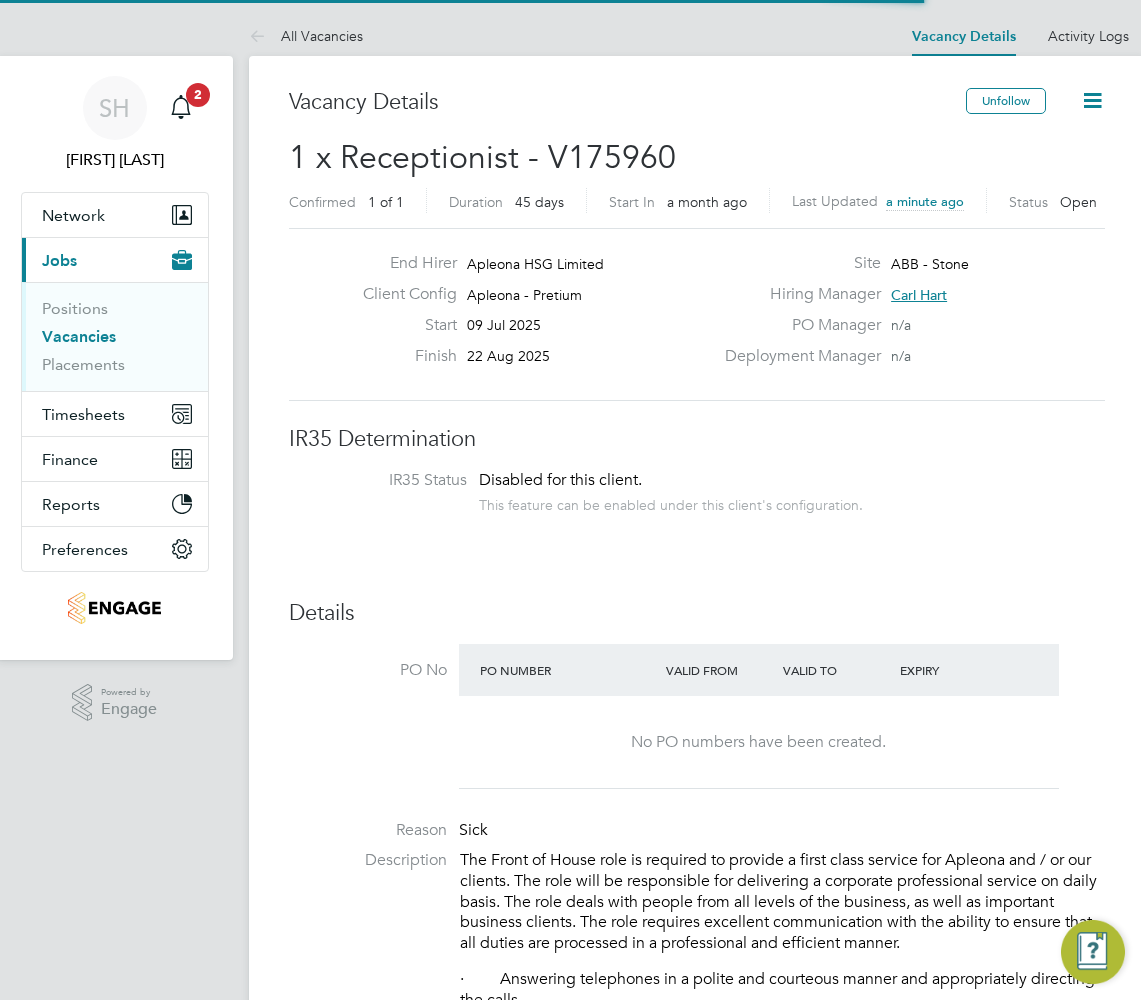 scroll, scrollTop: 0, scrollLeft: 0, axis: both 